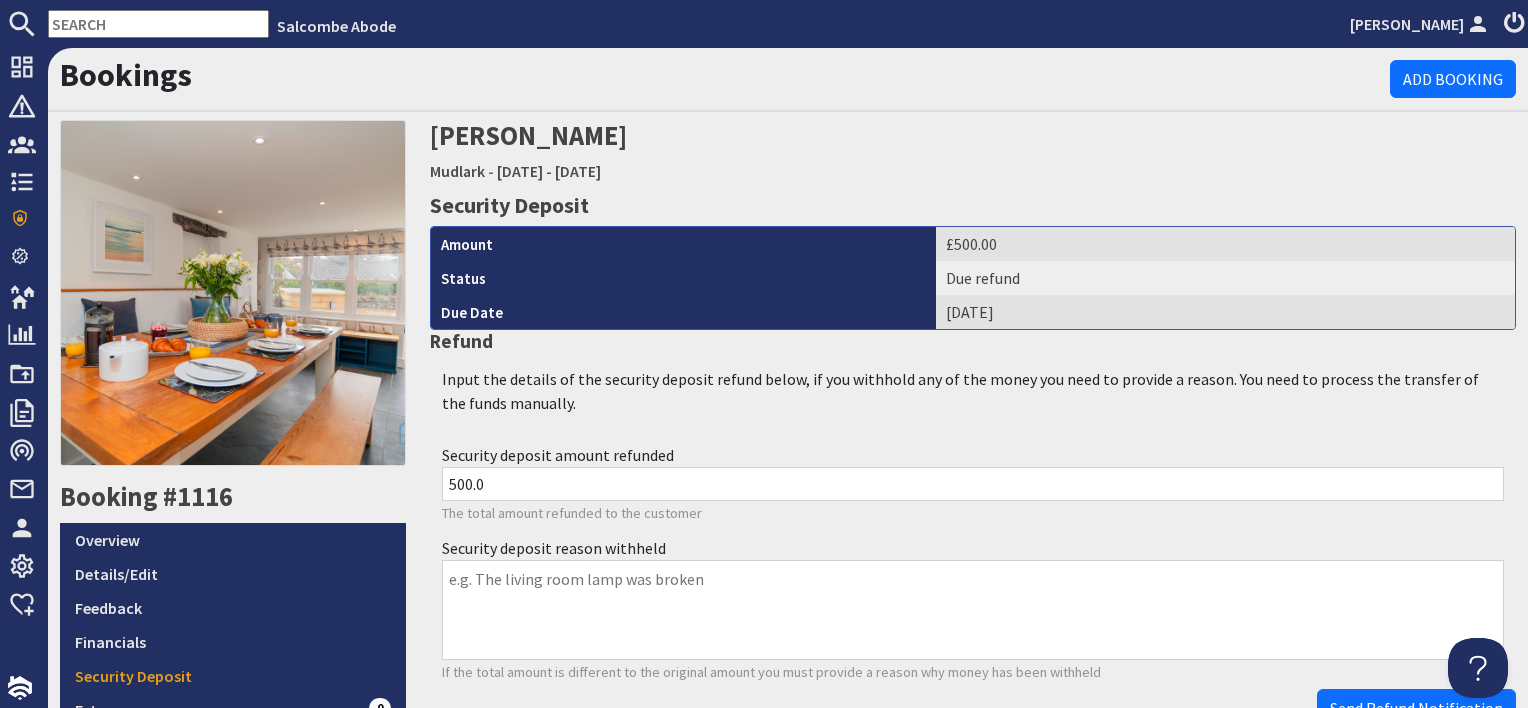scroll, scrollTop: 0, scrollLeft: 0, axis: both 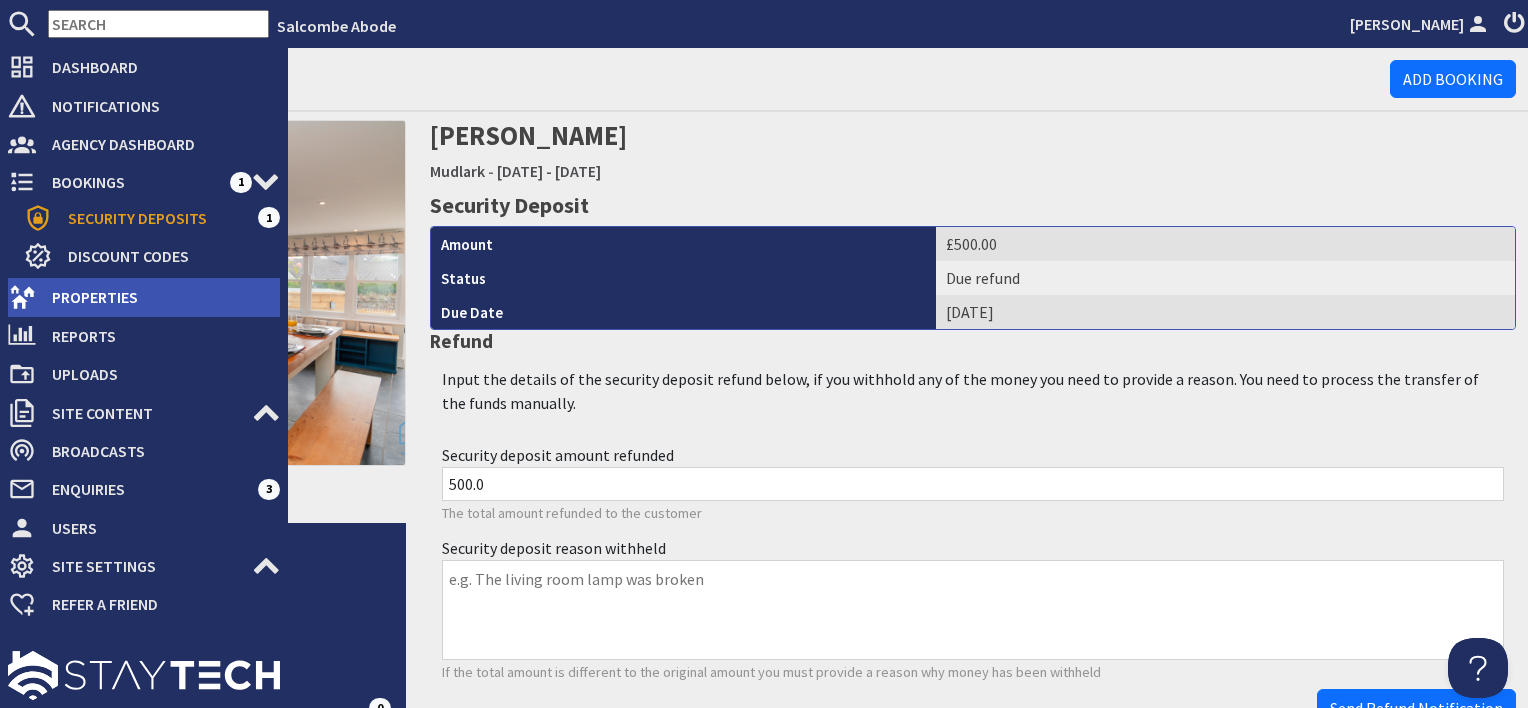 click on "Properties" at bounding box center [158, 297] 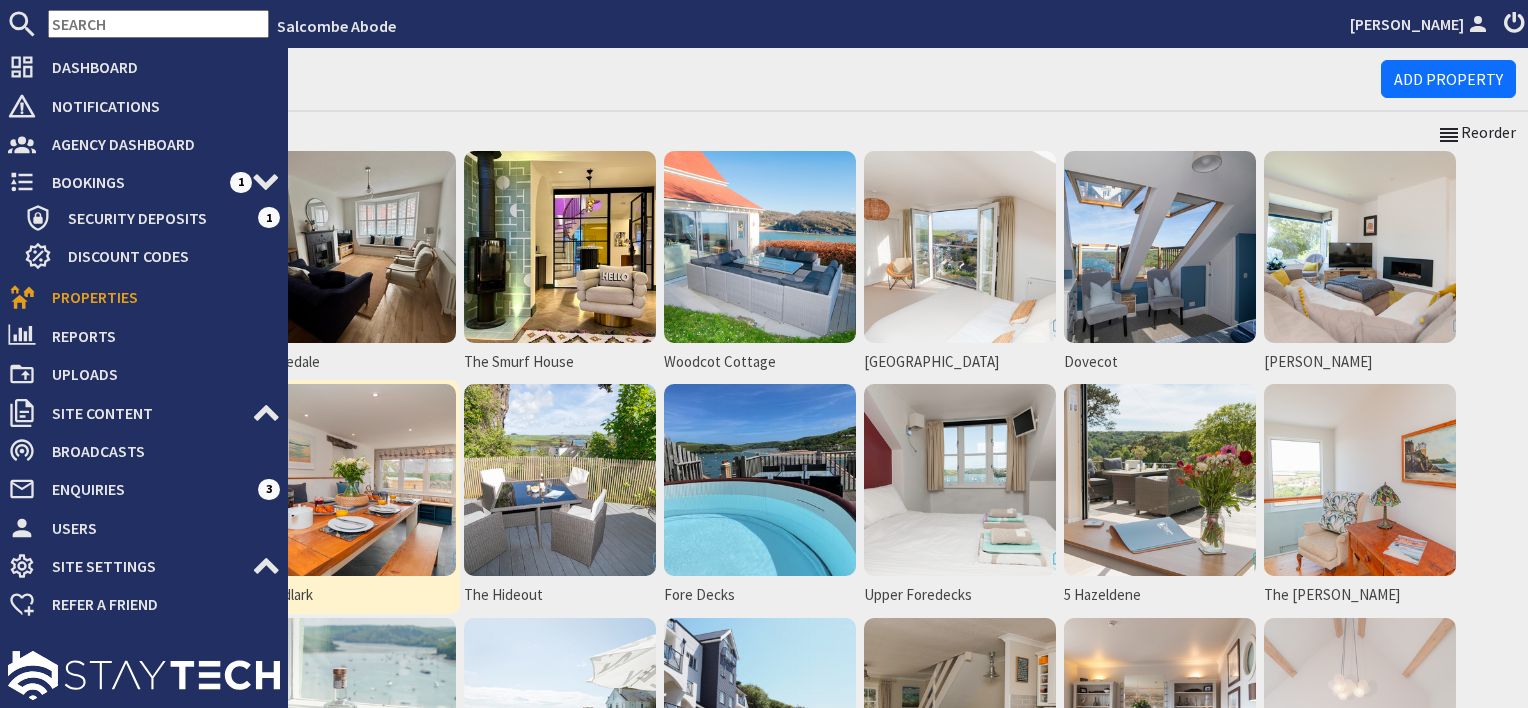 scroll, scrollTop: 0, scrollLeft: 0, axis: both 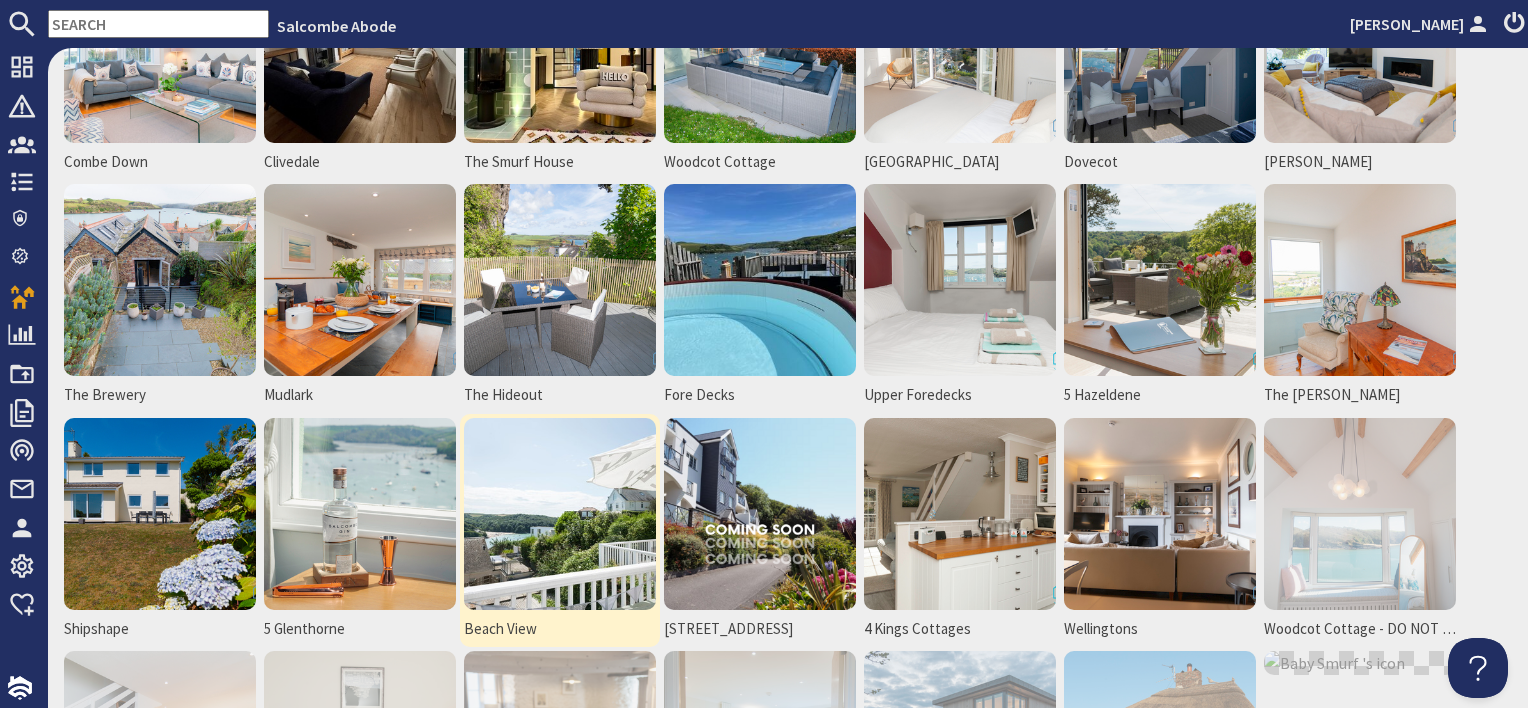 click at bounding box center [560, 514] 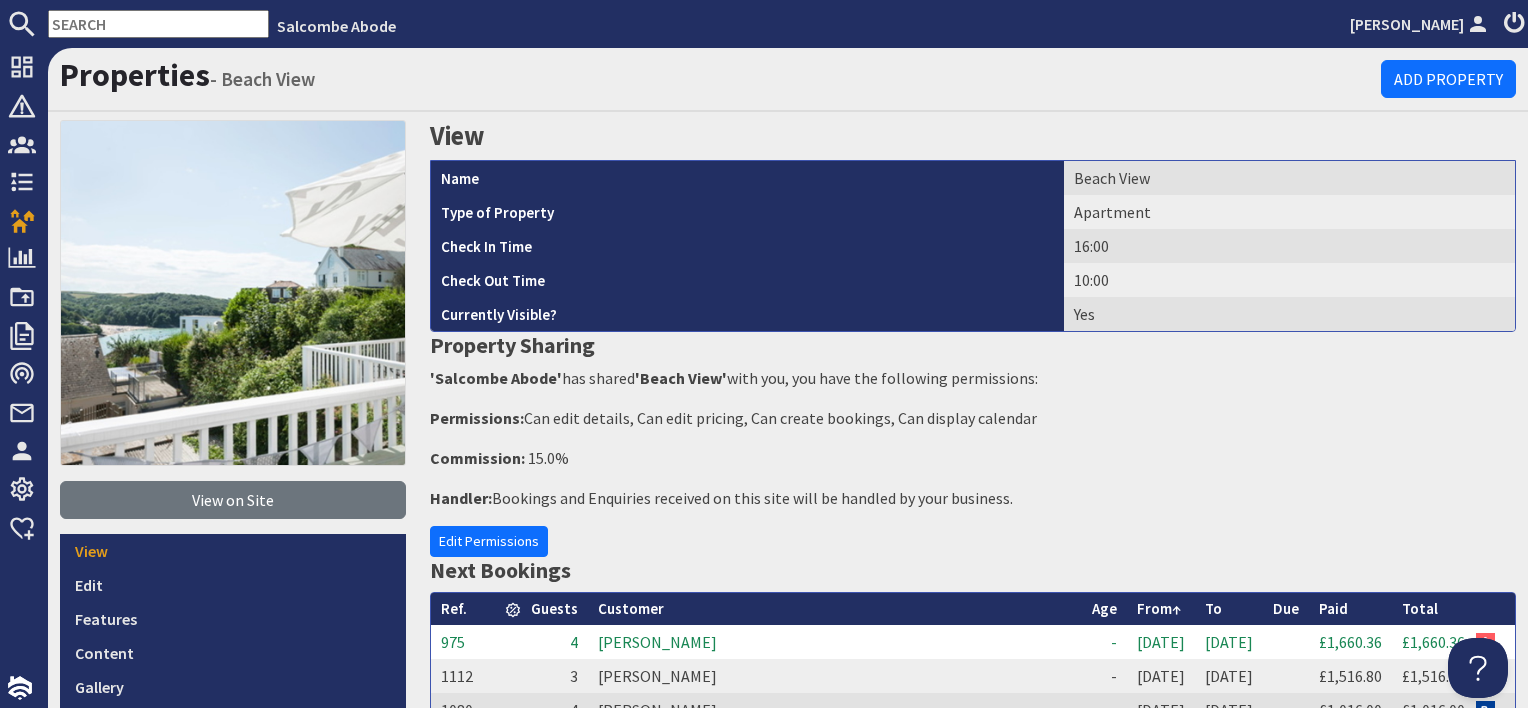 scroll, scrollTop: 0, scrollLeft: 0, axis: both 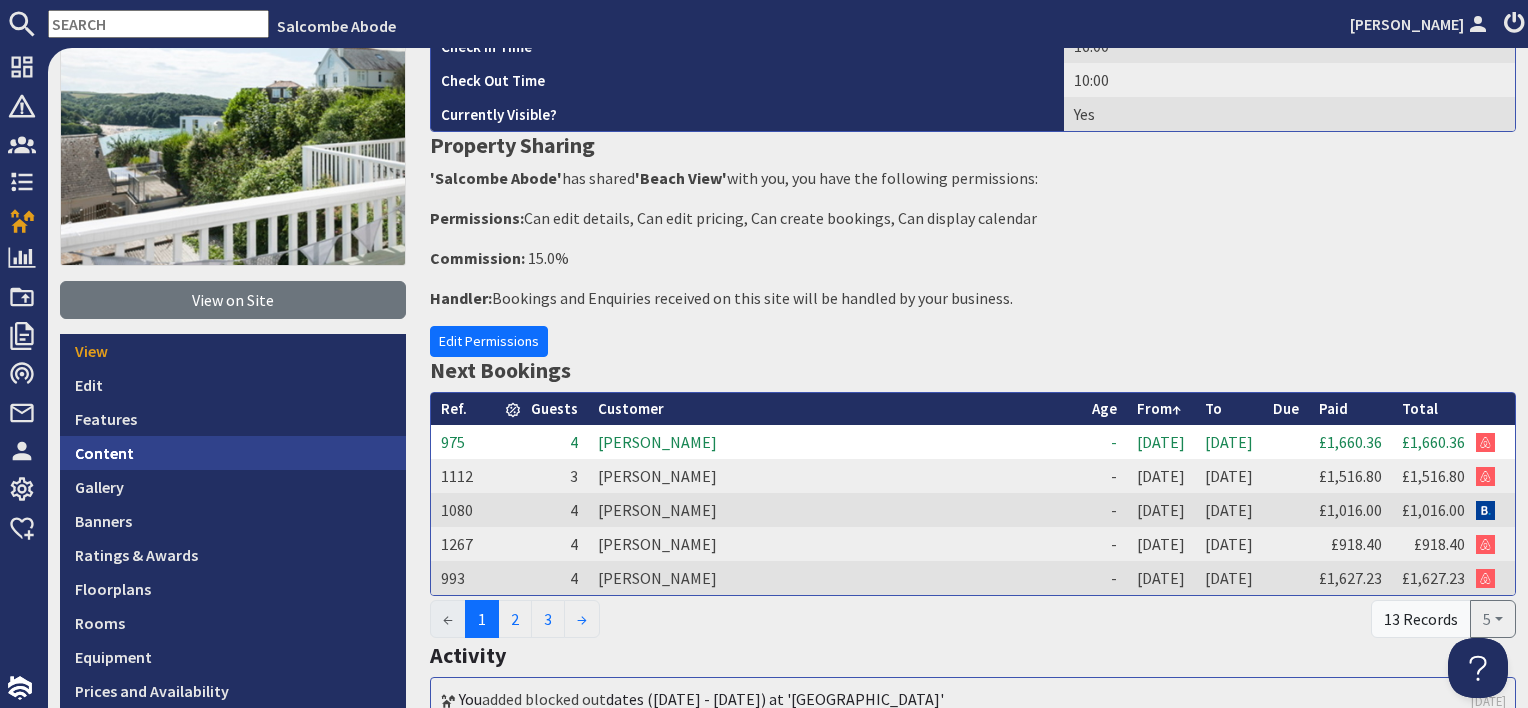 click on "Content" at bounding box center [233, 453] 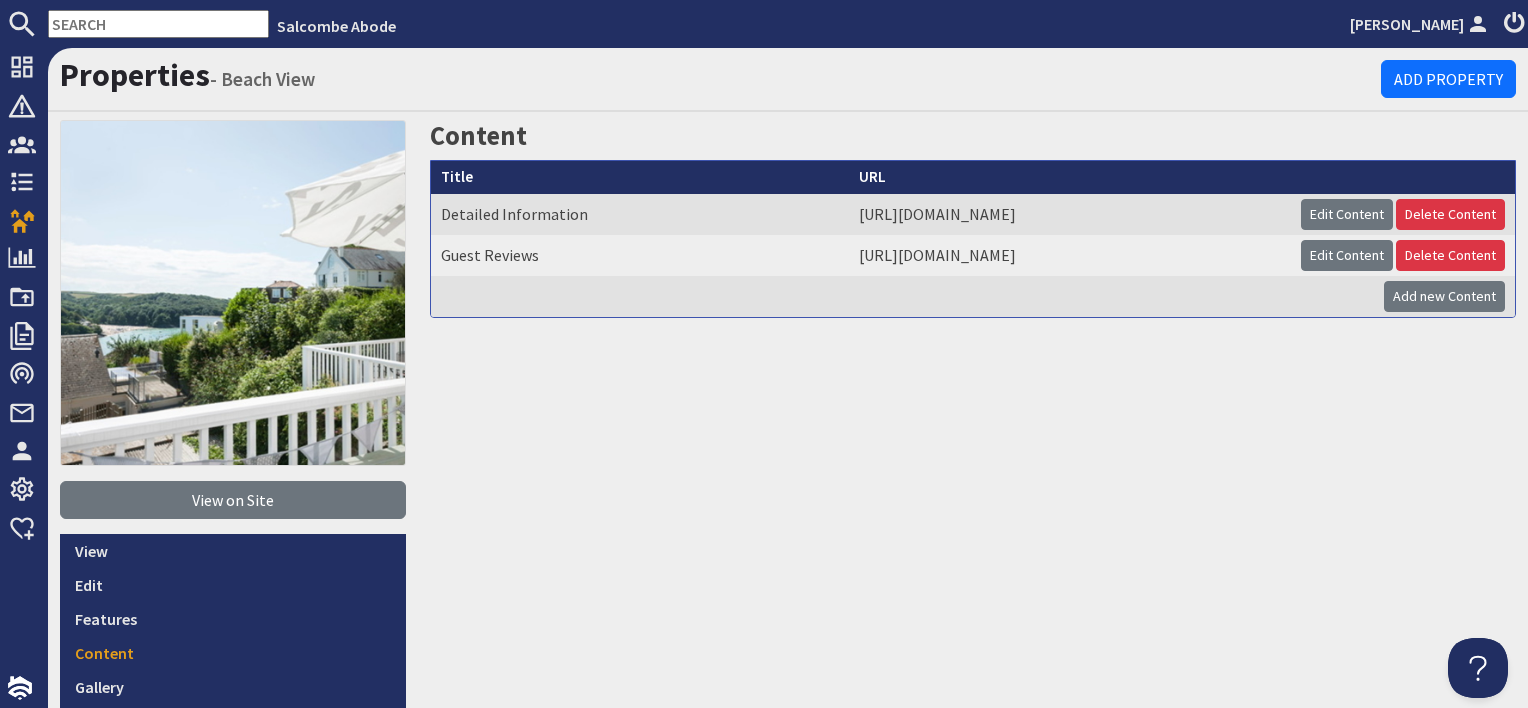 scroll, scrollTop: 0, scrollLeft: 0, axis: both 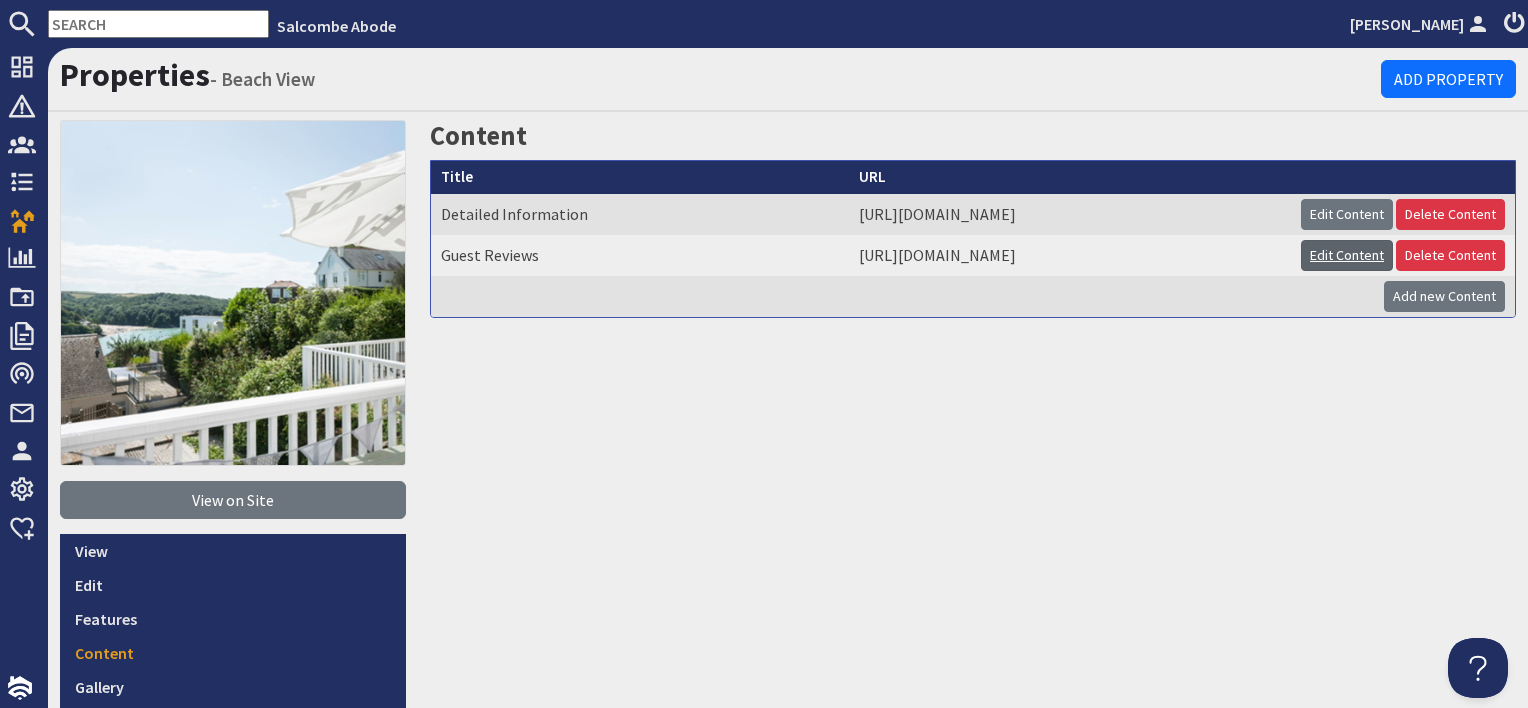 click on "Edit Content" at bounding box center (1347, 255) 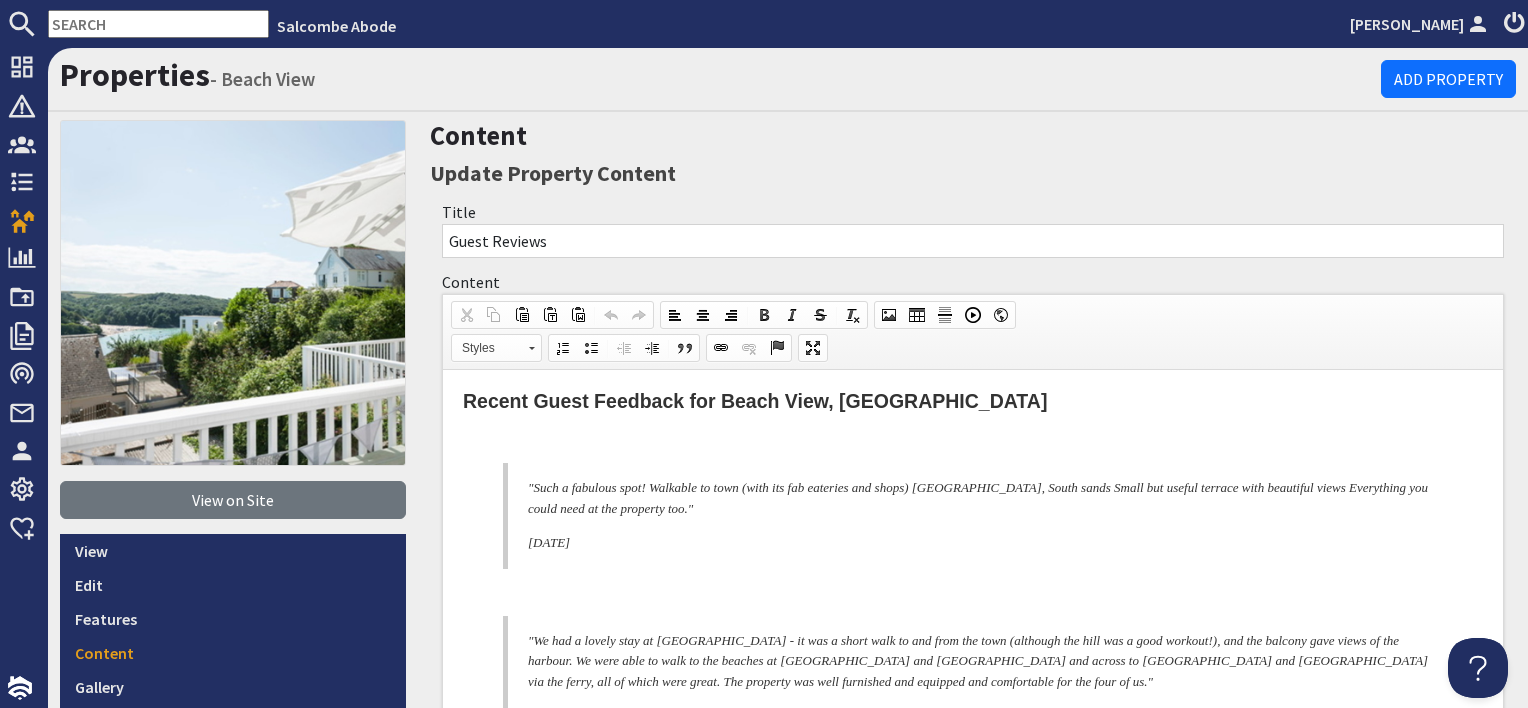 scroll, scrollTop: 0, scrollLeft: 0, axis: both 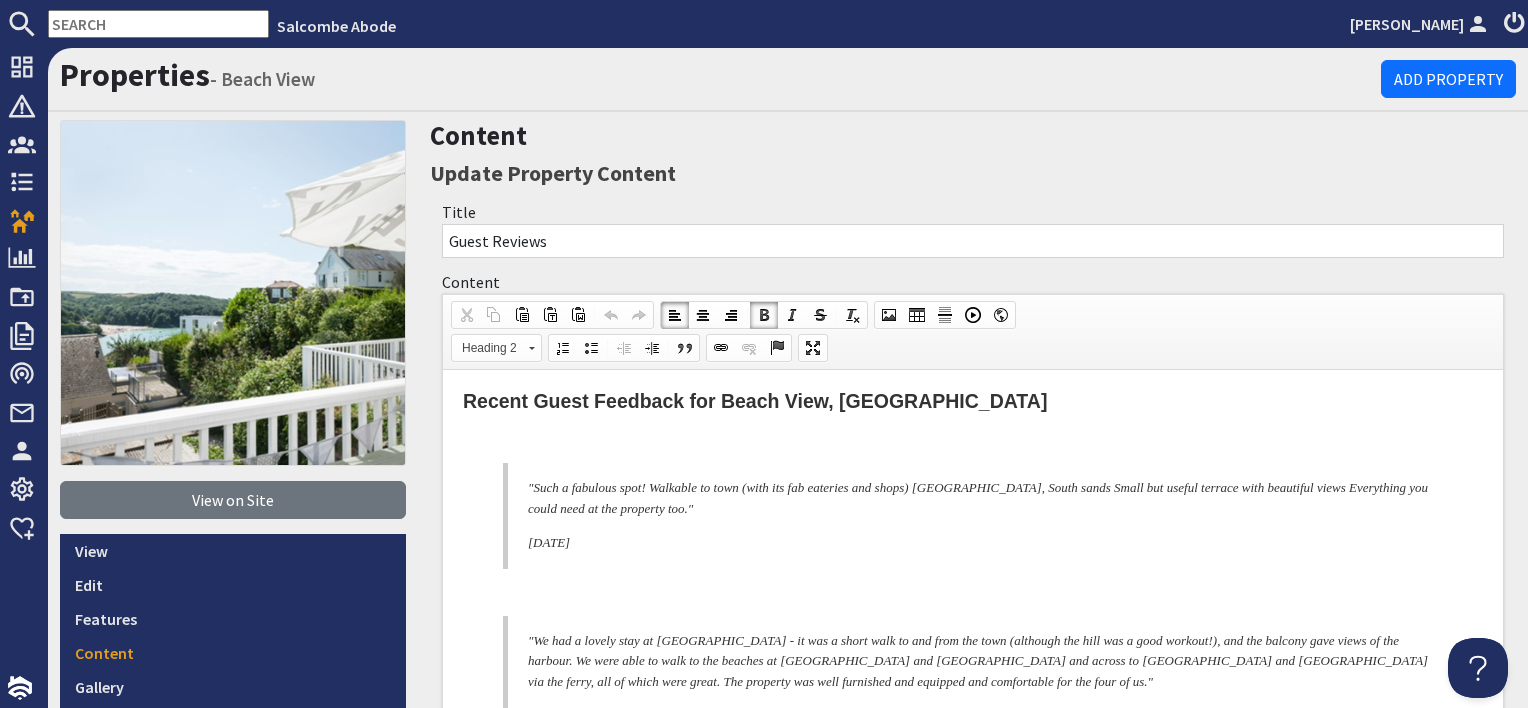 drag, startPoint x: 516, startPoint y: 441, endPoint x: 616, endPoint y: 544, distance: 143.55835 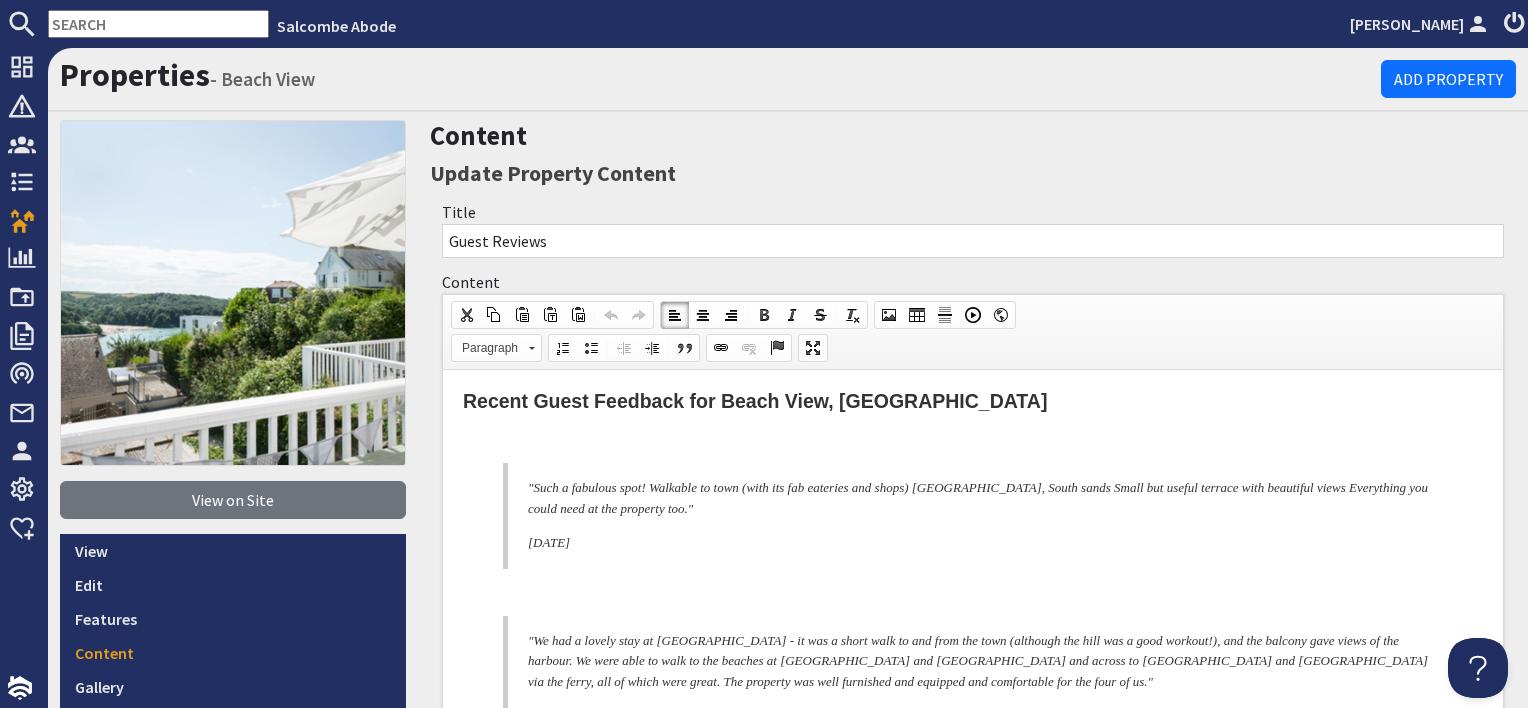 click on "June 2025" at bounding box center (981, 543) 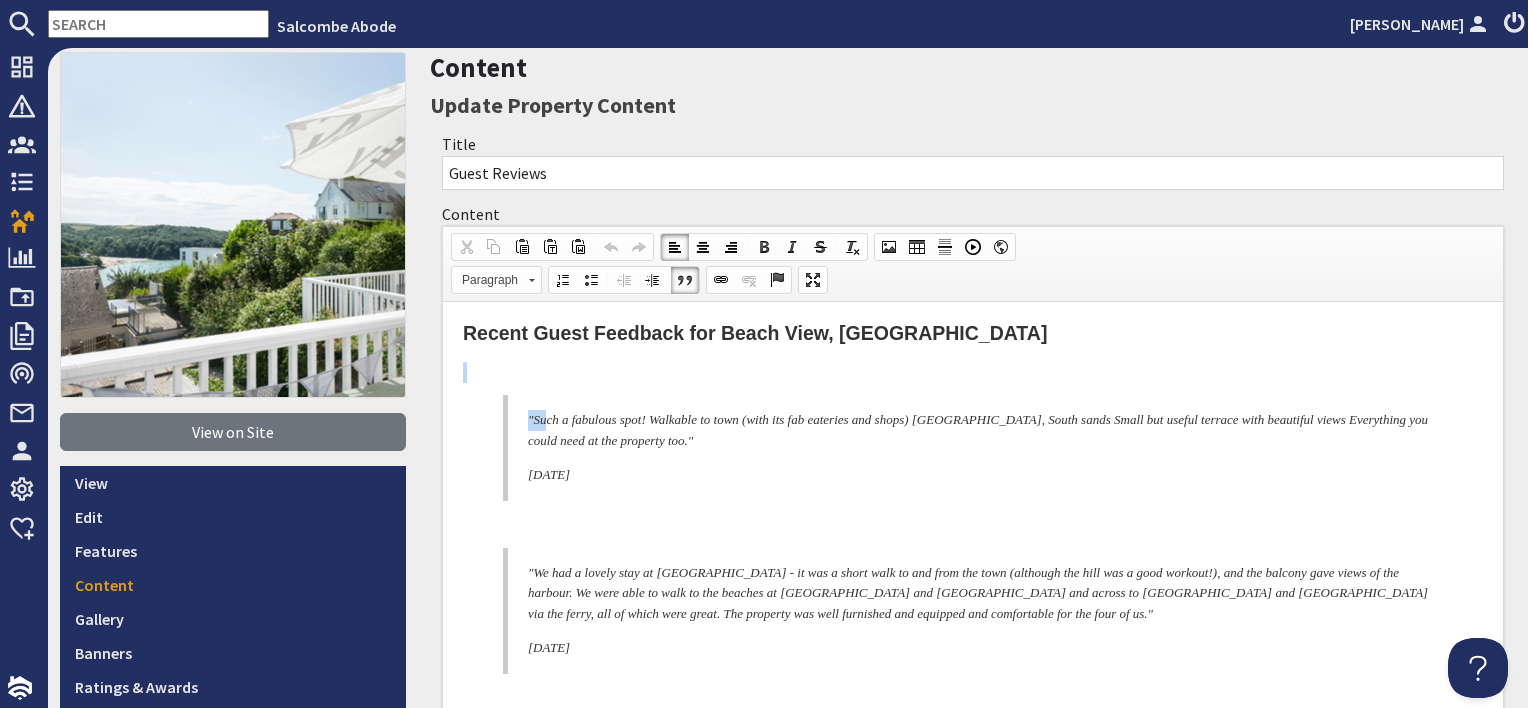 scroll, scrollTop: 100, scrollLeft: 0, axis: vertical 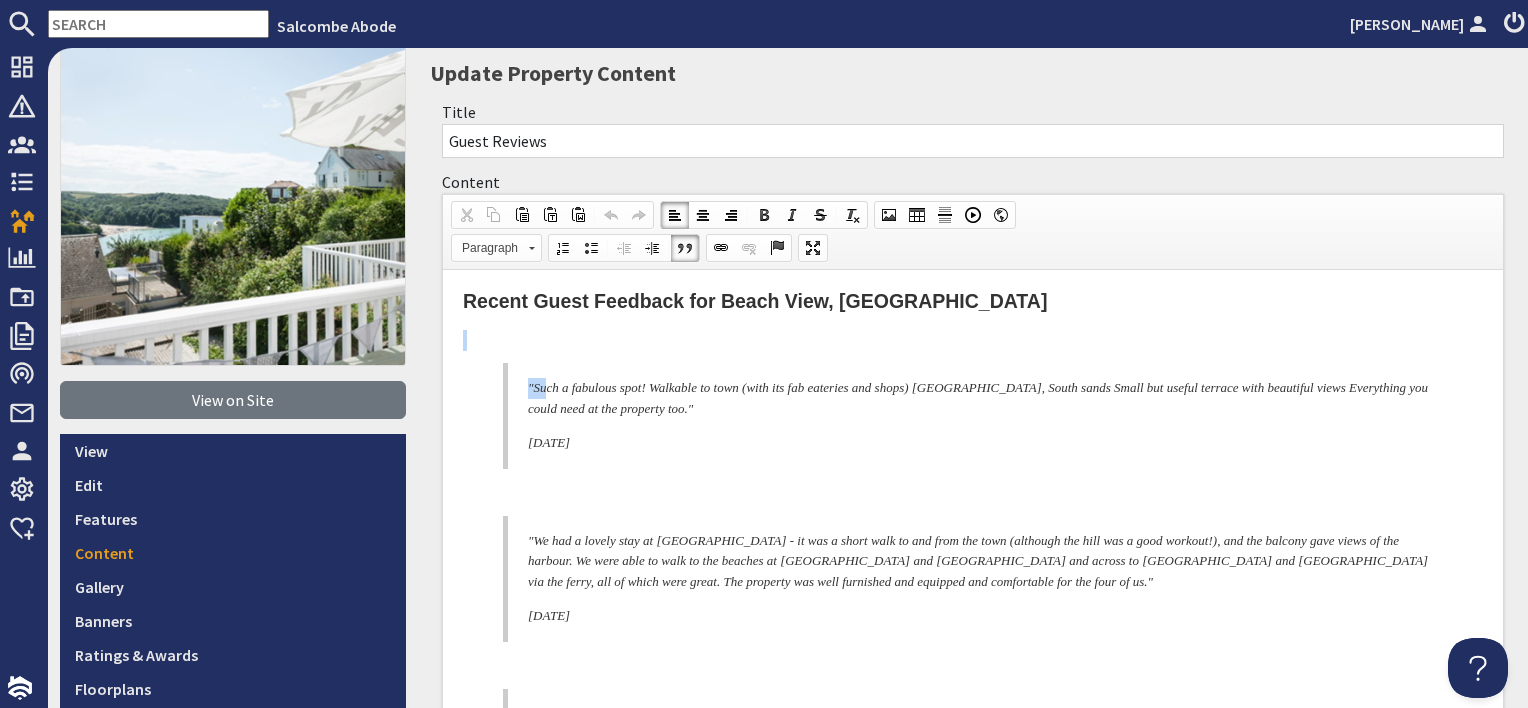 drag, startPoint x: 547, startPoint y: 350, endPoint x: 593, endPoint y: 607, distance: 261.0843 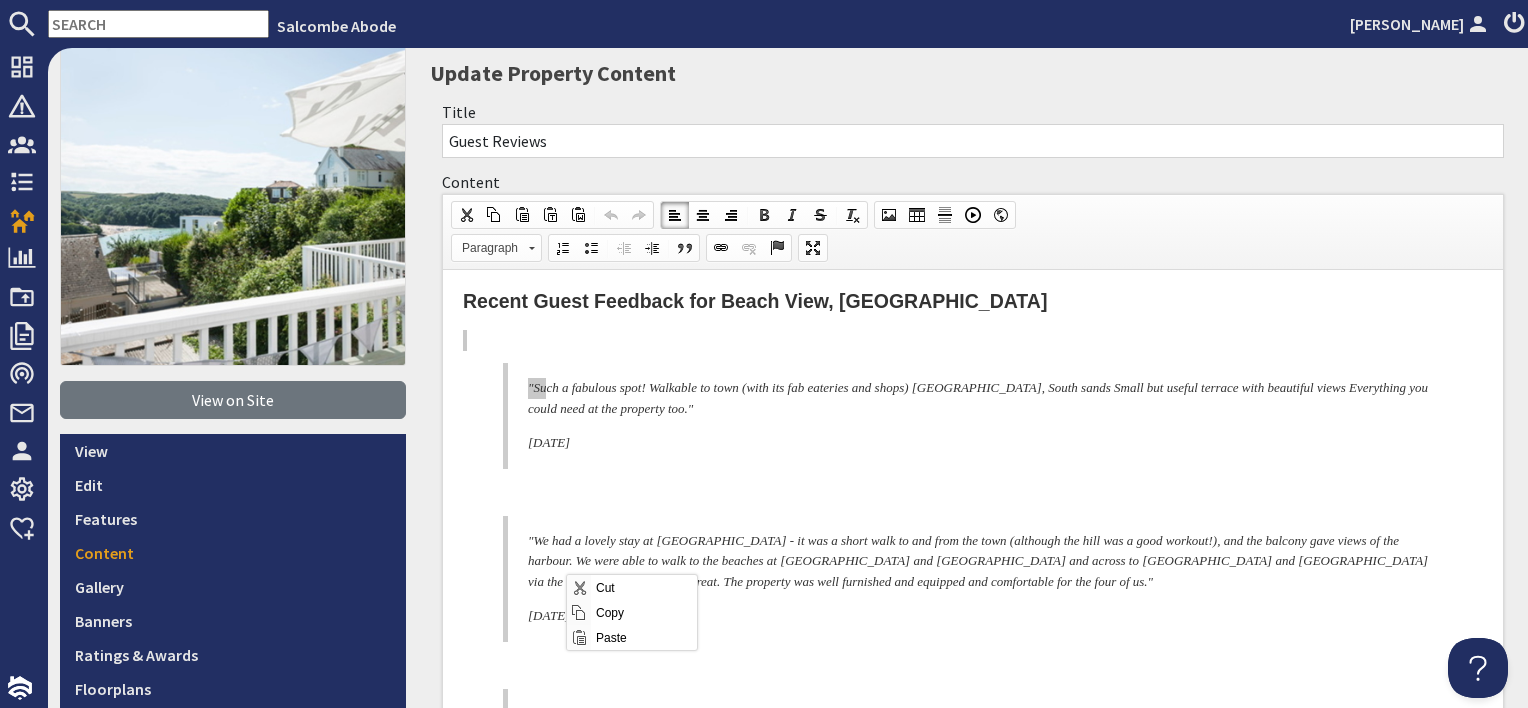 scroll, scrollTop: 0, scrollLeft: 0, axis: both 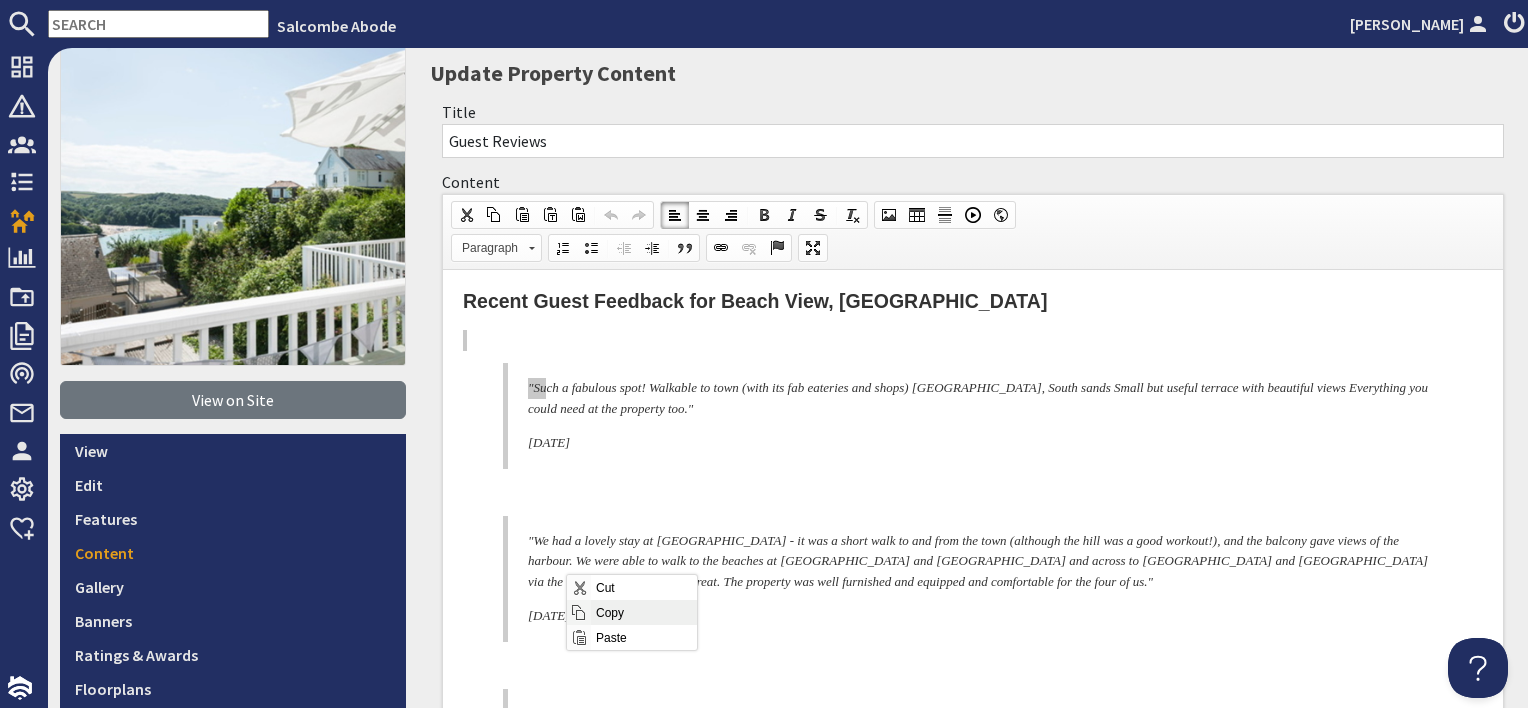 click on "Copy" at bounding box center [644, 612] 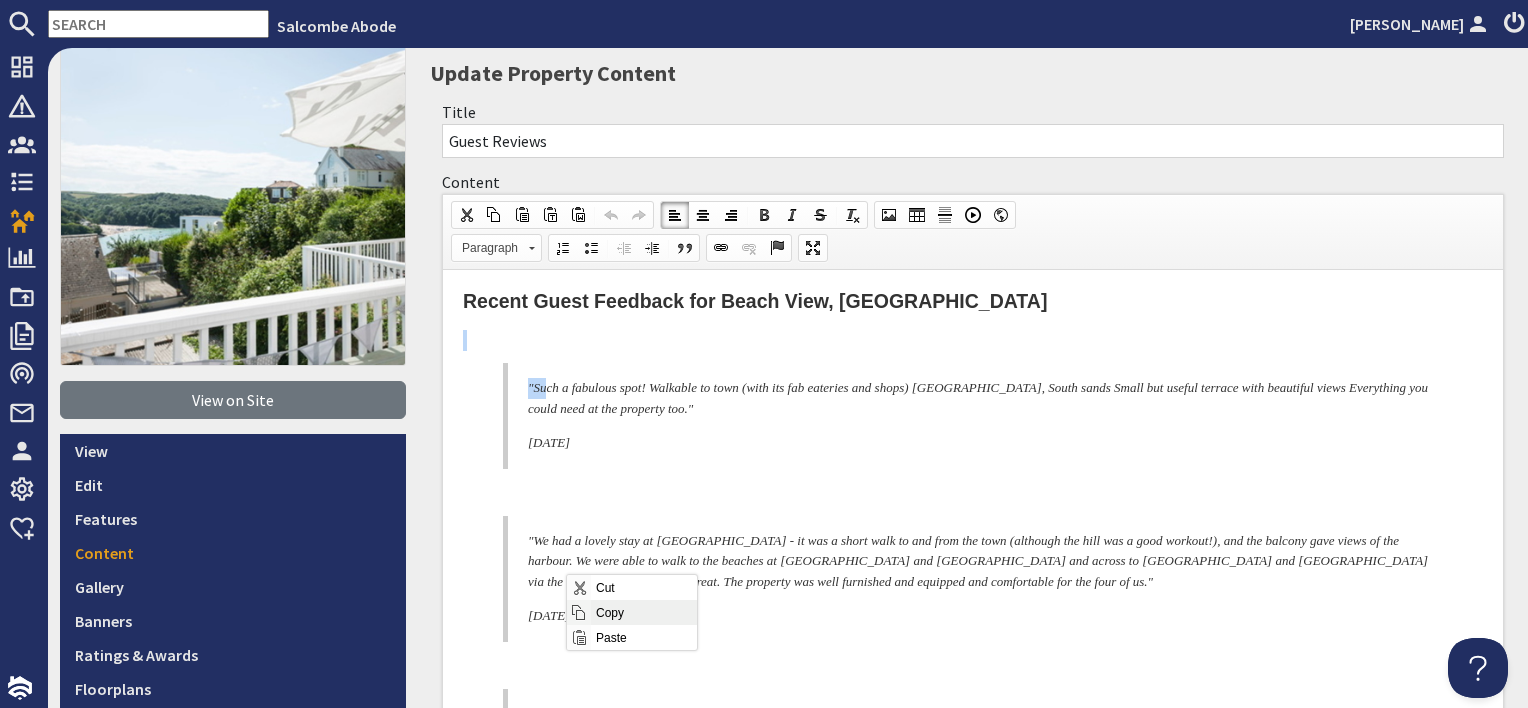 copy on ""Such a fabulous spot! Walkable to town (with its fab eateries and shops) North Sands, South sands Small but useful terrace with beautiful views Everything you could need at the property too." June 2025 "We had a lovely stay at Beach View - it was a short walk to and from the town (although the hill was a good workout!), and the balcony gave views of the harbour. We were able to walk to the beaches at North and South Sands and across to Mill Bay and Sunny Cove via the ferry, all of which were great. The property was well furnished and equipped and comfortable for the four of us." May 2025" 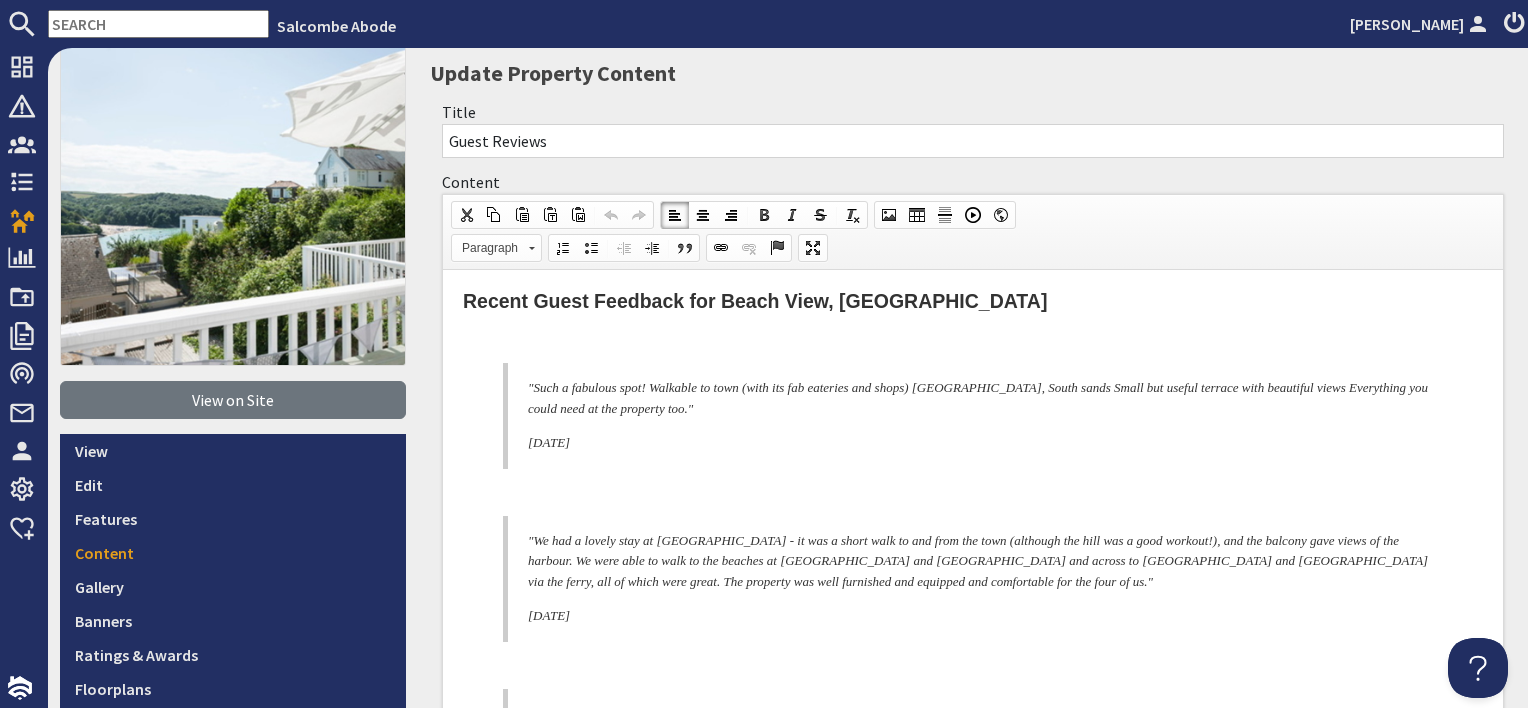 click on "Recent Guest Feedback for Beach View, Salcombe" at bounding box center [973, 301] 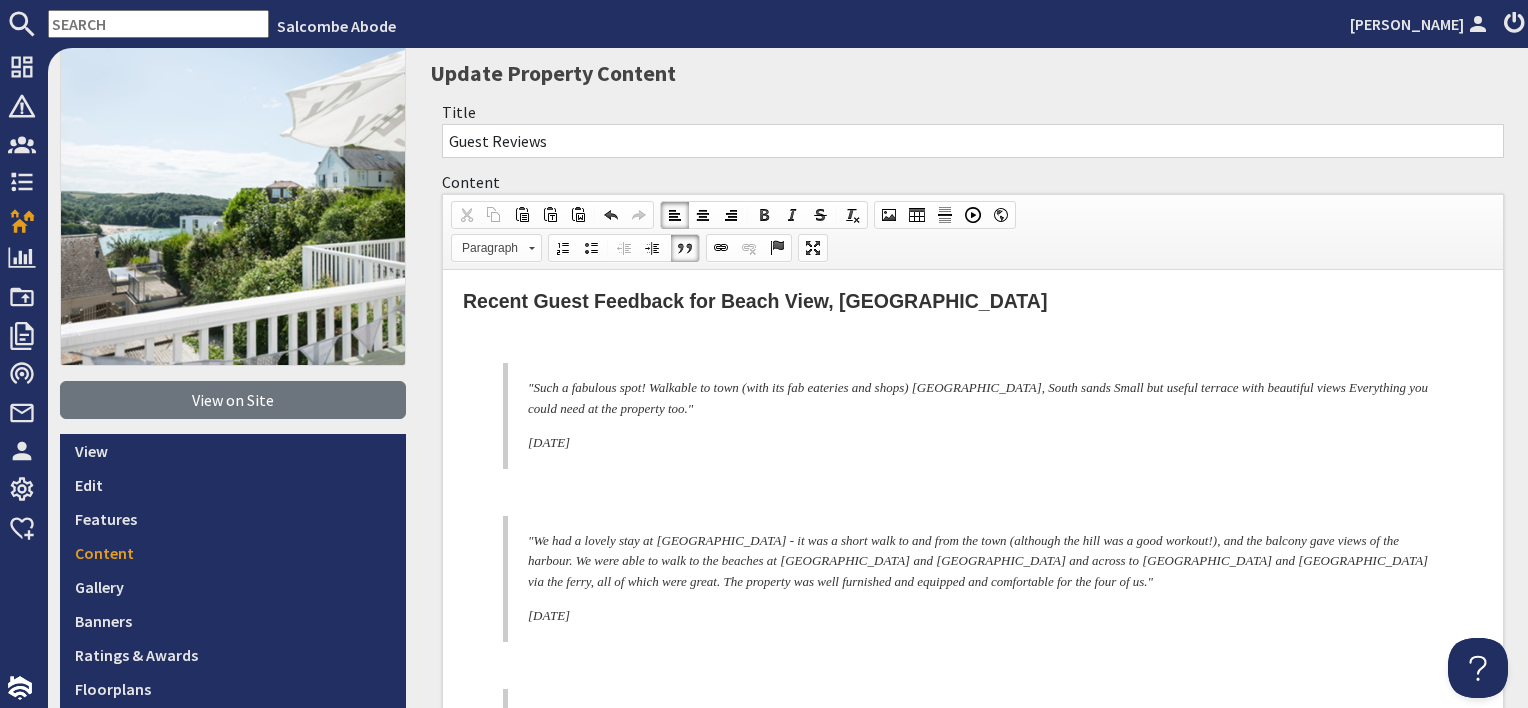 drag, startPoint x: 615, startPoint y: 603, endPoint x: 524, endPoint y: 515, distance: 126.58989 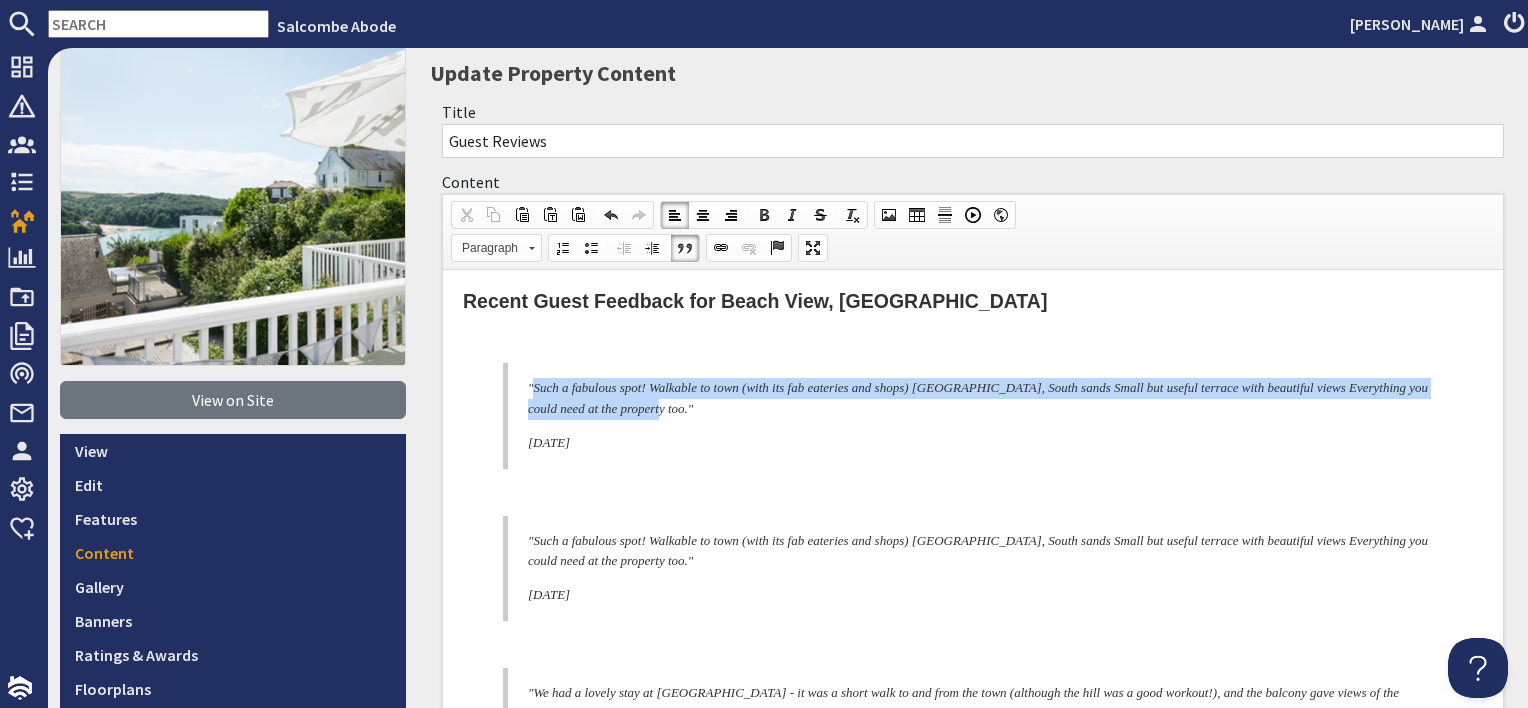 drag, startPoint x: 801, startPoint y: 409, endPoint x: 534, endPoint y: 394, distance: 267.42102 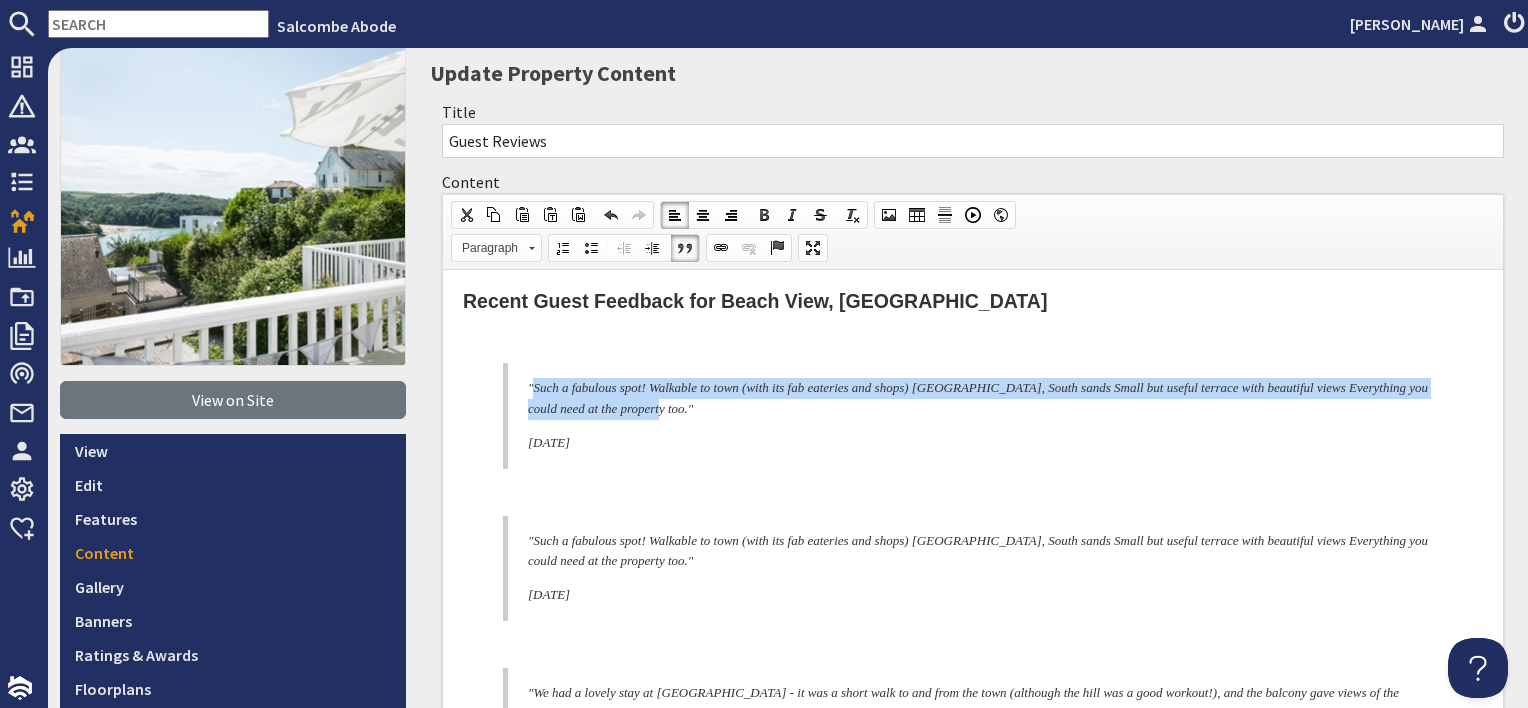 type 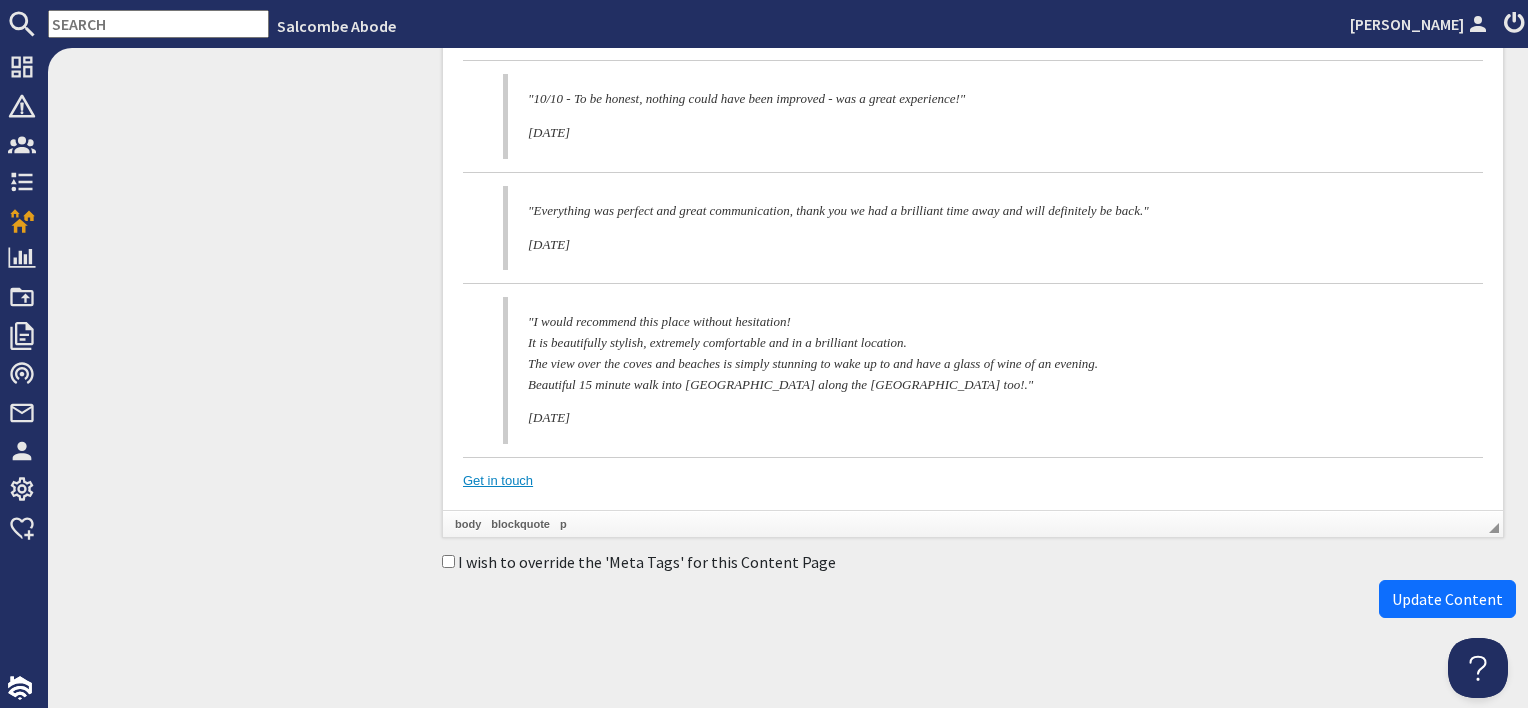 scroll, scrollTop: 3646, scrollLeft: 0, axis: vertical 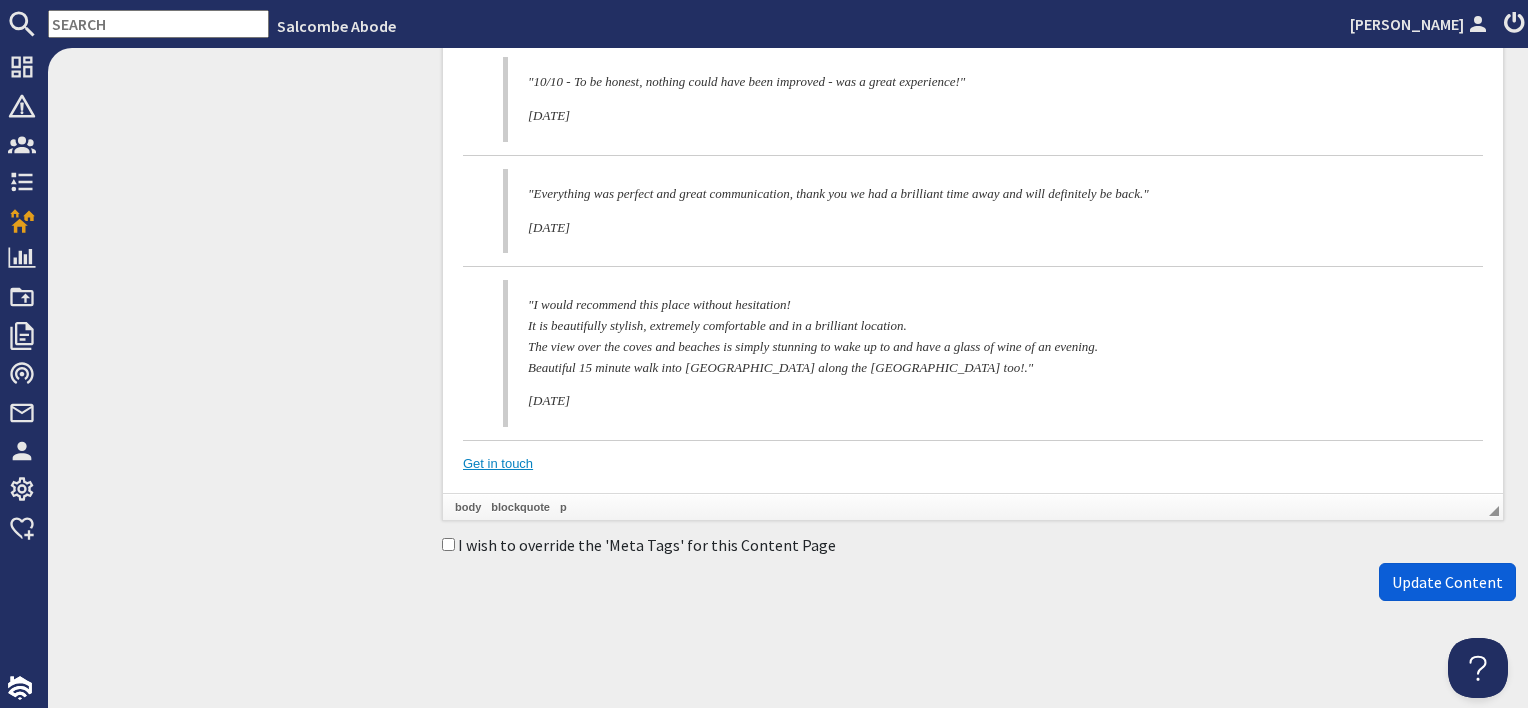 click on "Update Content" at bounding box center (1447, 582) 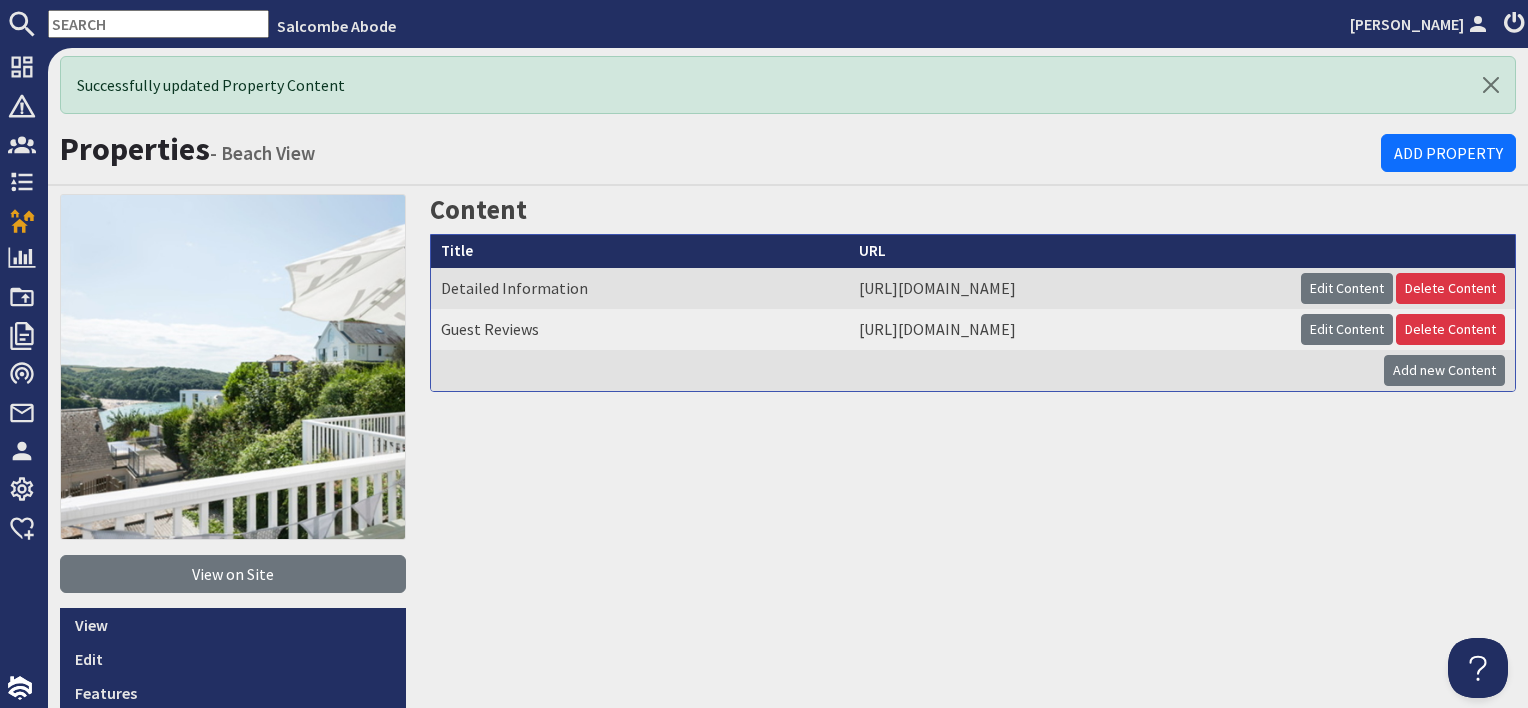 scroll, scrollTop: 0, scrollLeft: 0, axis: both 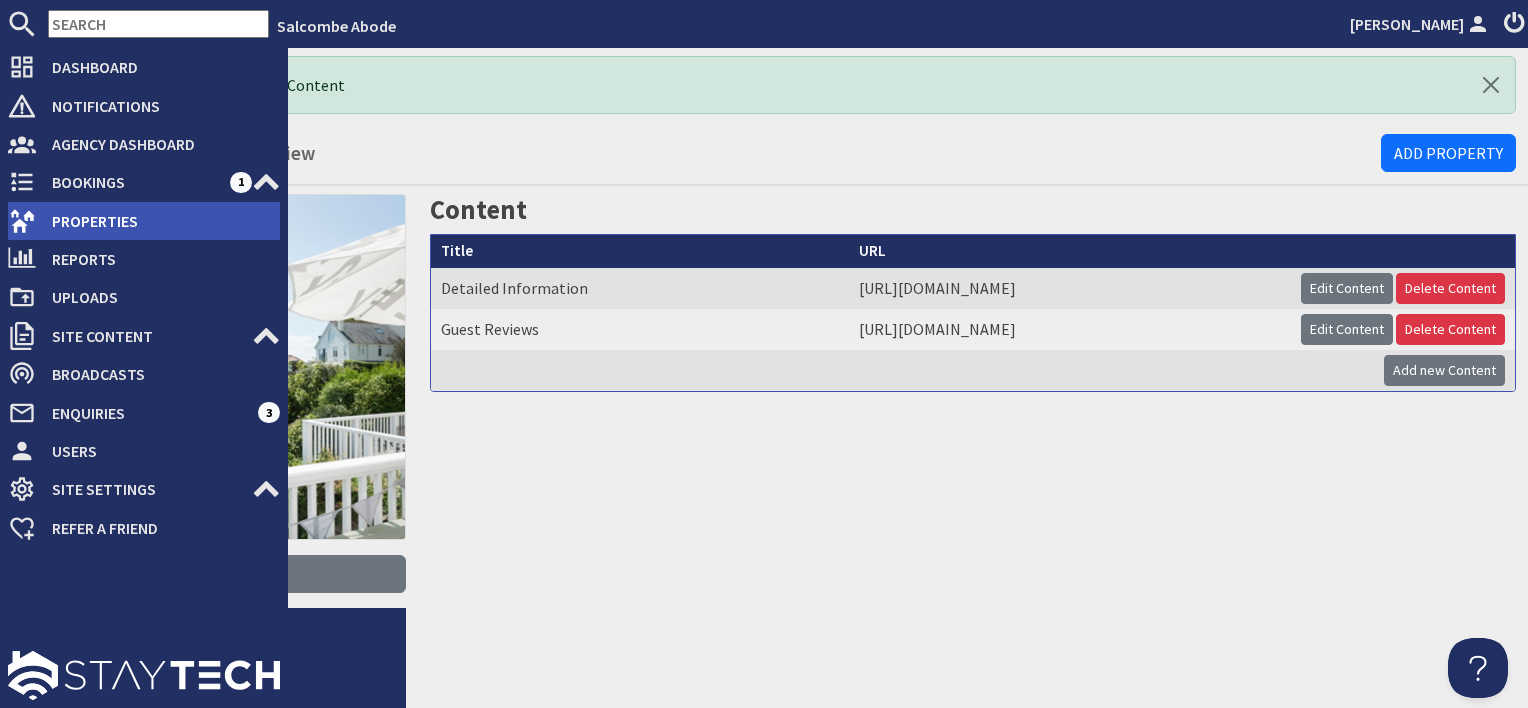 click on "Properties" at bounding box center [158, 221] 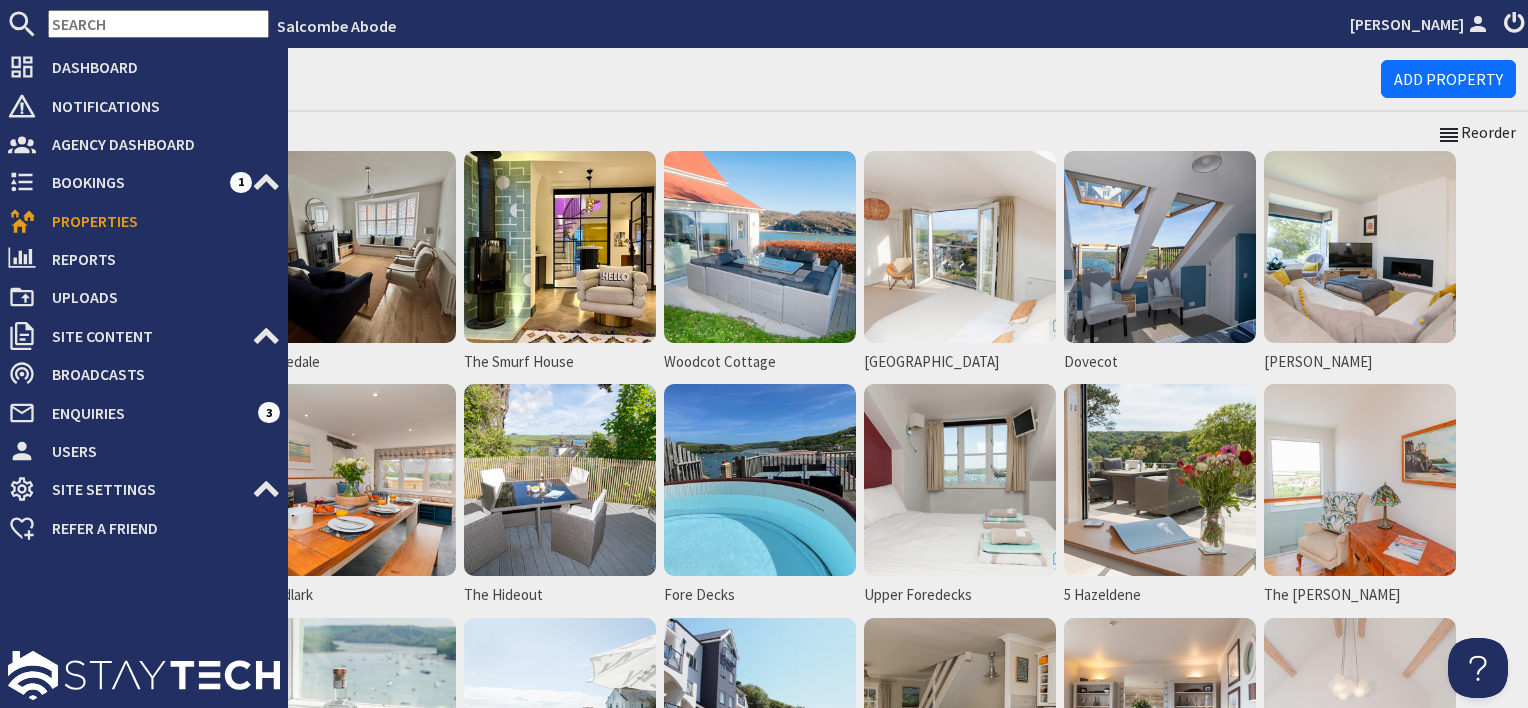 scroll, scrollTop: 0, scrollLeft: 0, axis: both 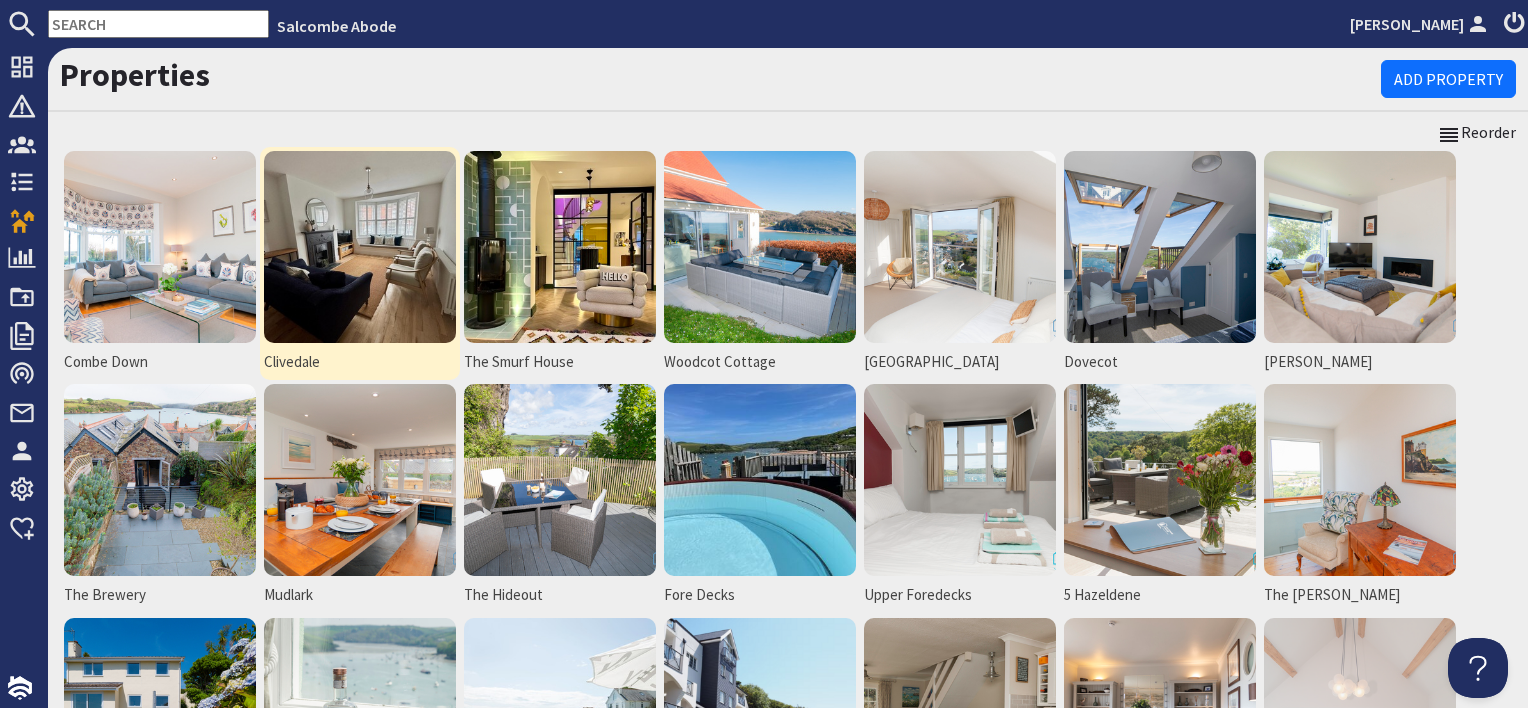 click at bounding box center (360, 247) 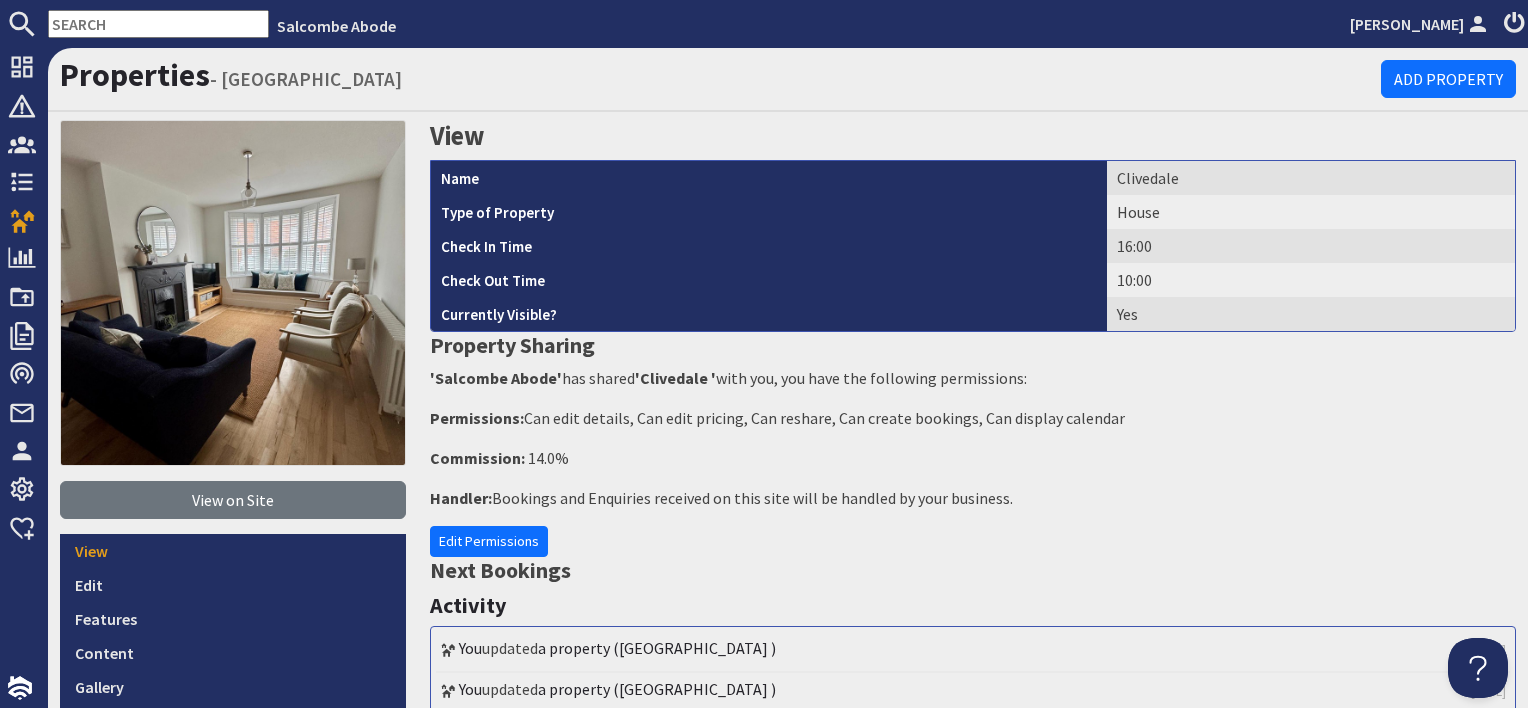 scroll, scrollTop: 0, scrollLeft: 0, axis: both 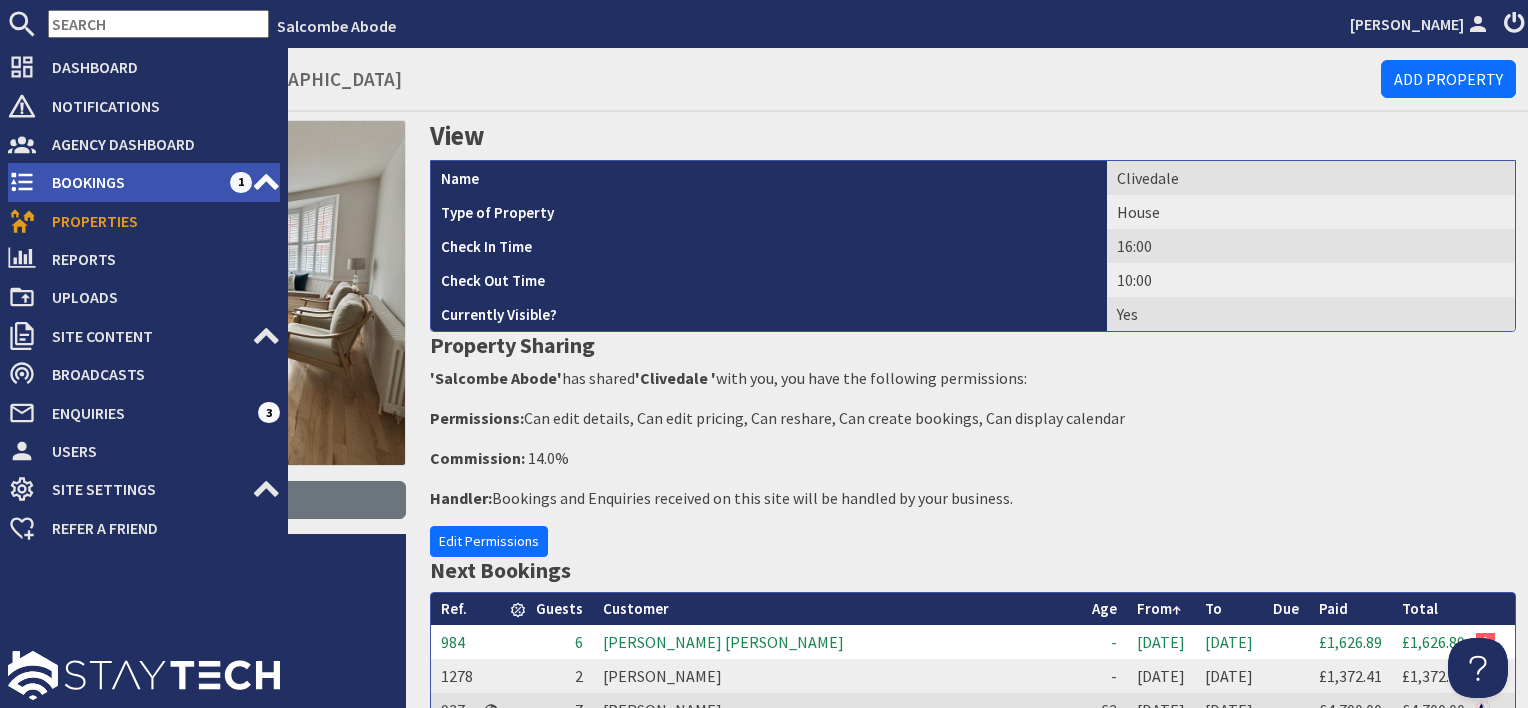 click on "Bookings" at bounding box center (133, 182) 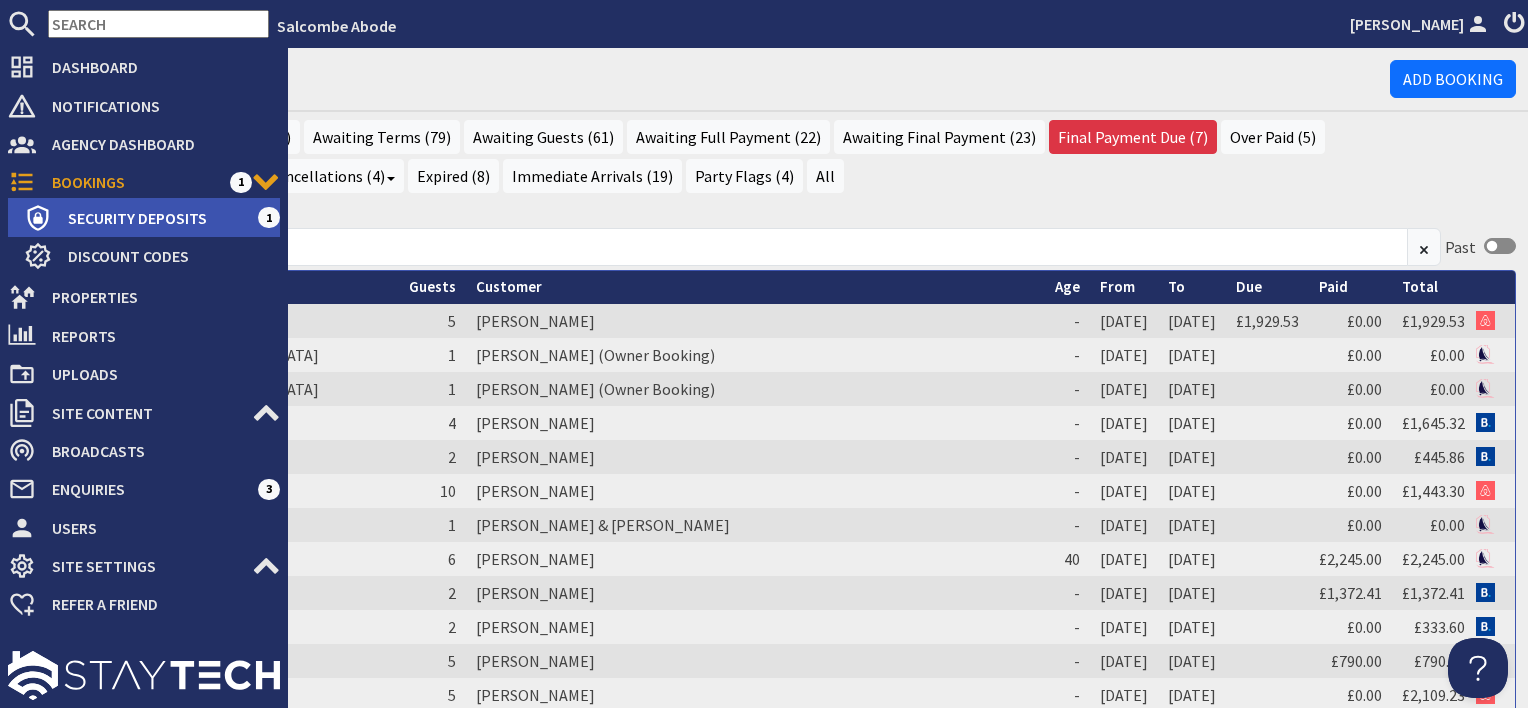 scroll, scrollTop: 0, scrollLeft: 0, axis: both 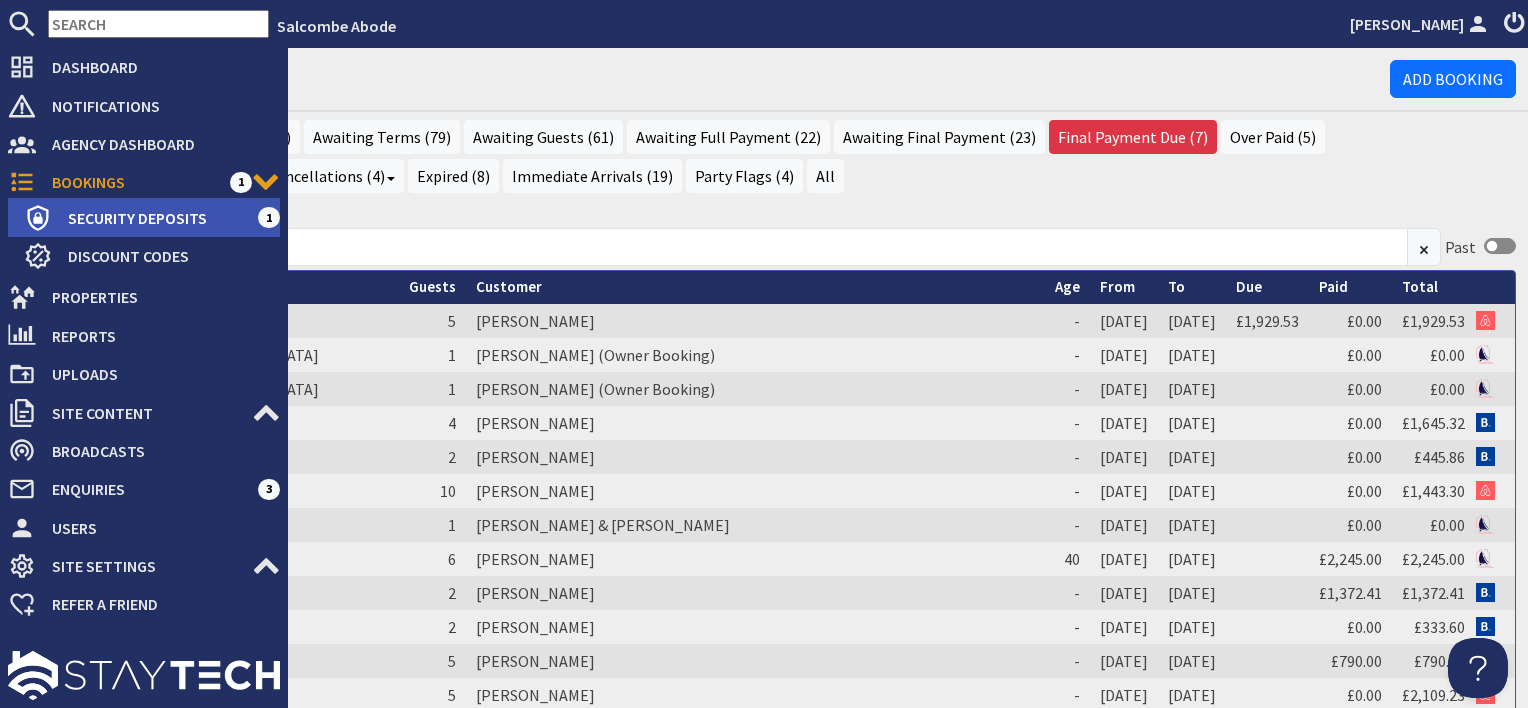 click on "Security Deposits" at bounding box center [155, 218] 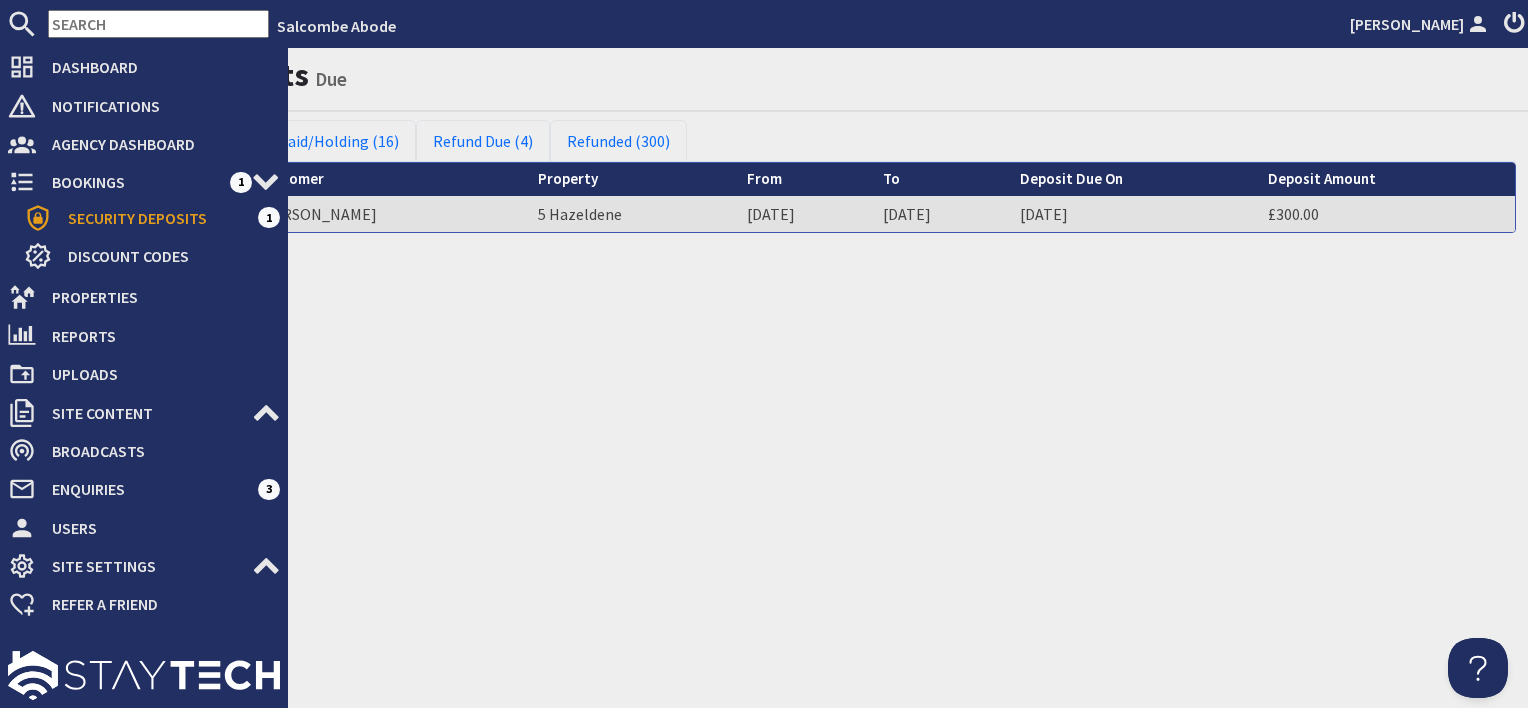 scroll, scrollTop: 0, scrollLeft: 0, axis: both 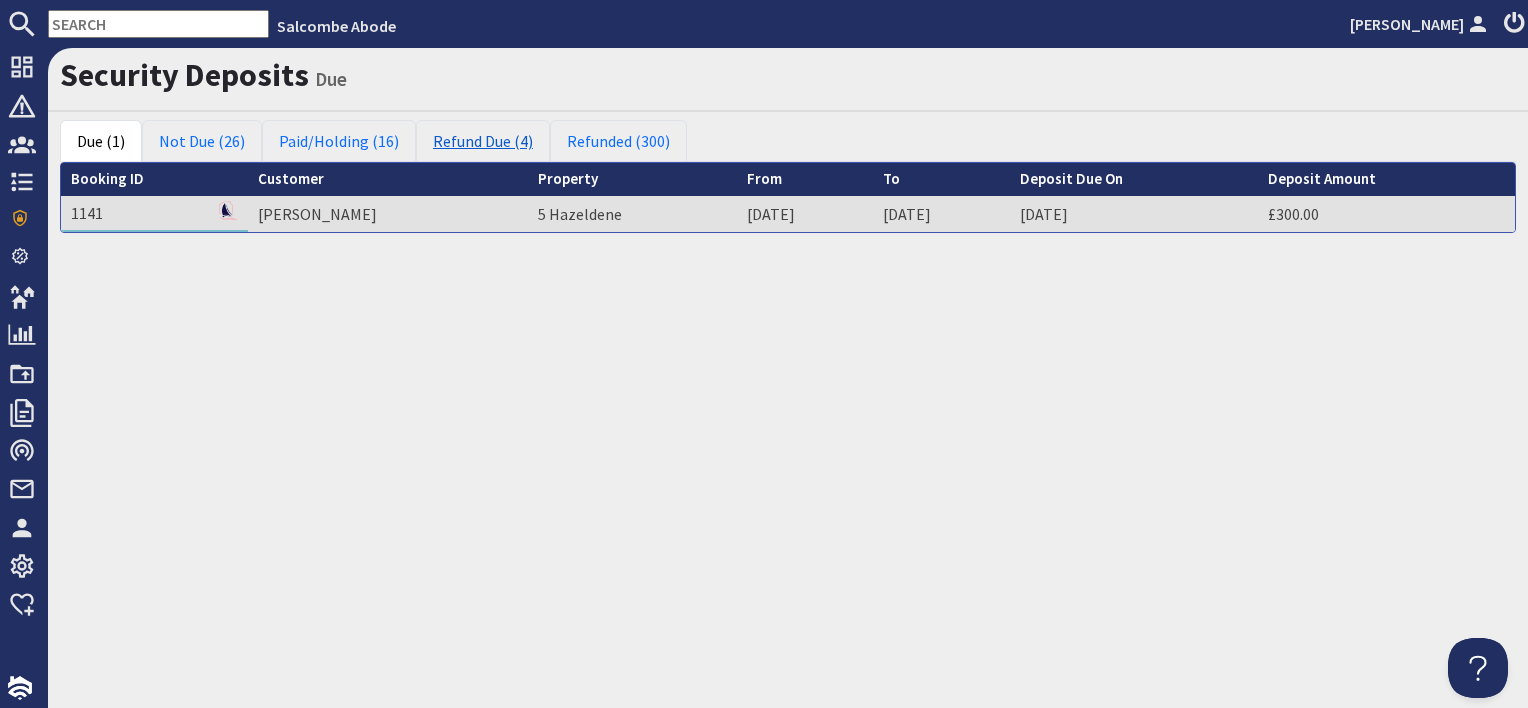 click on "Refund Due (4)" at bounding box center (483, 141) 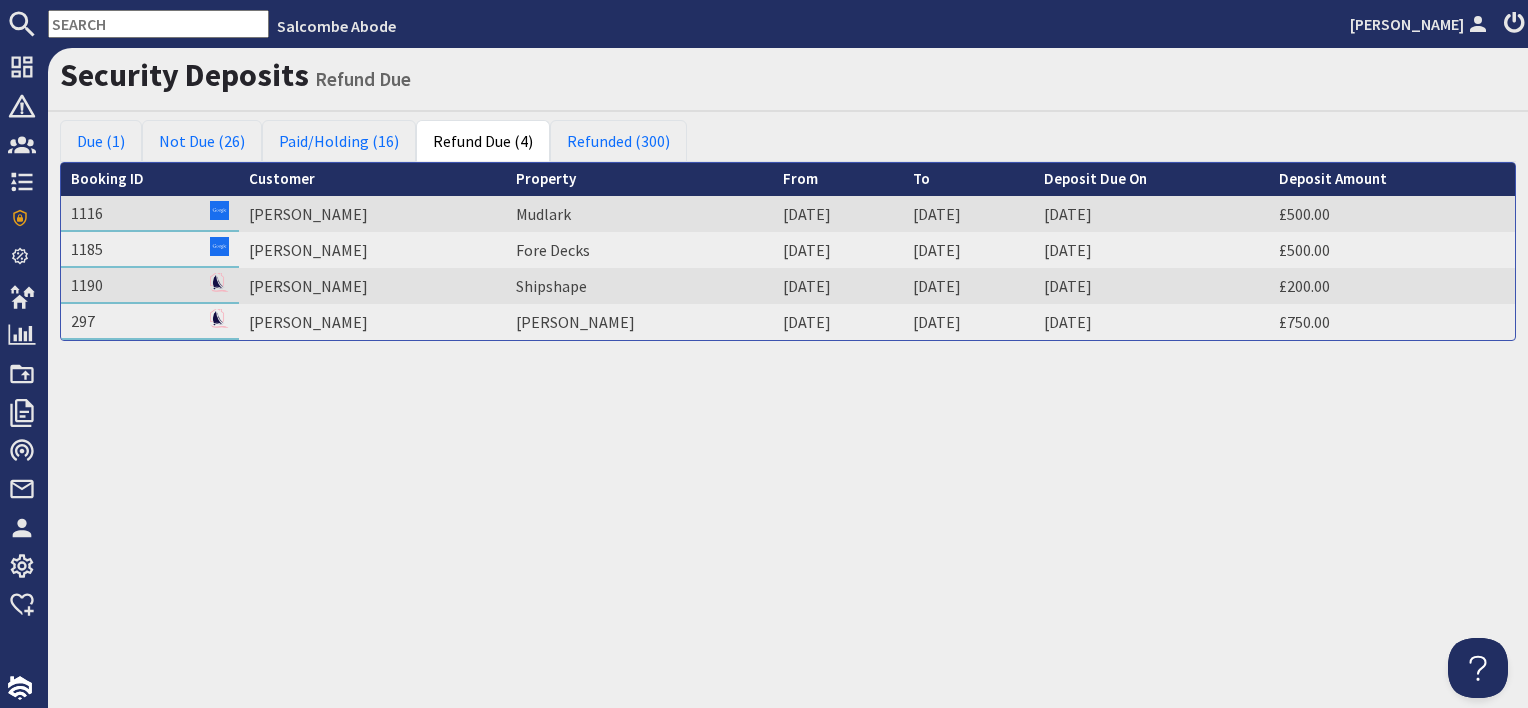 scroll, scrollTop: 0, scrollLeft: 0, axis: both 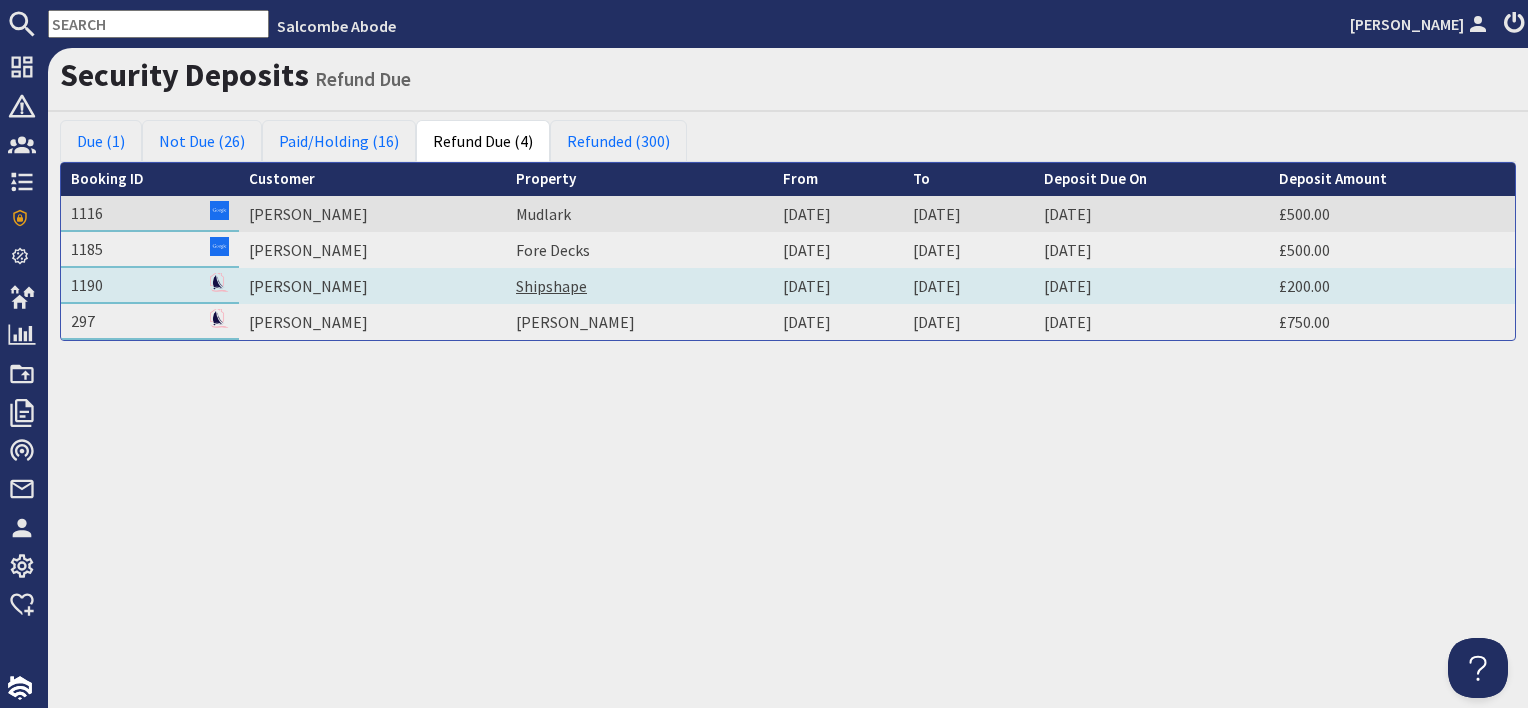 click on "Shipshape" at bounding box center [551, 286] 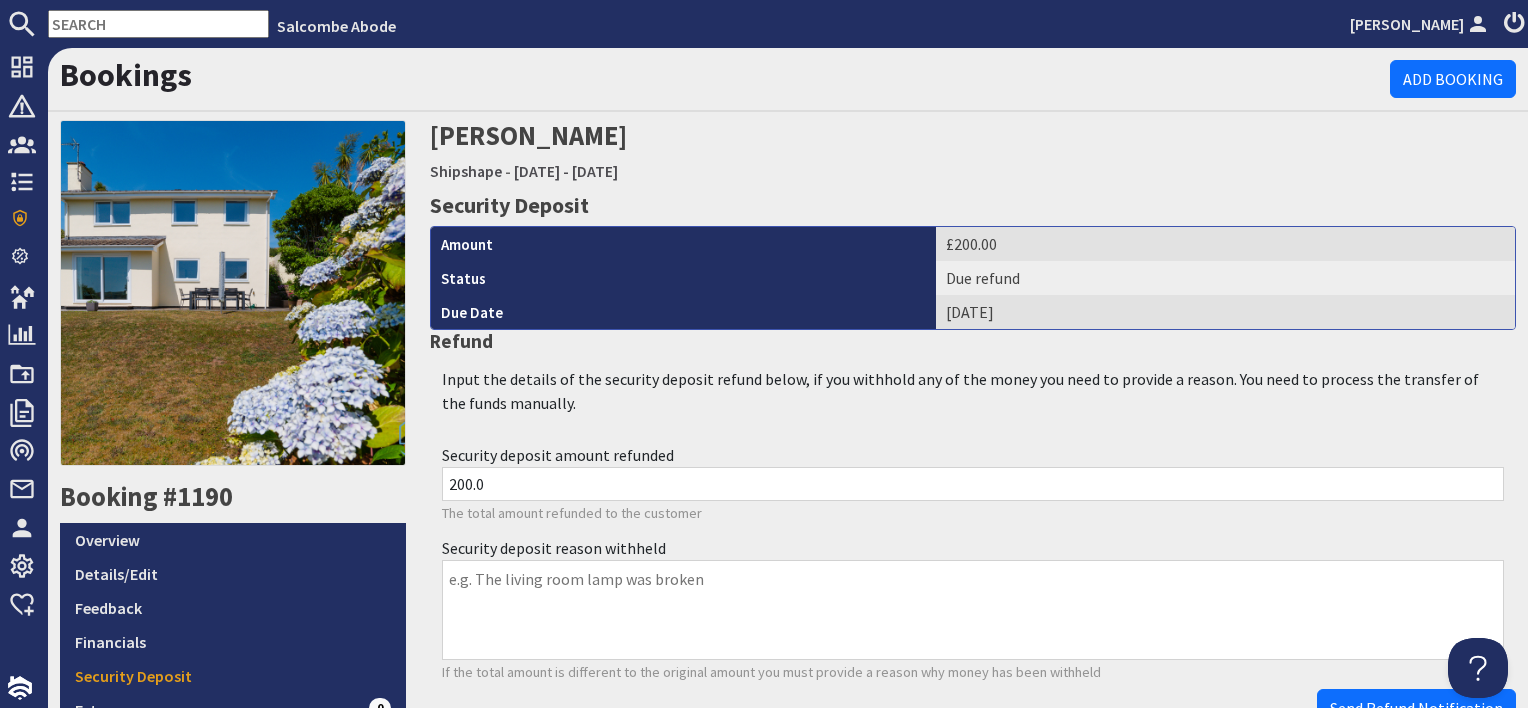 scroll, scrollTop: 0, scrollLeft: 0, axis: both 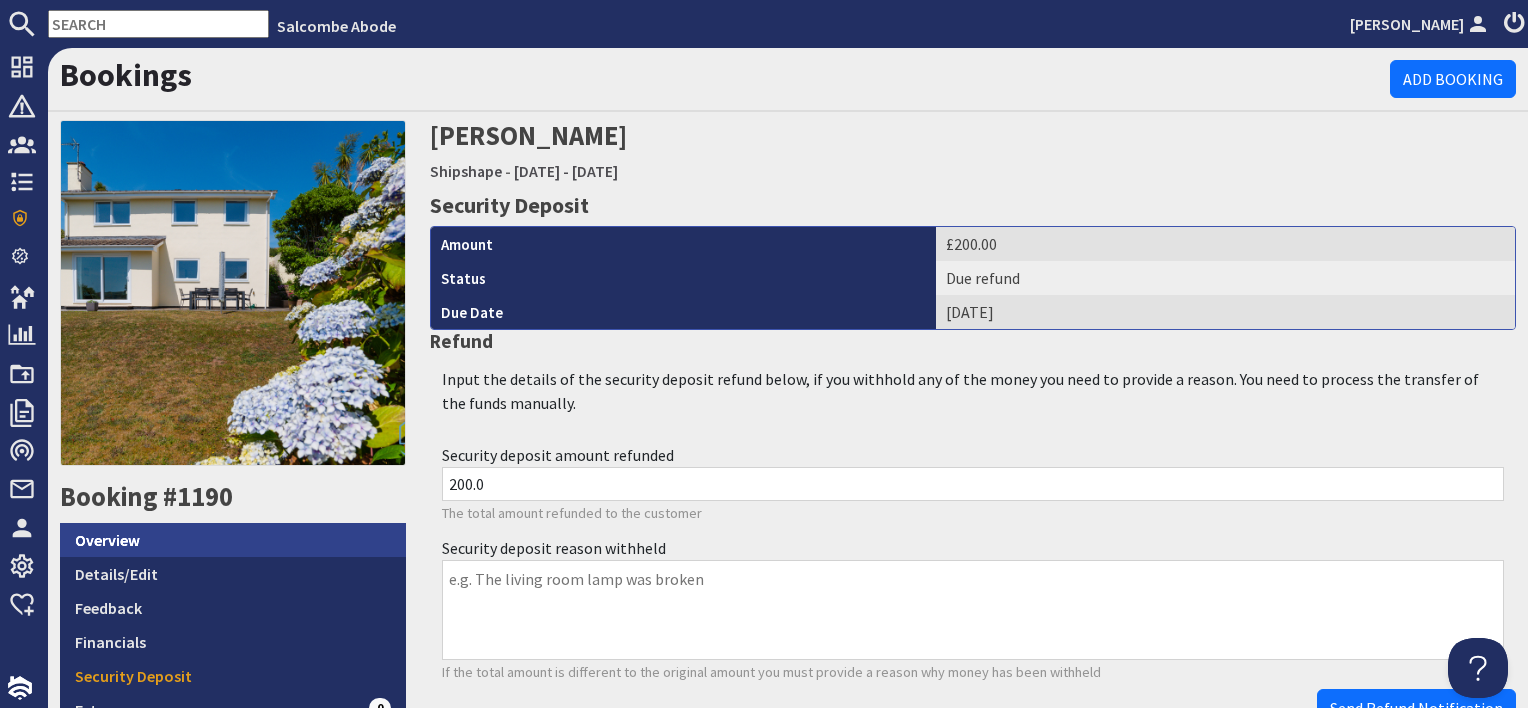 click on "Overview" at bounding box center (233, 540) 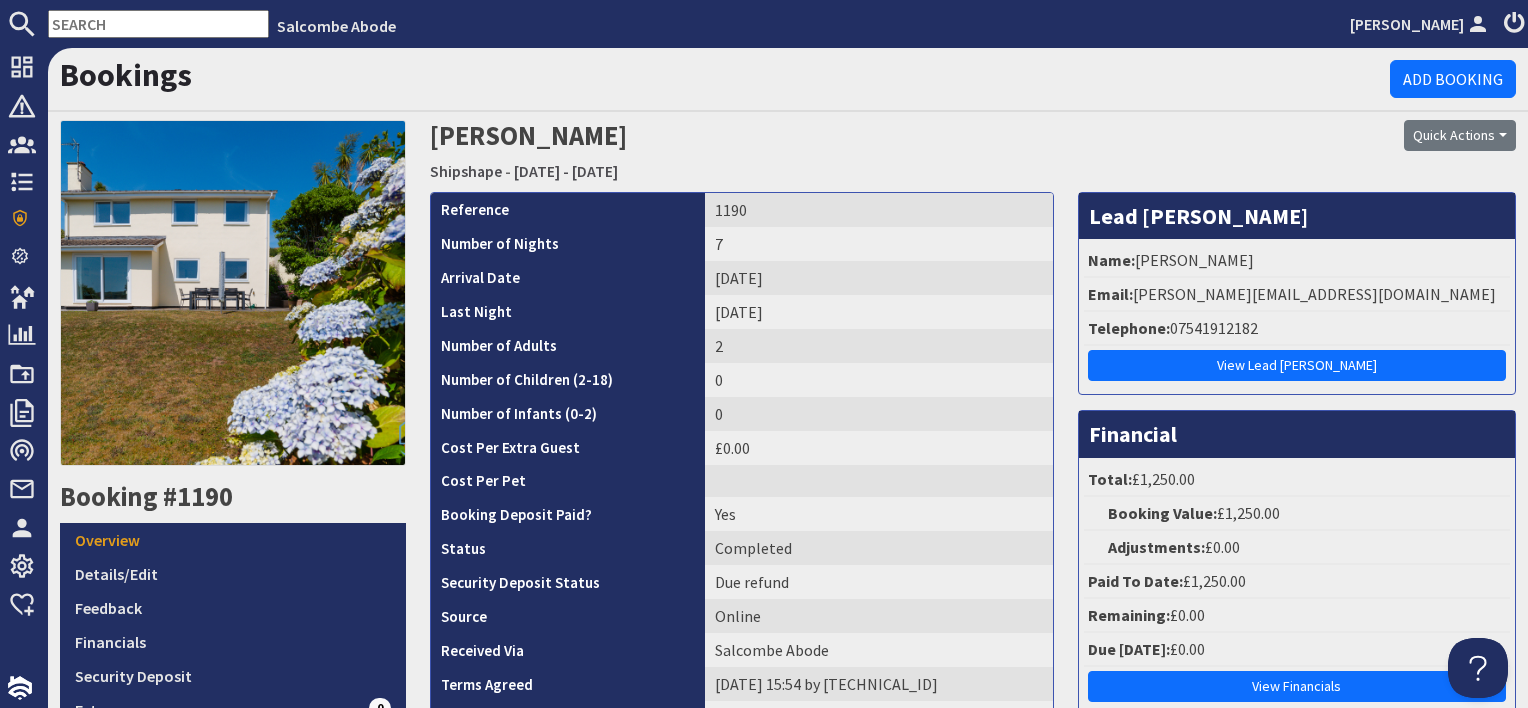 scroll, scrollTop: 0, scrollLeft: 0, axis: both 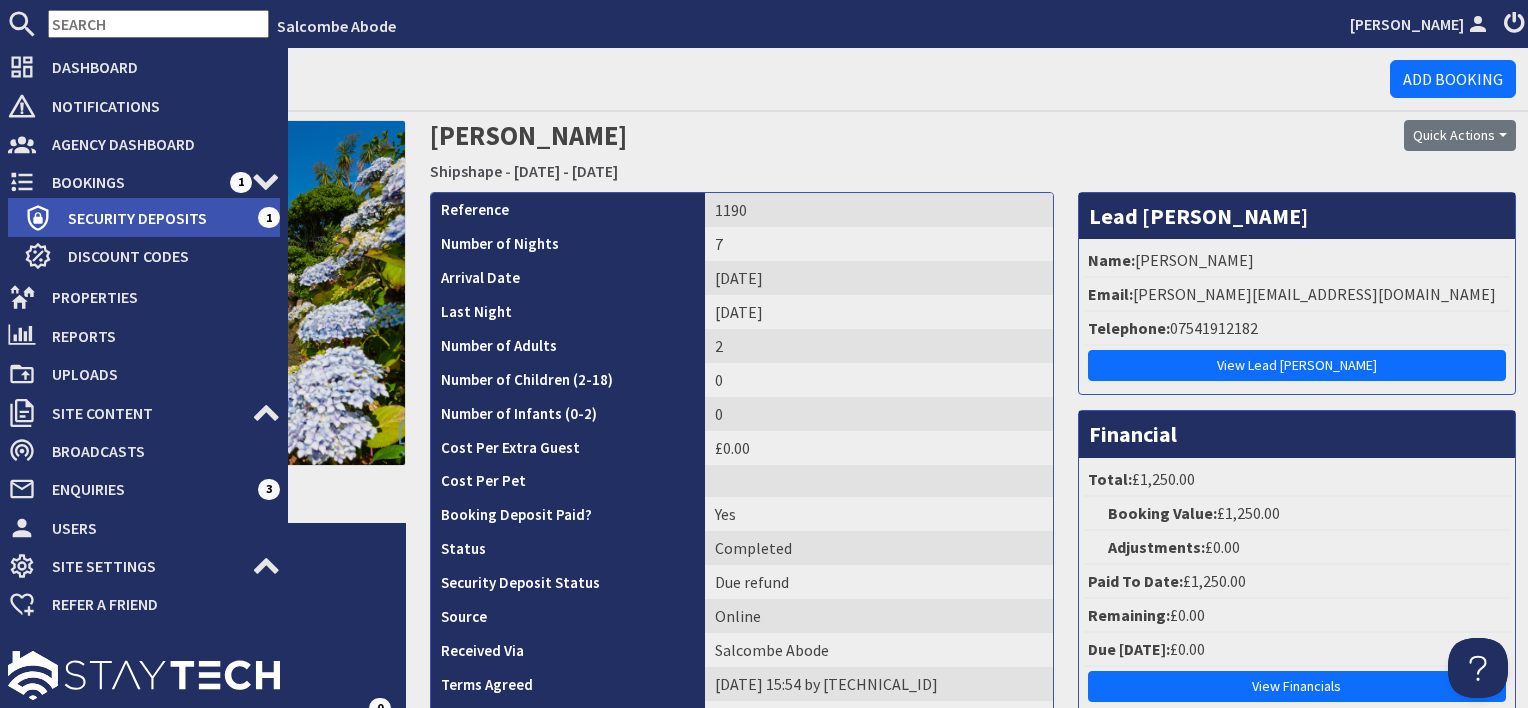 click on "Security Deposits" at bounding box center (155, 218) 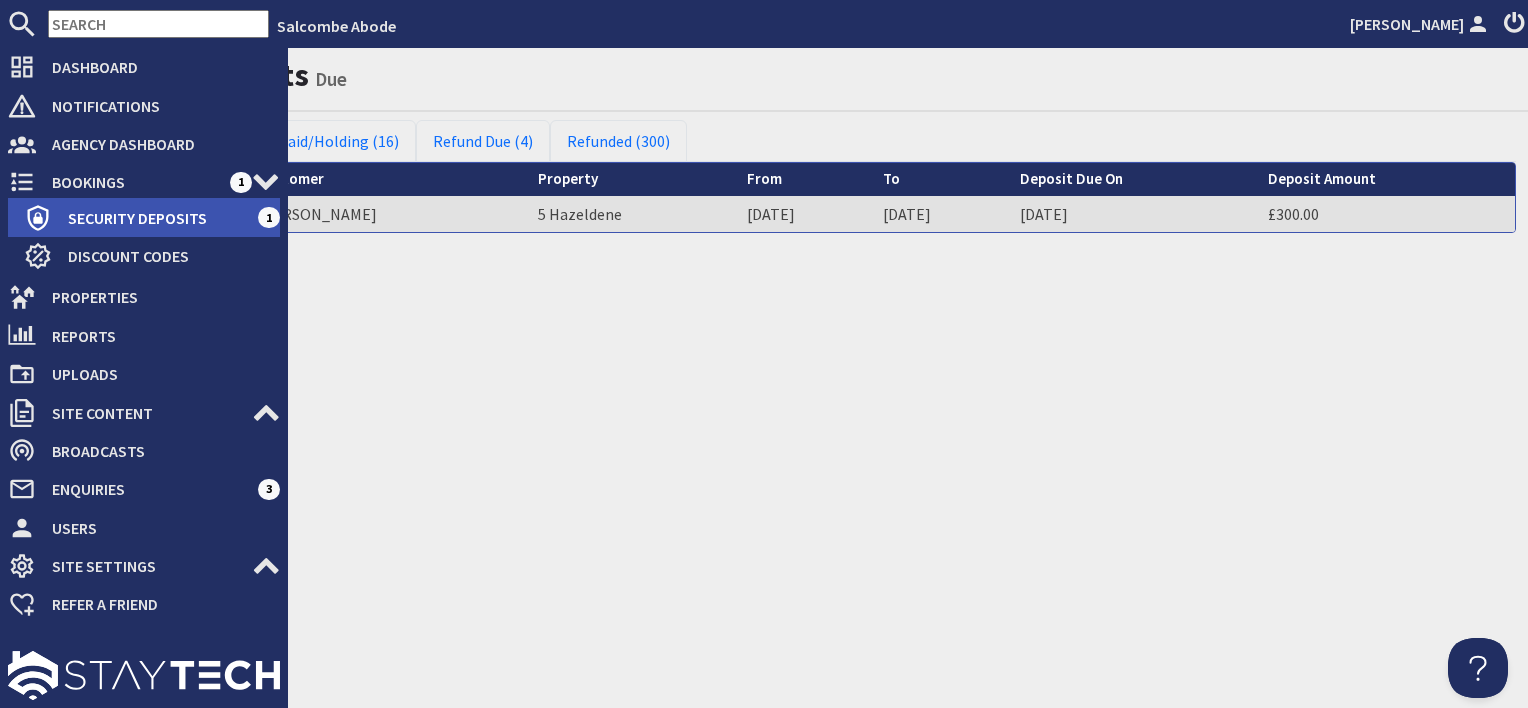 scroll, scrollTop: 0, scrollLeft: 0, axis: both 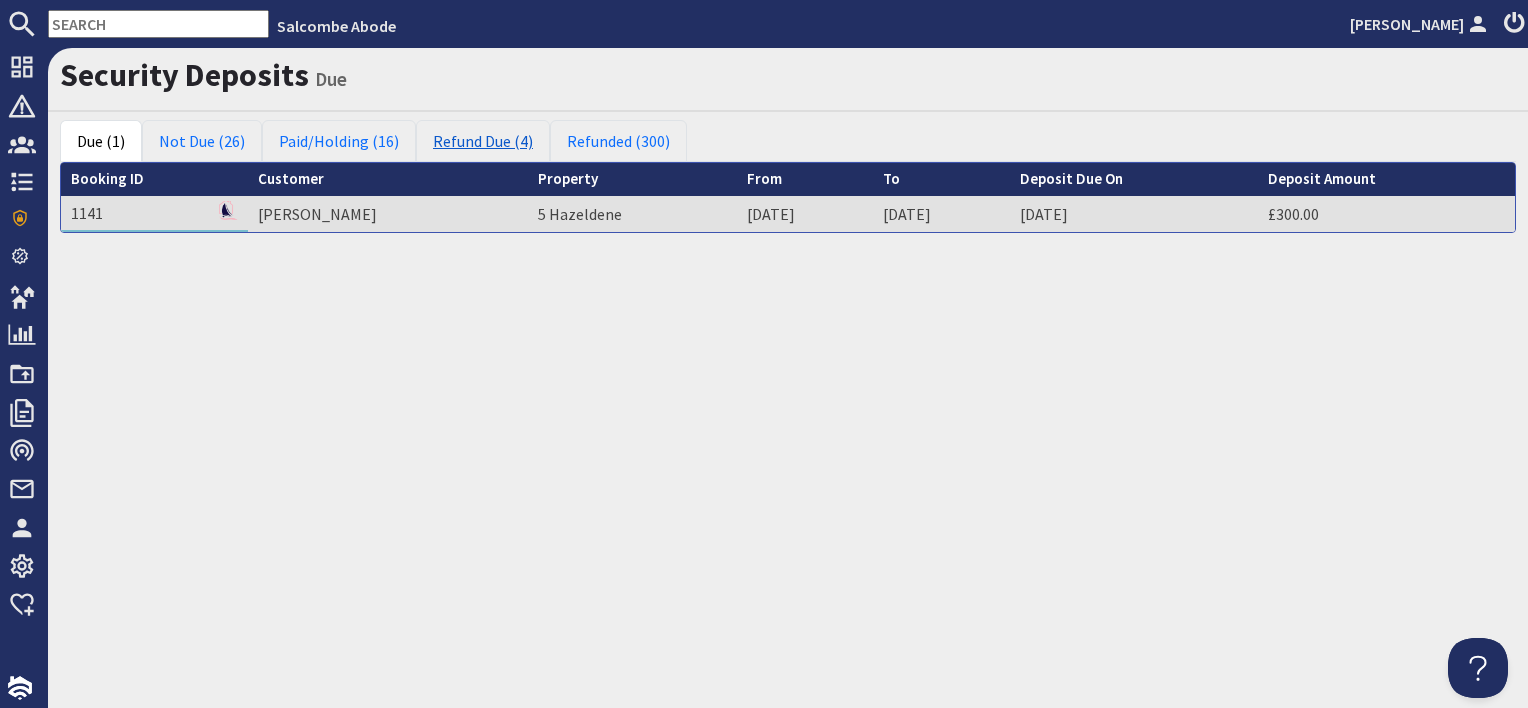 click on "Refund Due (4)" at bounding box center (483, 141) 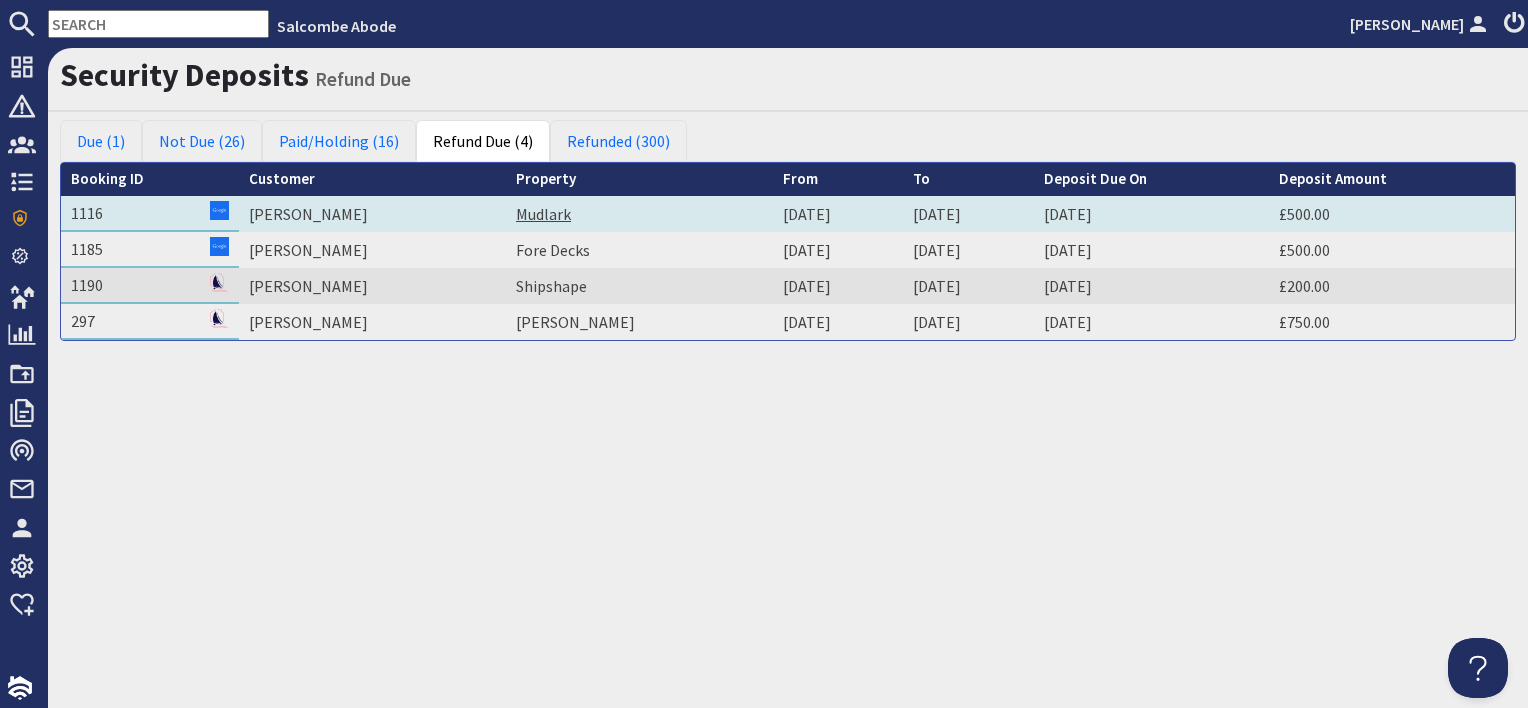 scroll, scrollTop: 0, scrollLeft: 0, axis: both 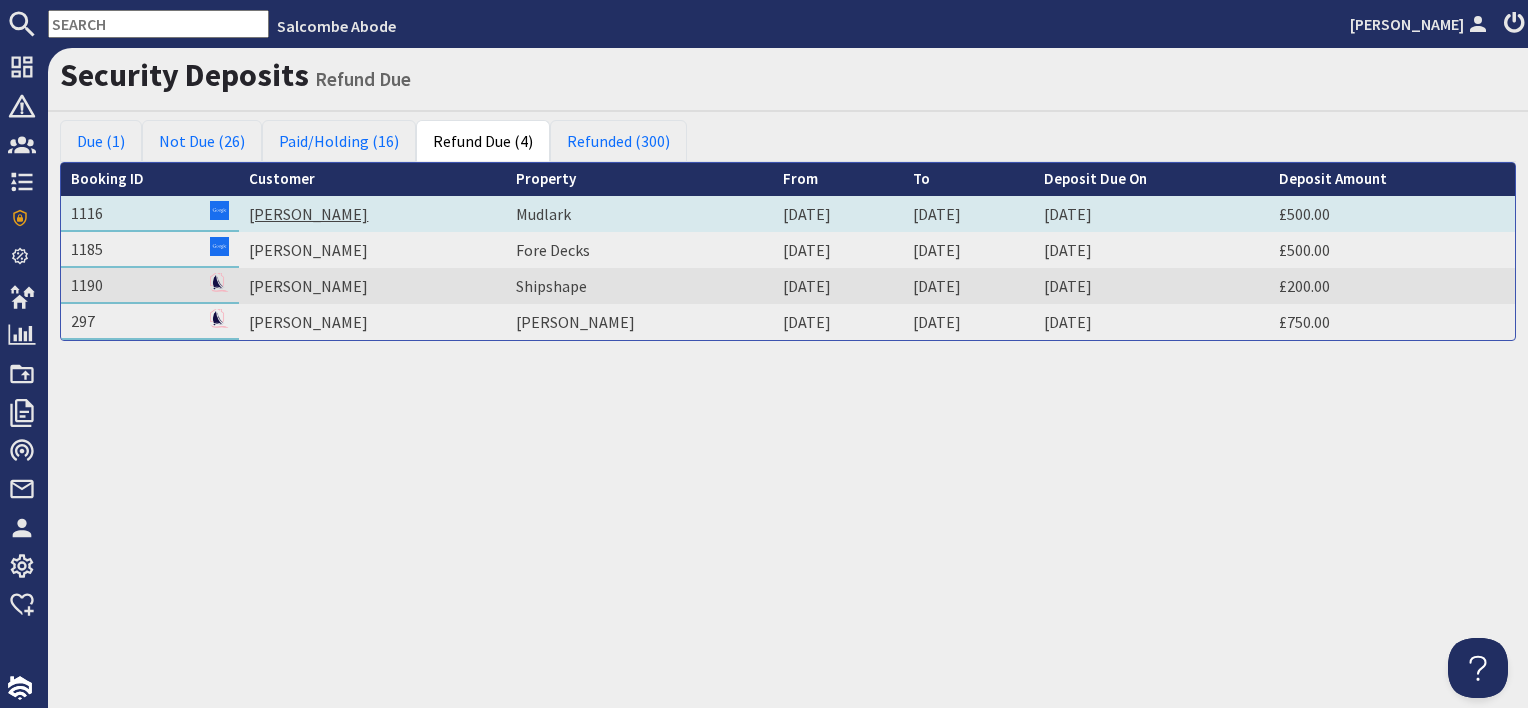 click on "Naomi Elderfield" at bounding box center (308, 214) 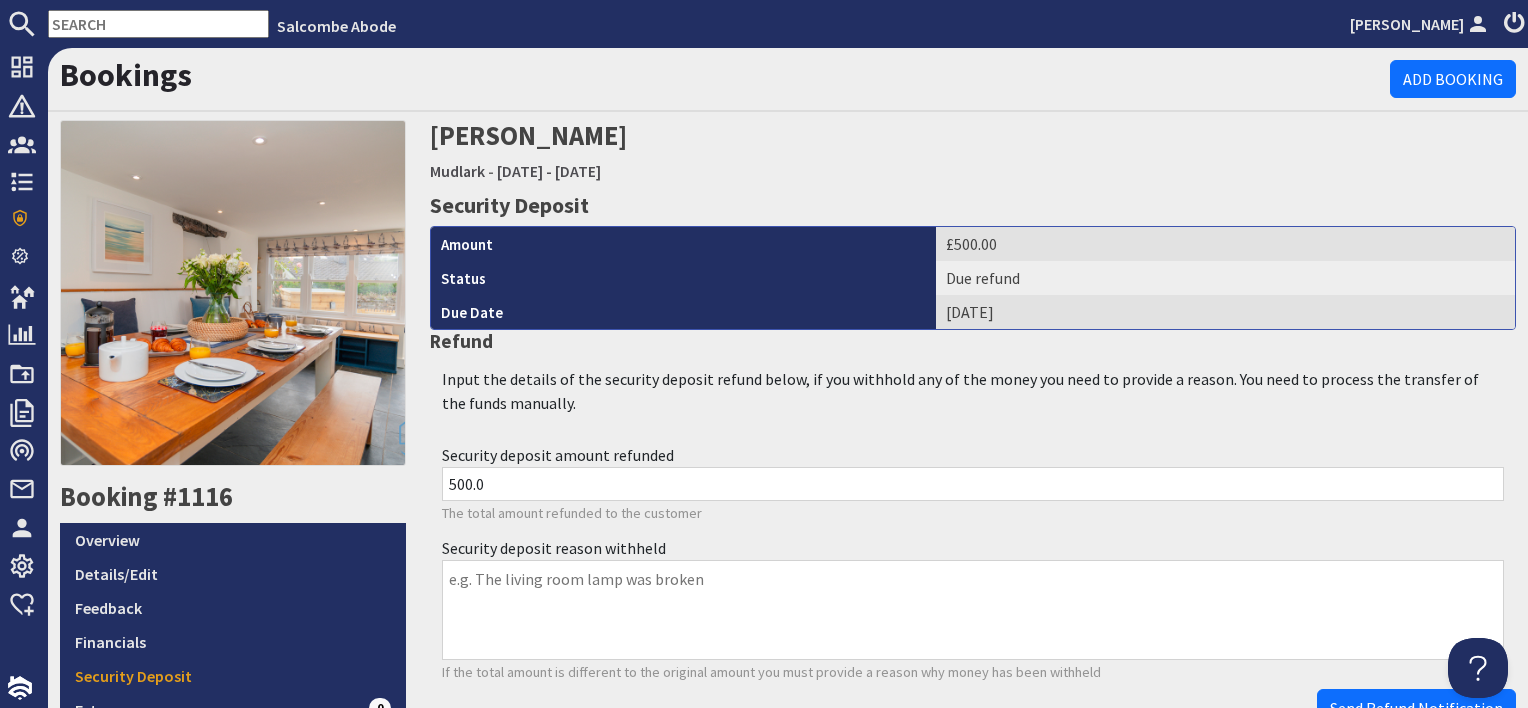 scroll, scrollTop: 0, scrollLeft: 0, axis: both 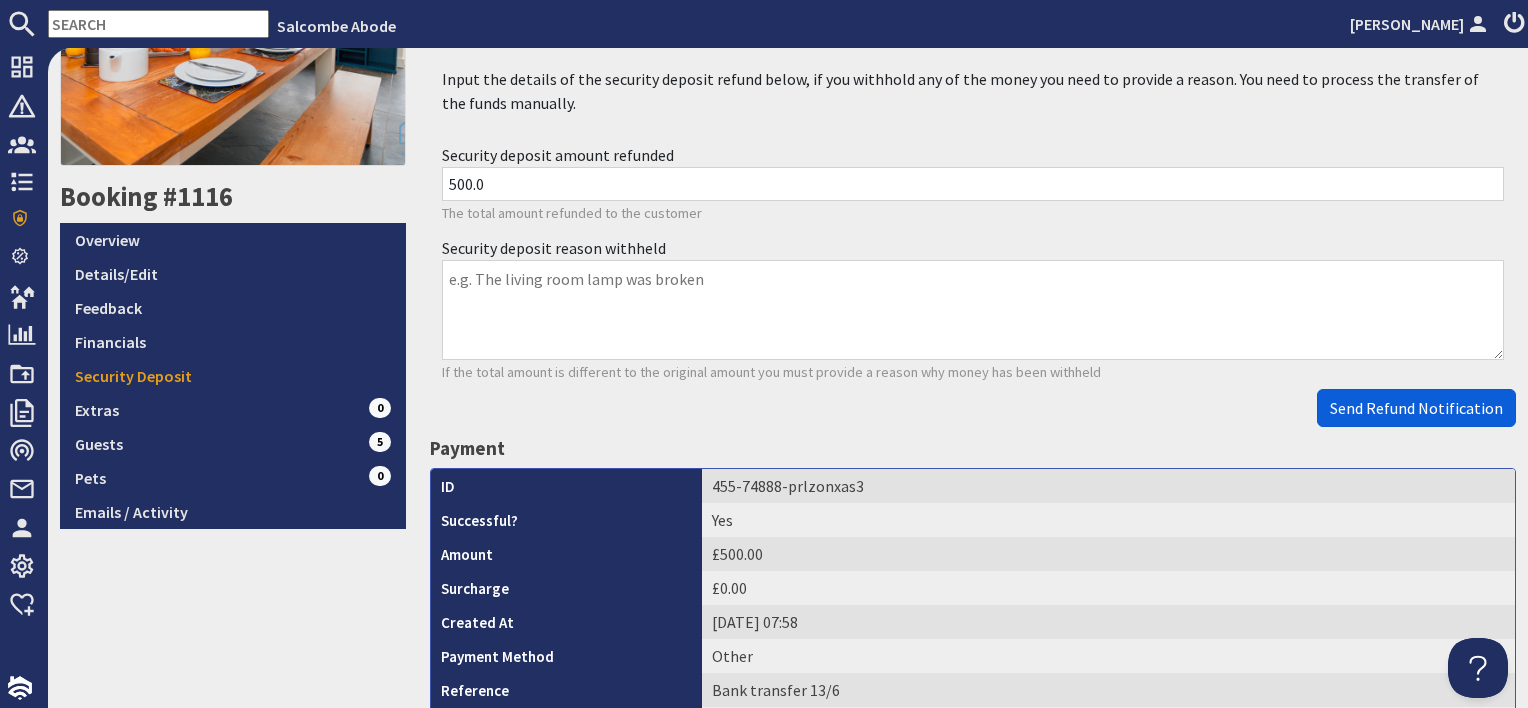 click on "Send Refund Notification" at bounding box center (1416, 408) 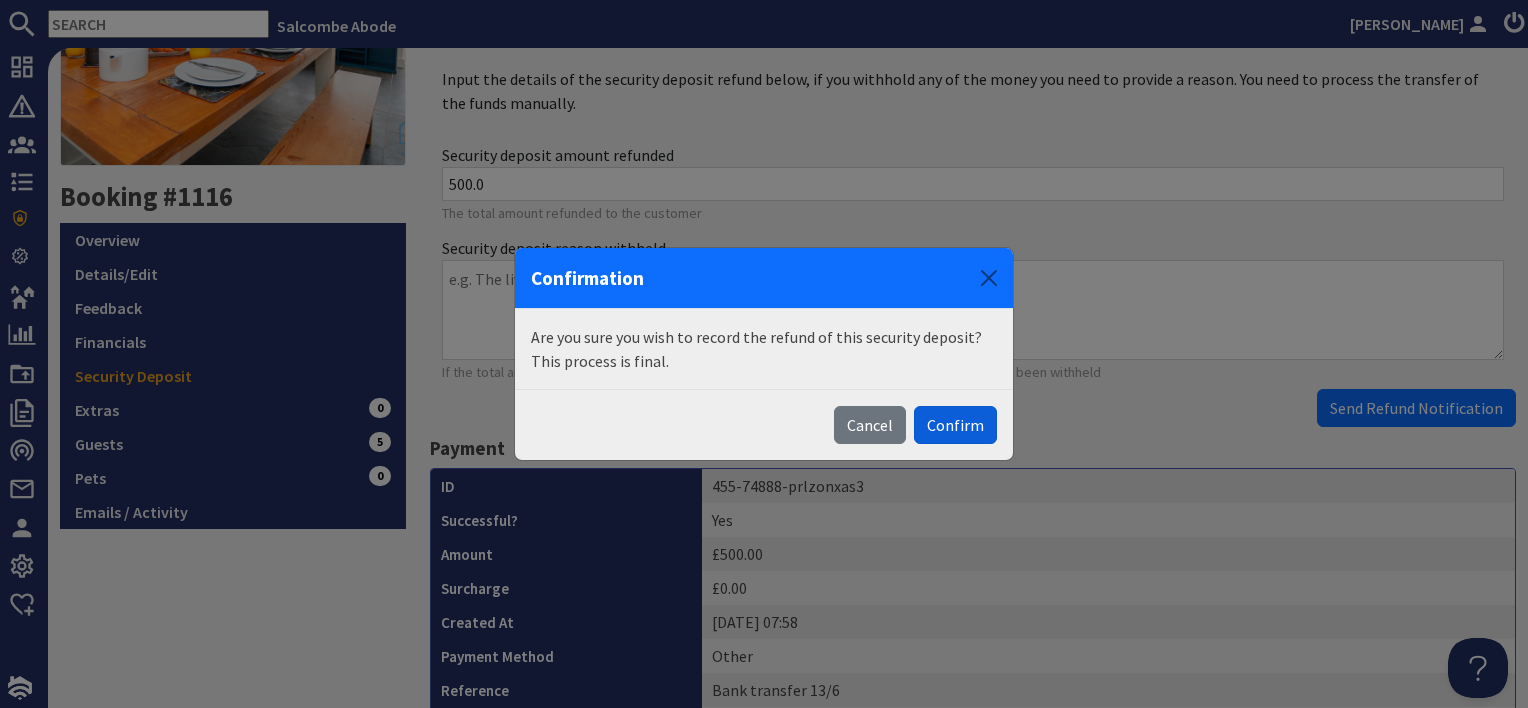 click on "Confirm" at bounding box center (955, 425) 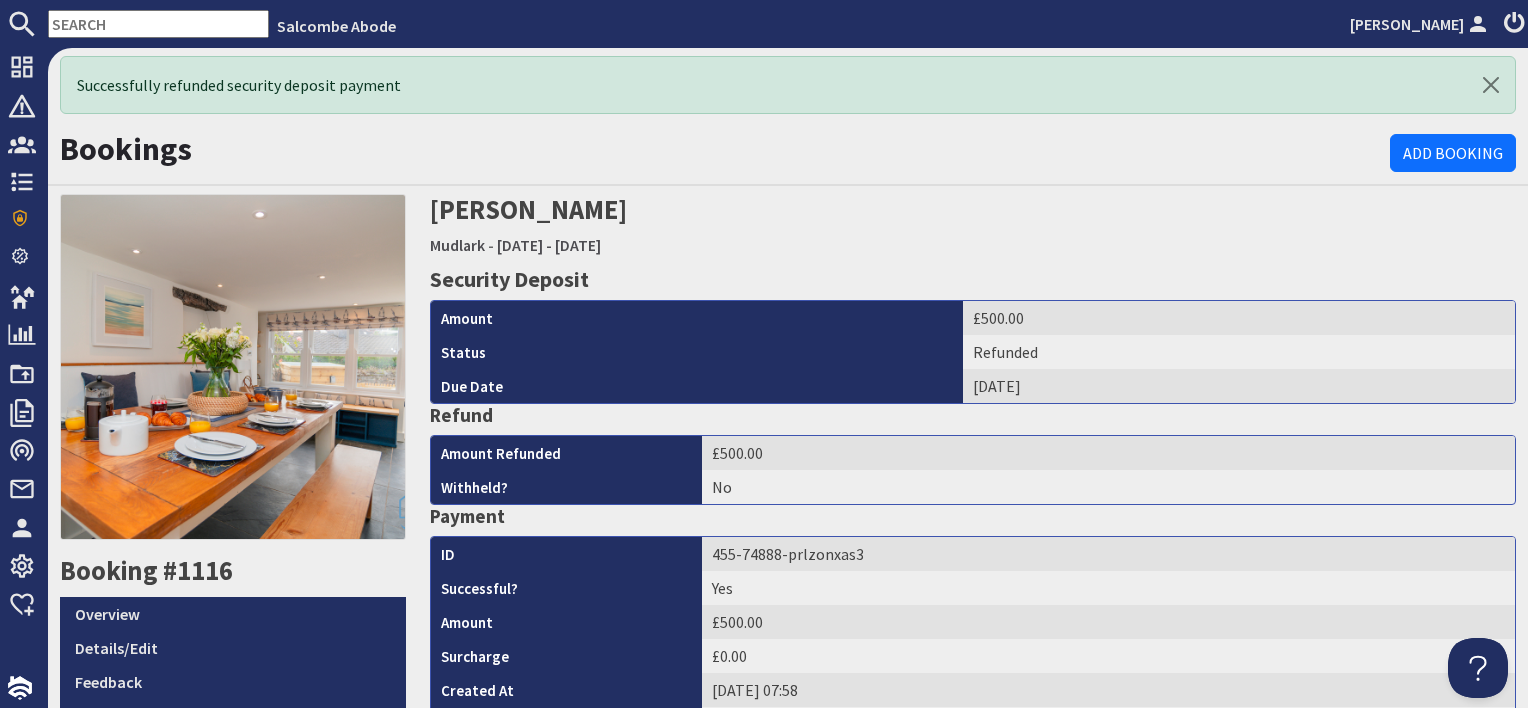 scroll, scrollTop: 0, scrollLeft: 0, axis: both 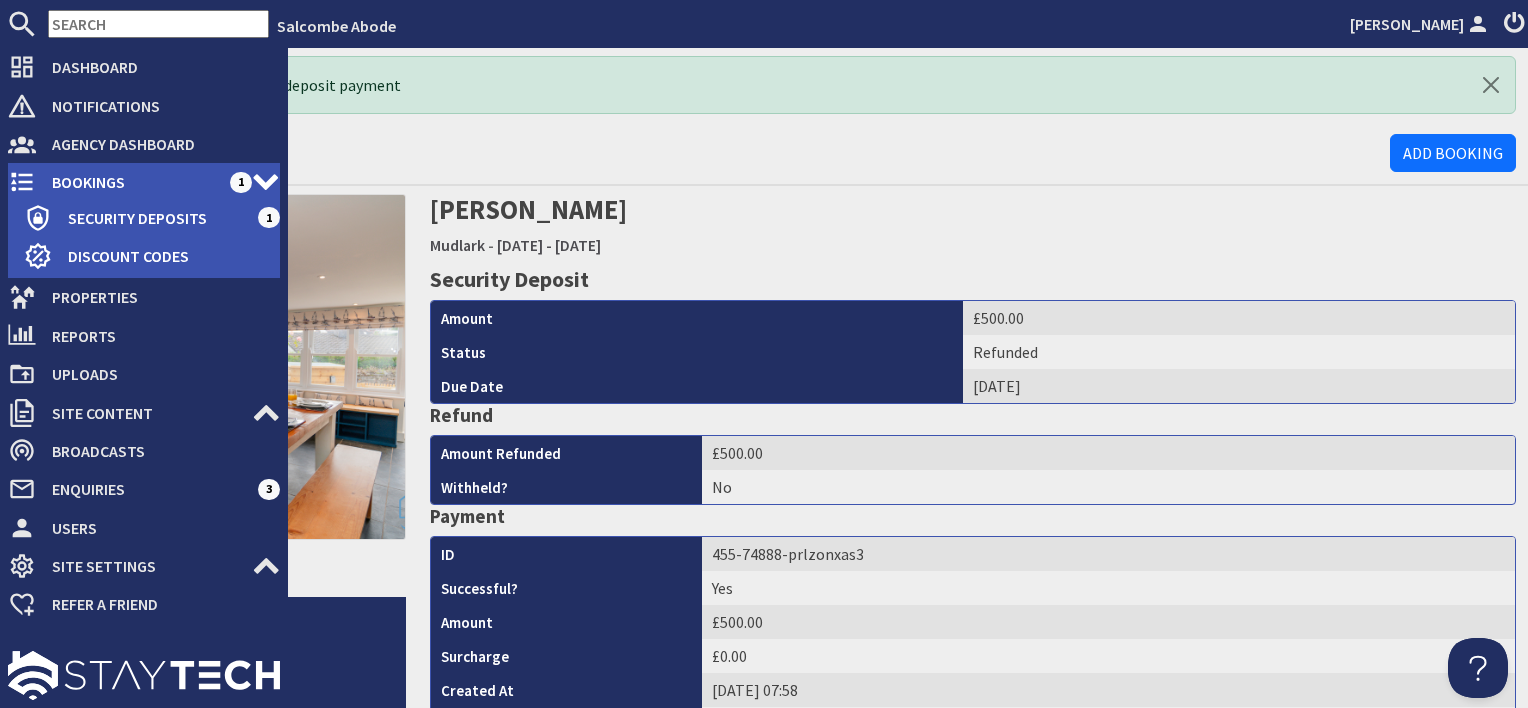 click on "Bookings" at bounding box center (133, 182) 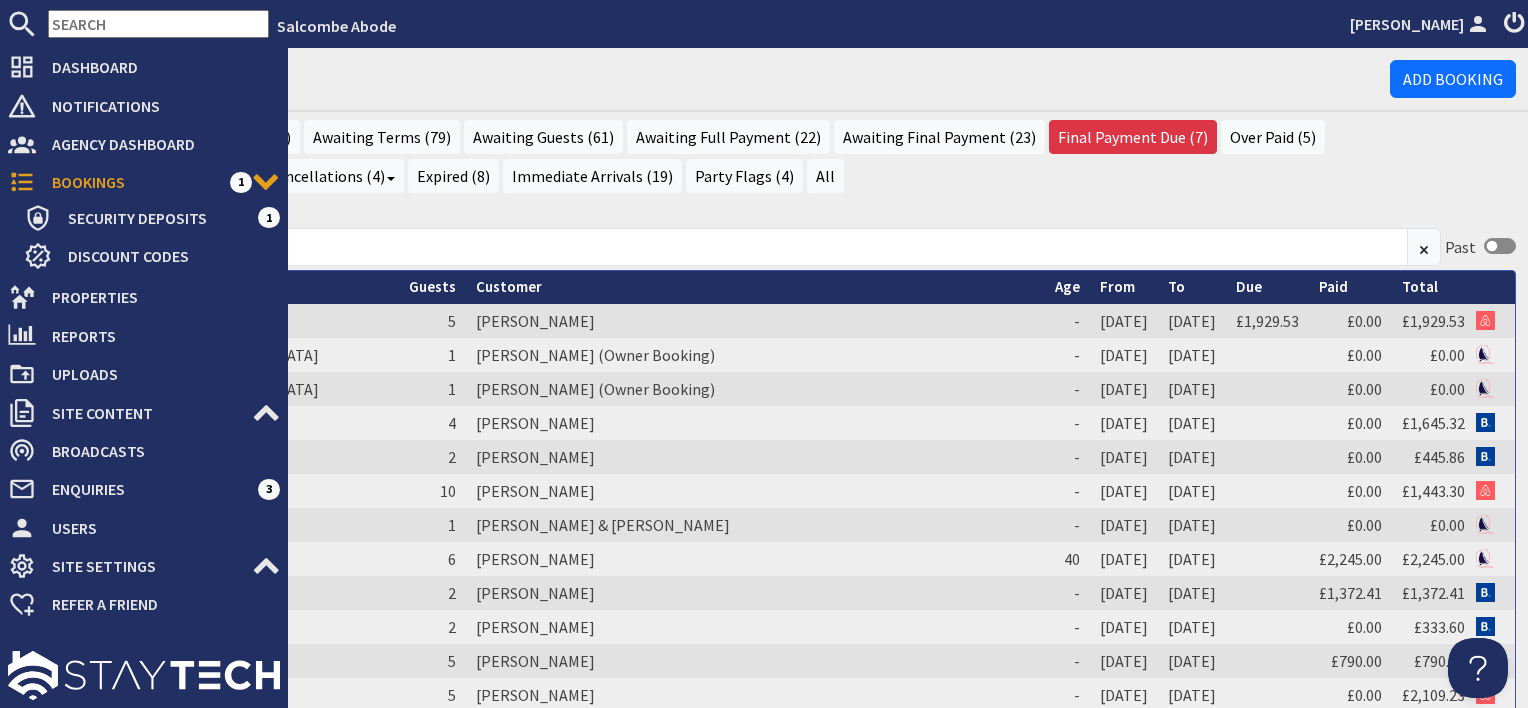 scroll, scrollTop: 0, scrollLeft: 0, axis: both 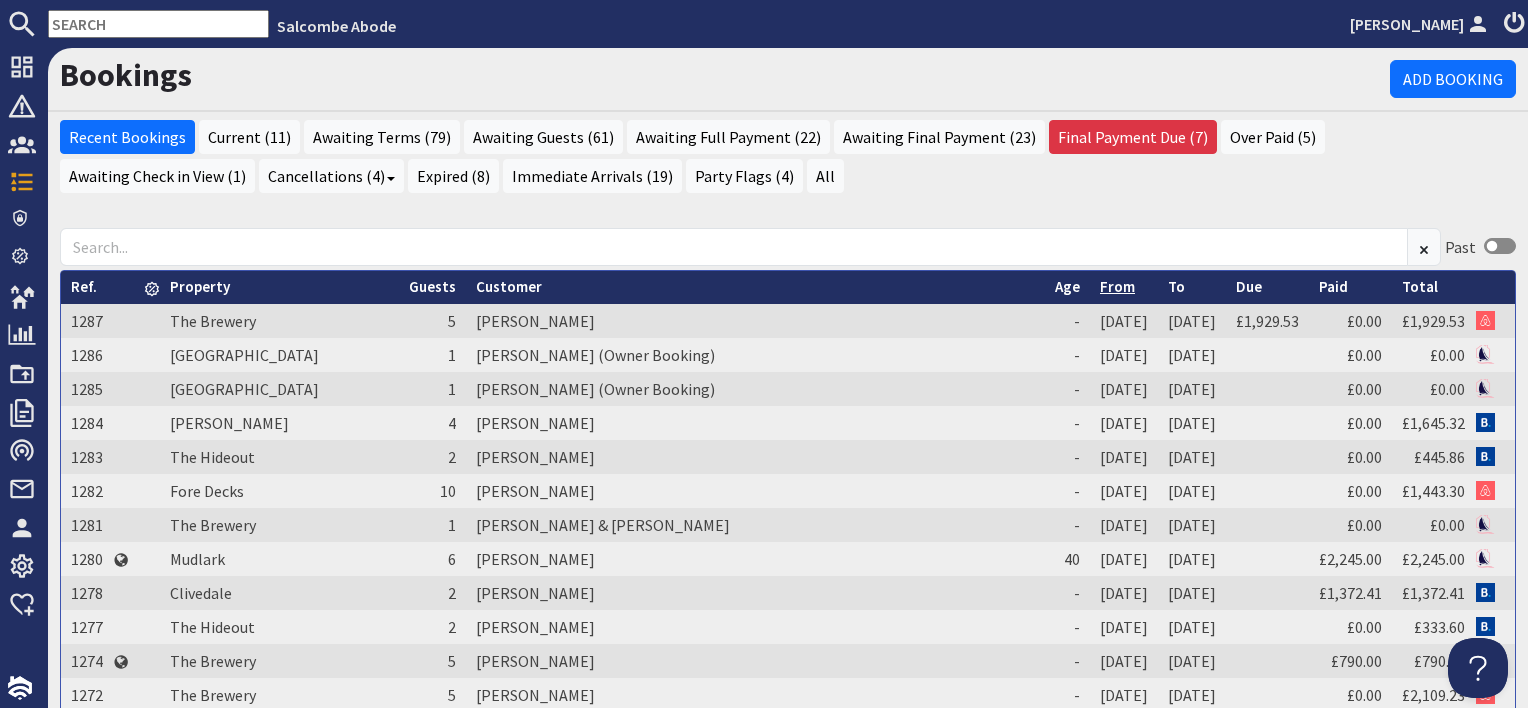 click on "From" at bounding box center [1117, 286] 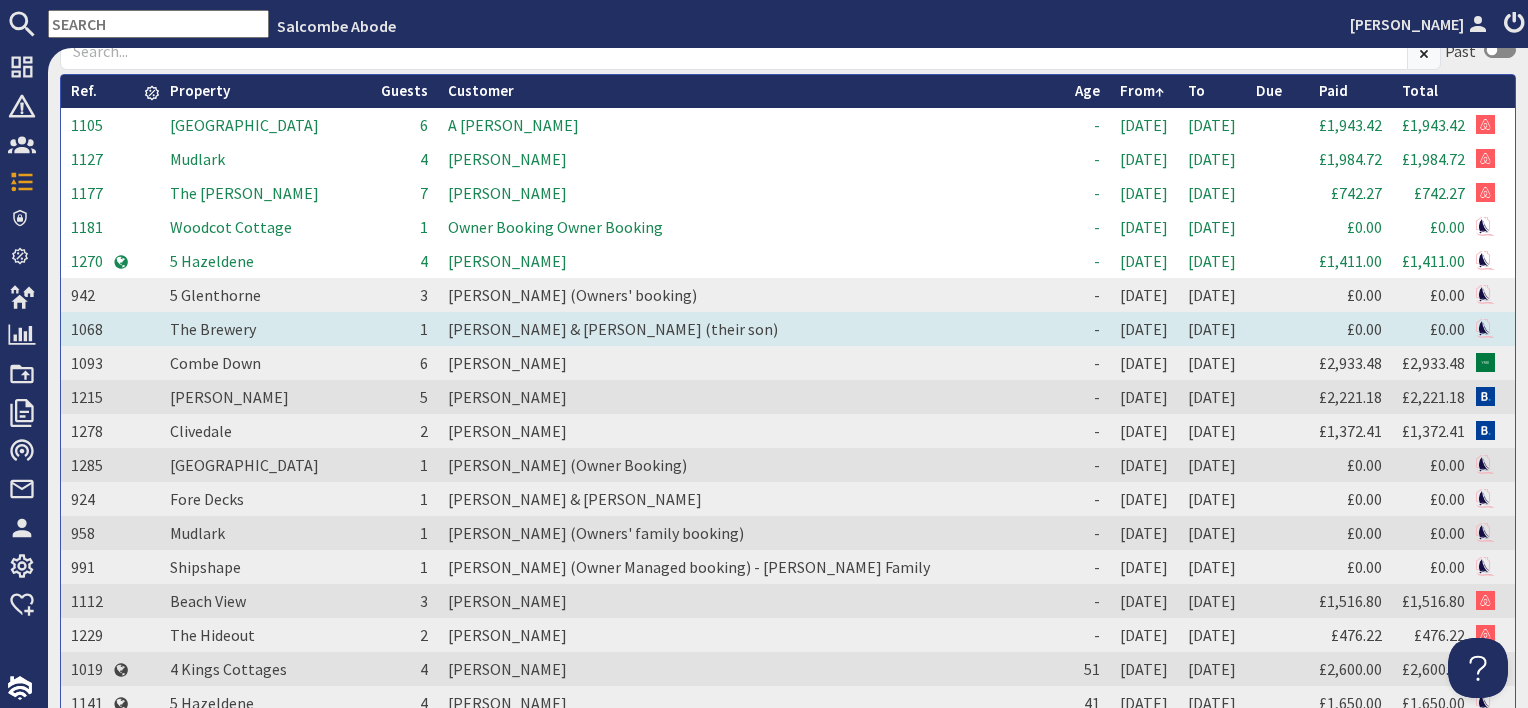 scroll, scrollTop: 200, scrollLeft: 0, axis: vertical 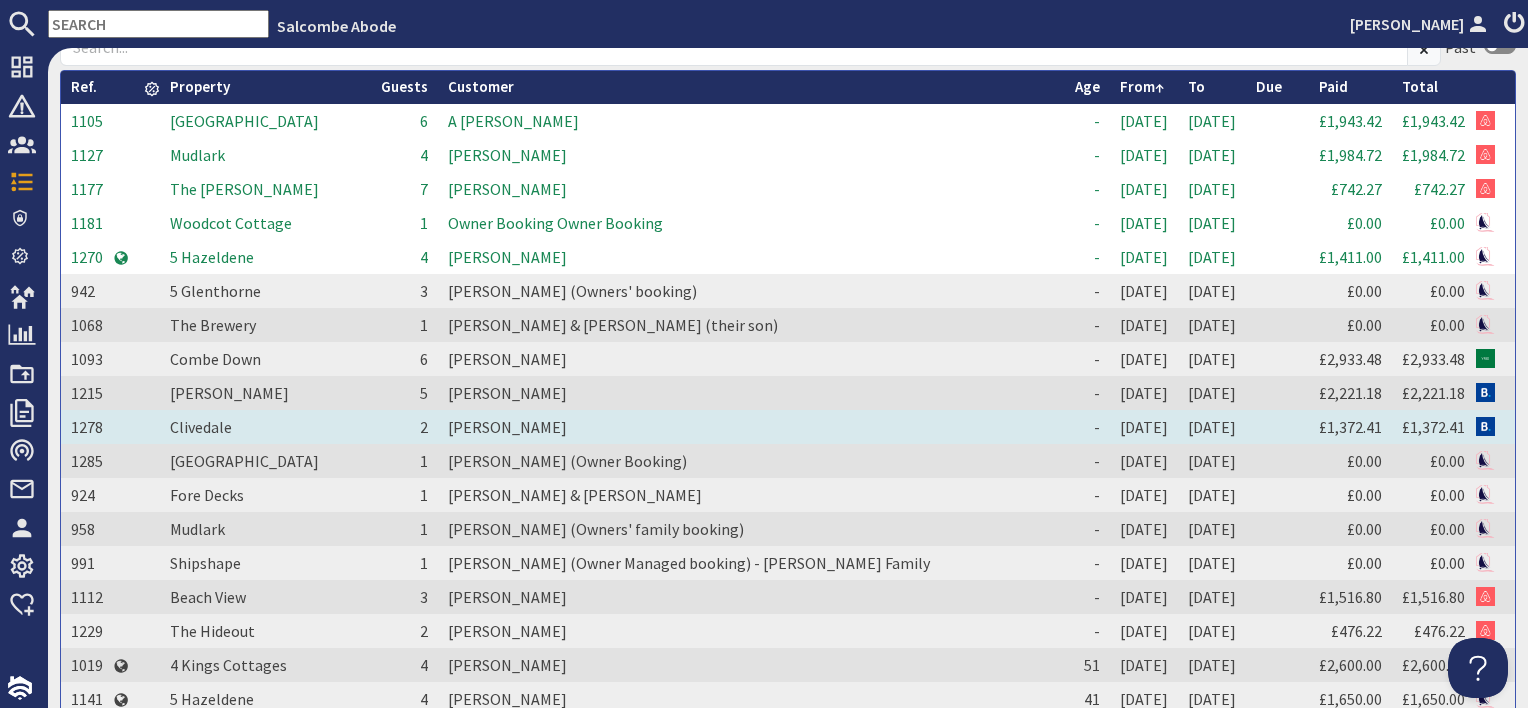 click on "[PERSON_NAME]" at bounding box center (751, 427) 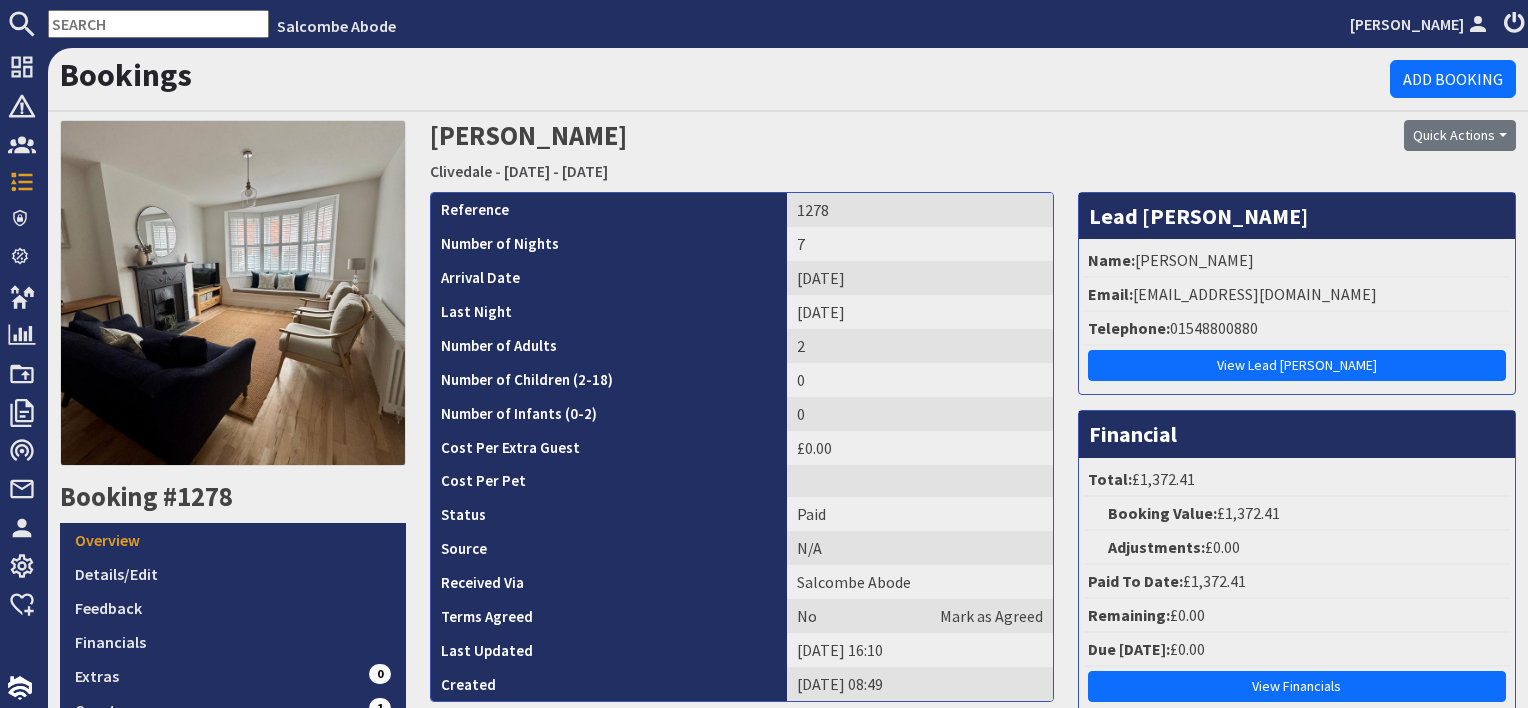 scroll, scrollTop: 0, scrollLeft: 0, axis: both 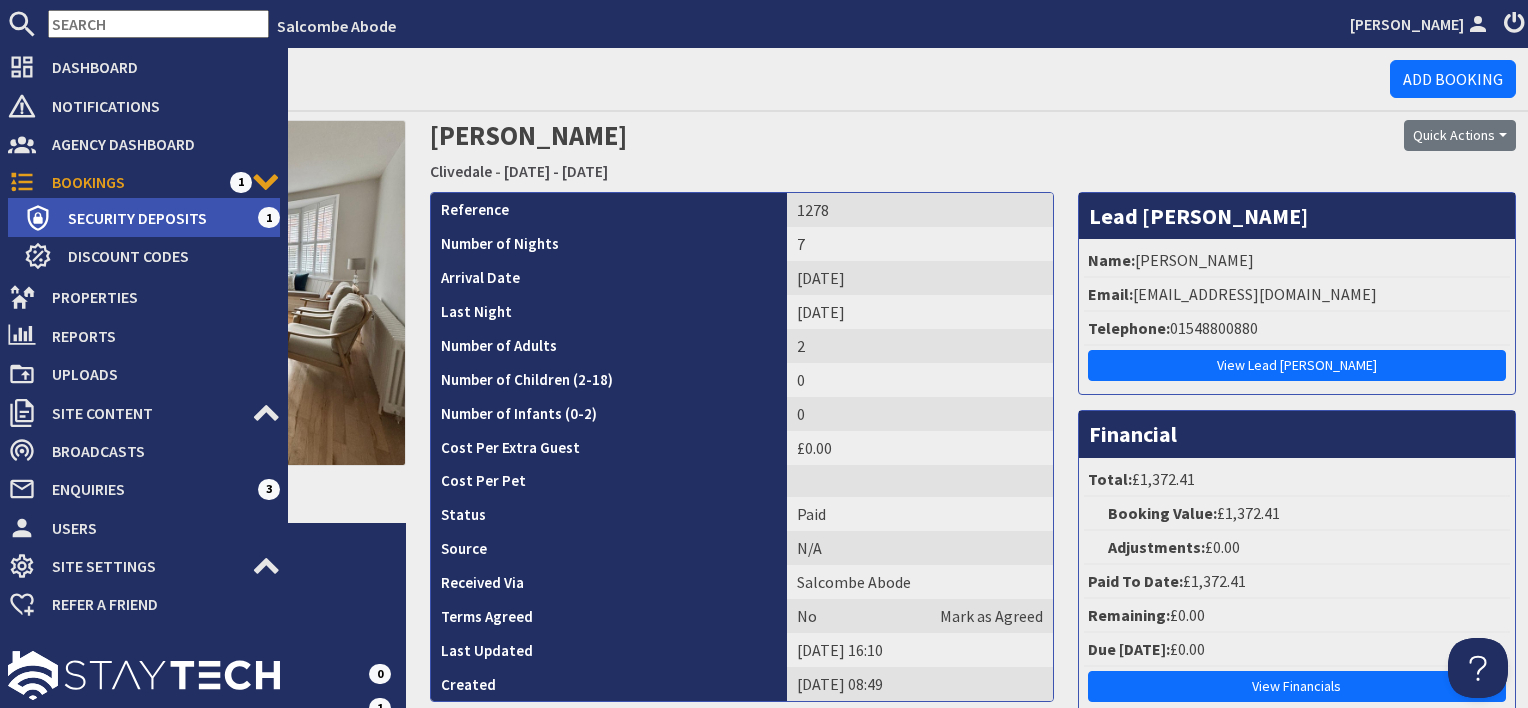 click on "Security Deposits" at bounding box center (155, 218) 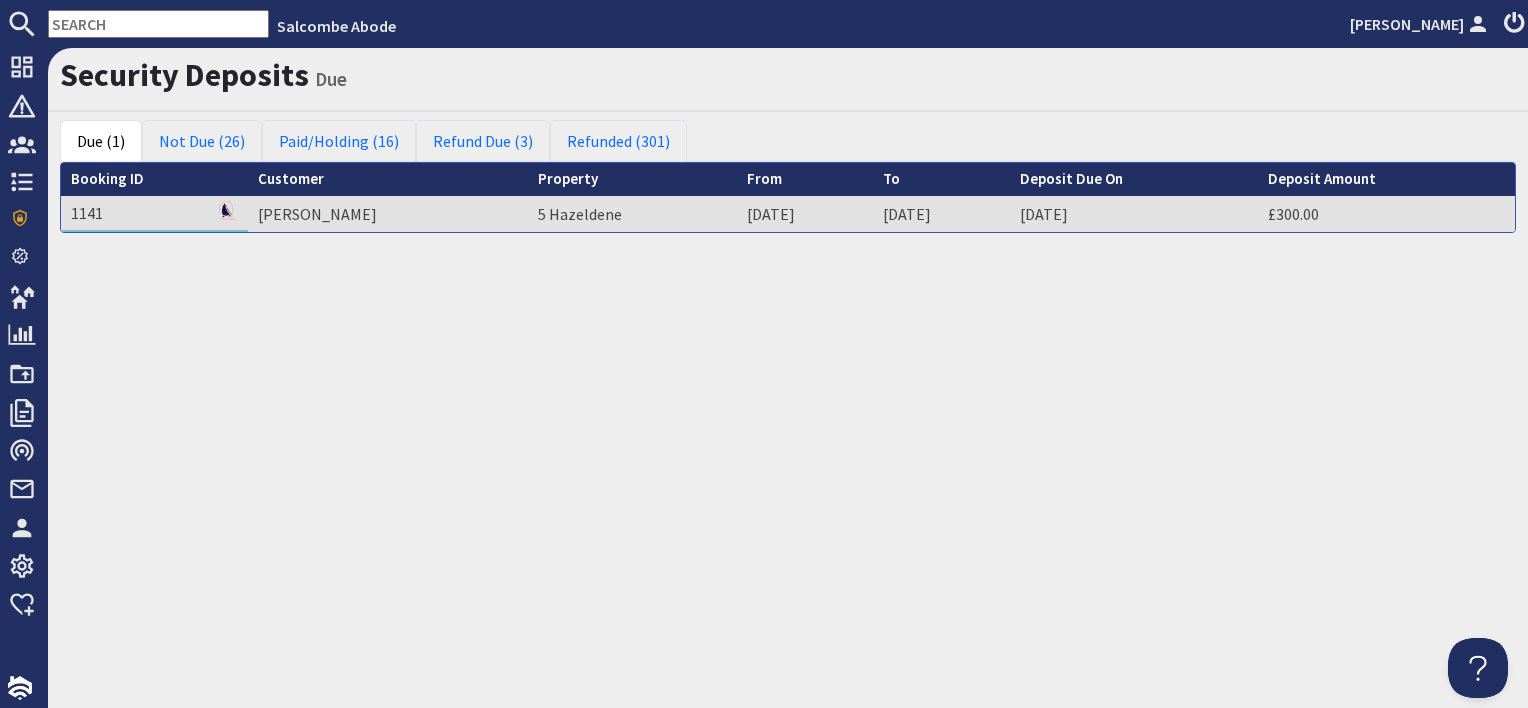 scroll, scrollTop: 0, scrollLeft: 0, axis: both 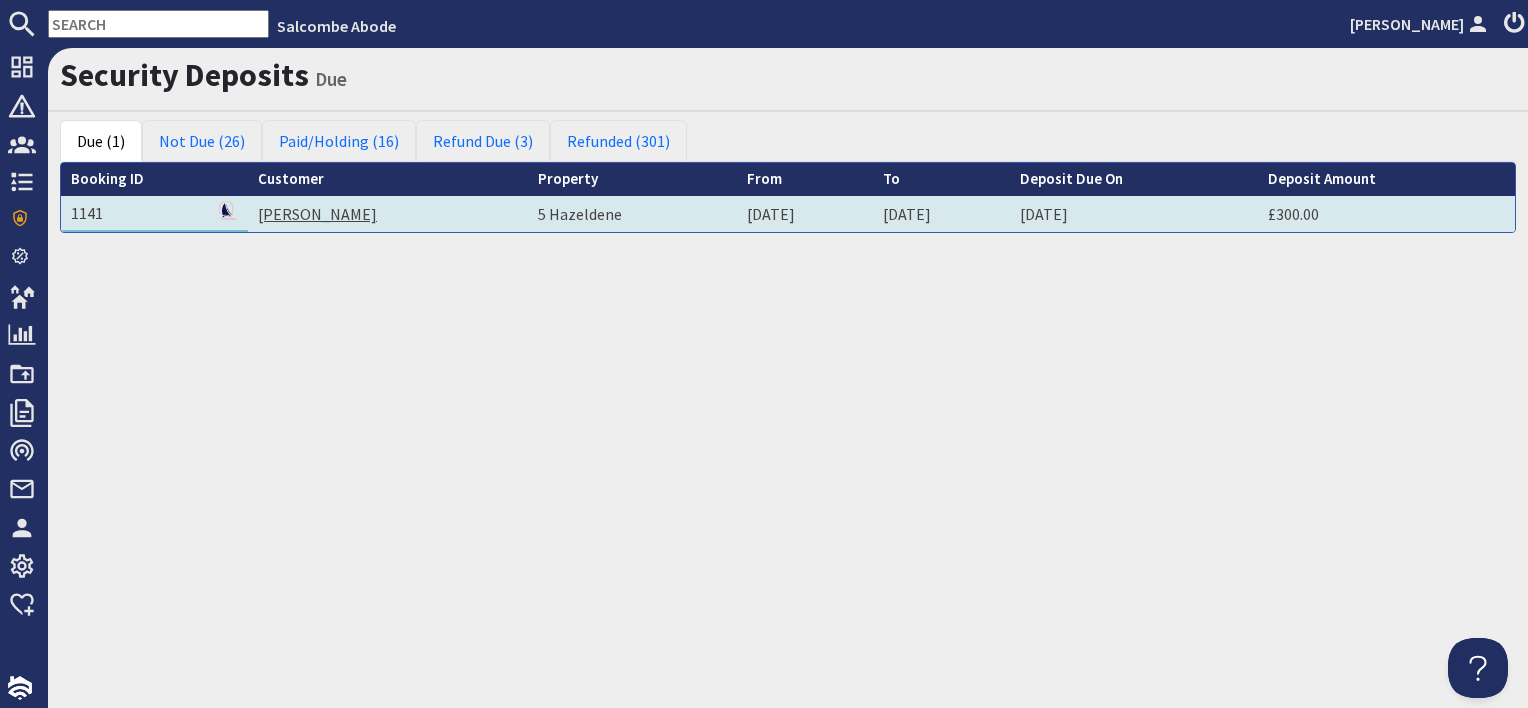 click on "[PERSON_NAME]" at bounding box center (317, 214) 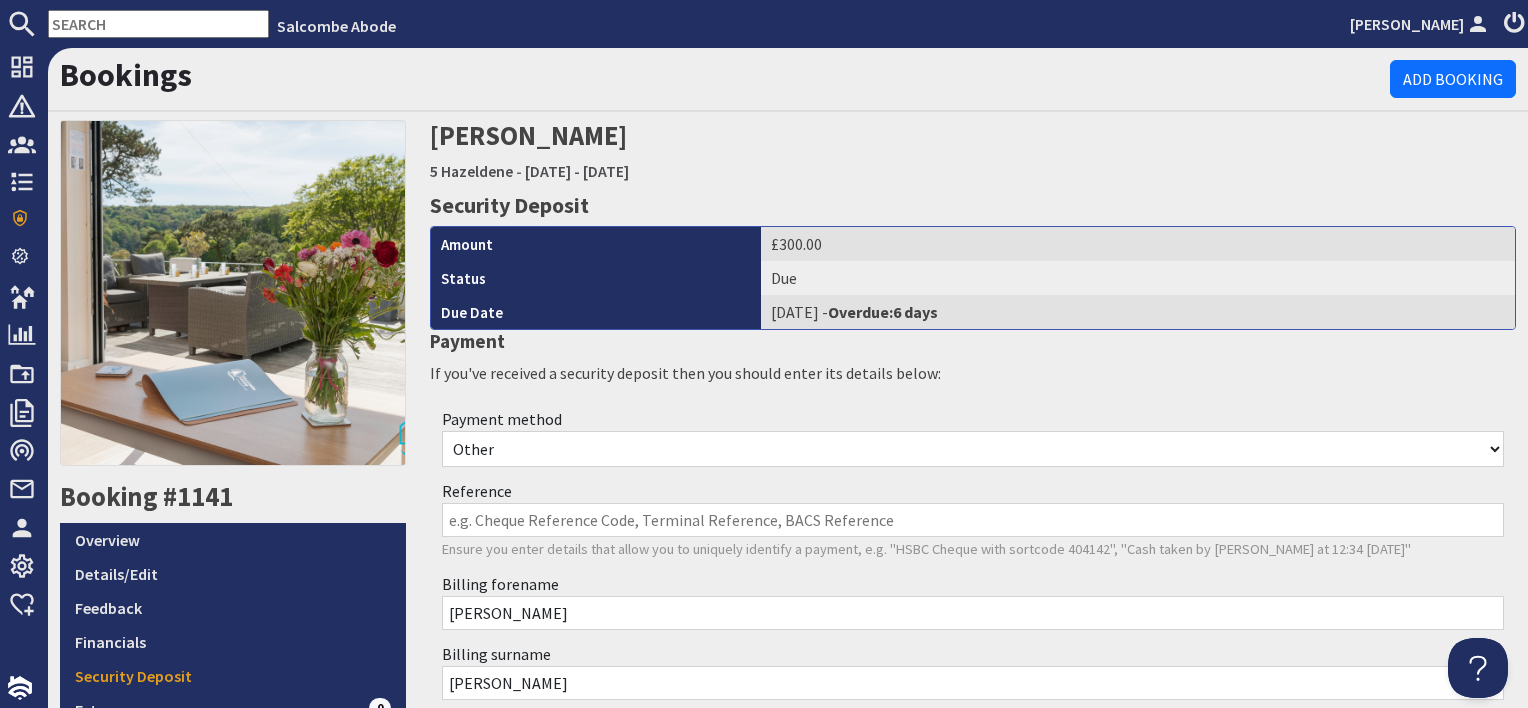 scroll, scrollTop: 0, scrollLeft: 0, axis: both 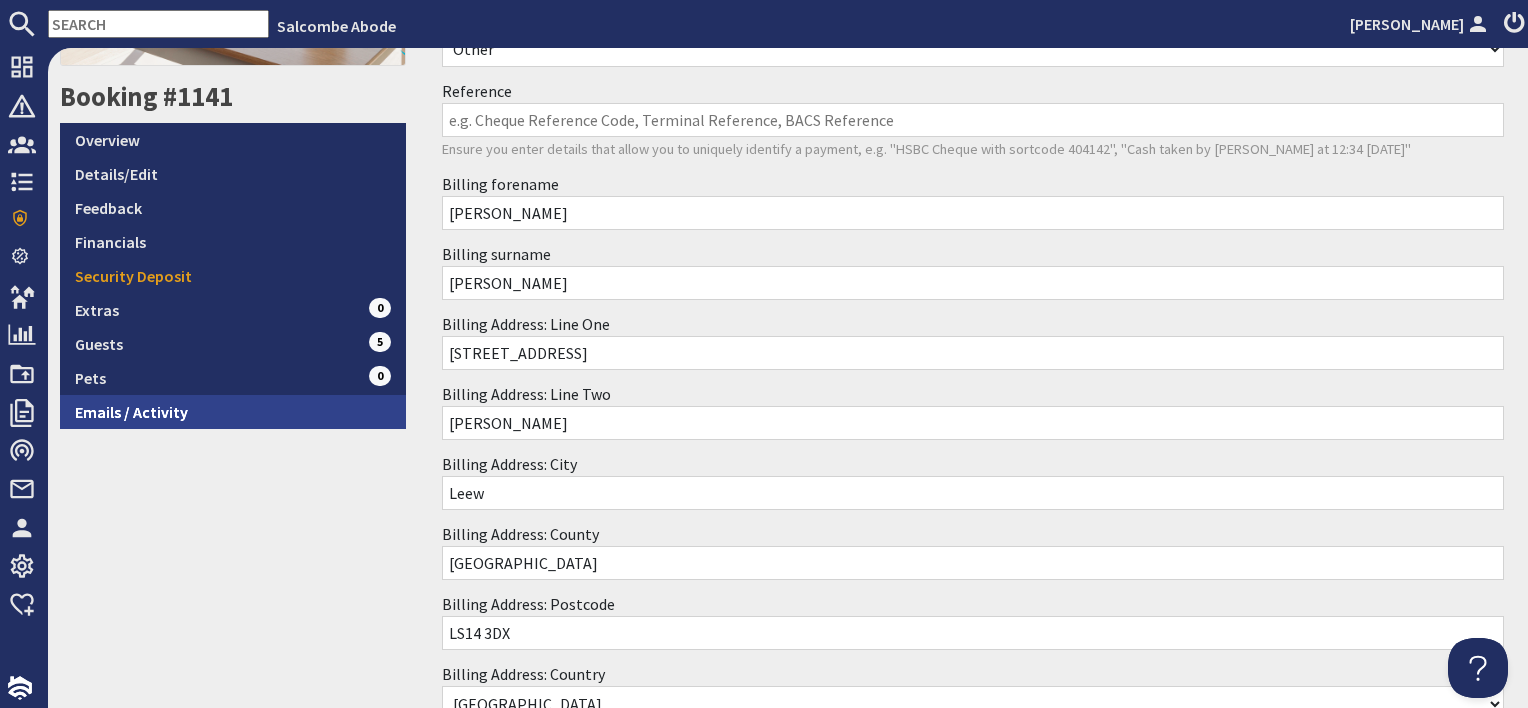 click on "Emails / Activity" at bounding box center (233, 412) 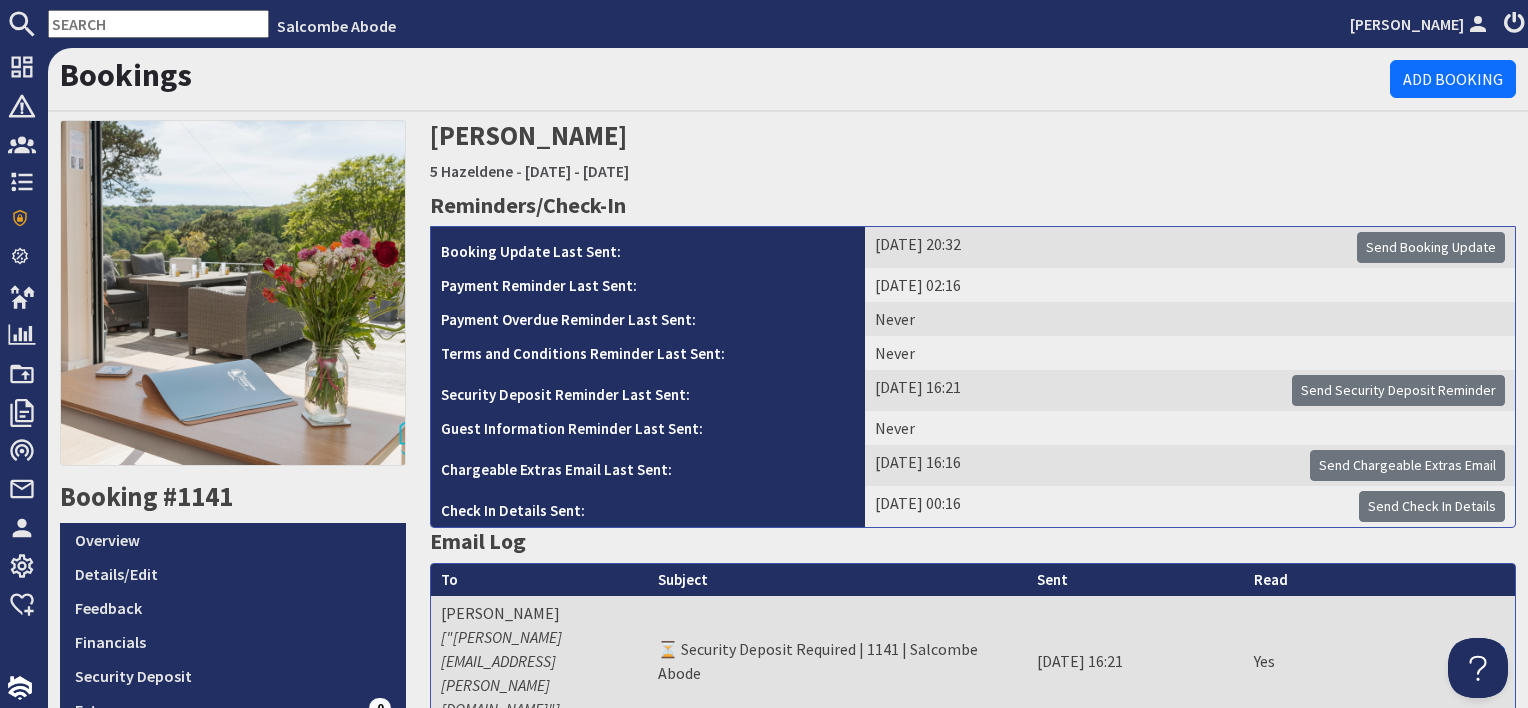 scroll, scrollTop: 0, scrollLeft: 0, axis: both 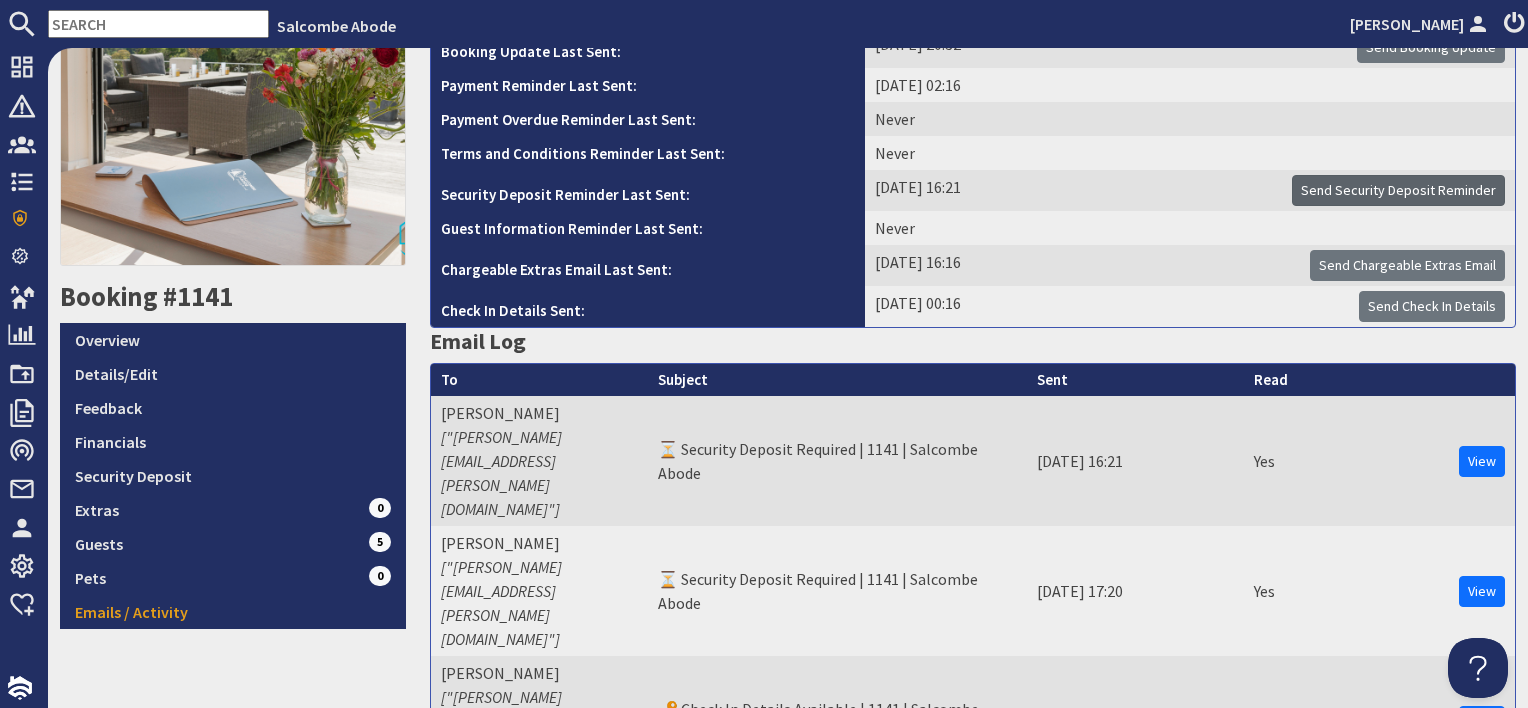 click on "Send Security Deposit Reminder" at bounding box center (1398, 190) 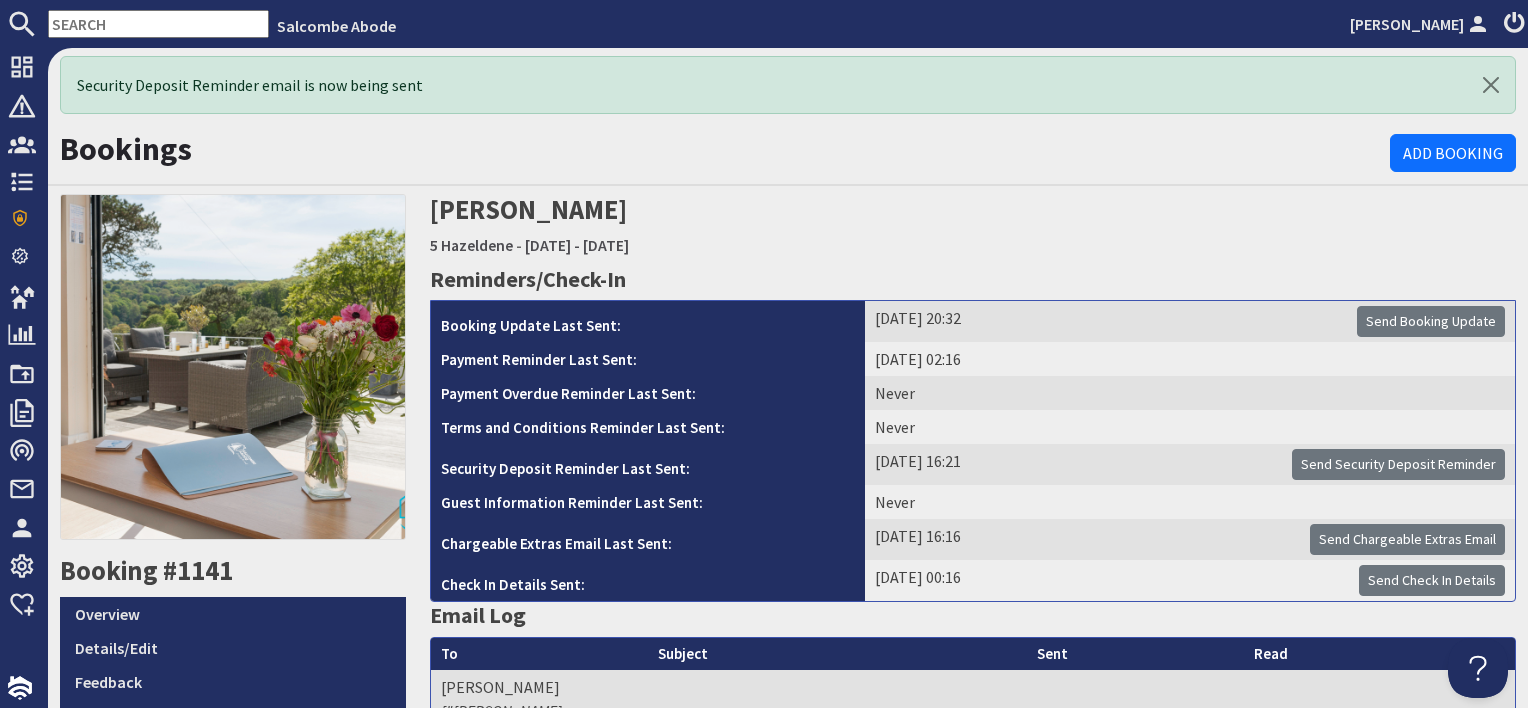 scroll, scrollTop: 0, scrollLeft: 0, axis: both 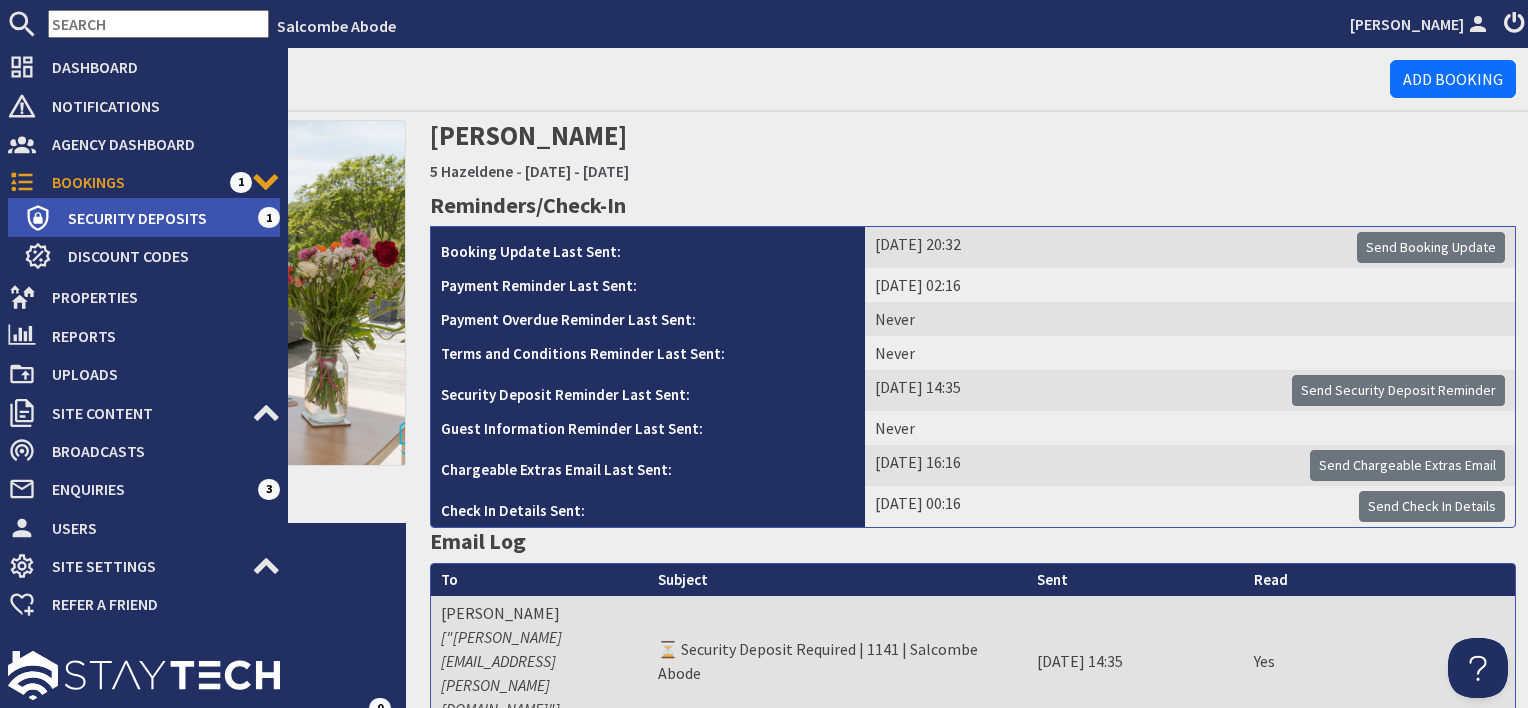 click on "Security Deposits" at bounding box center [155, 218] 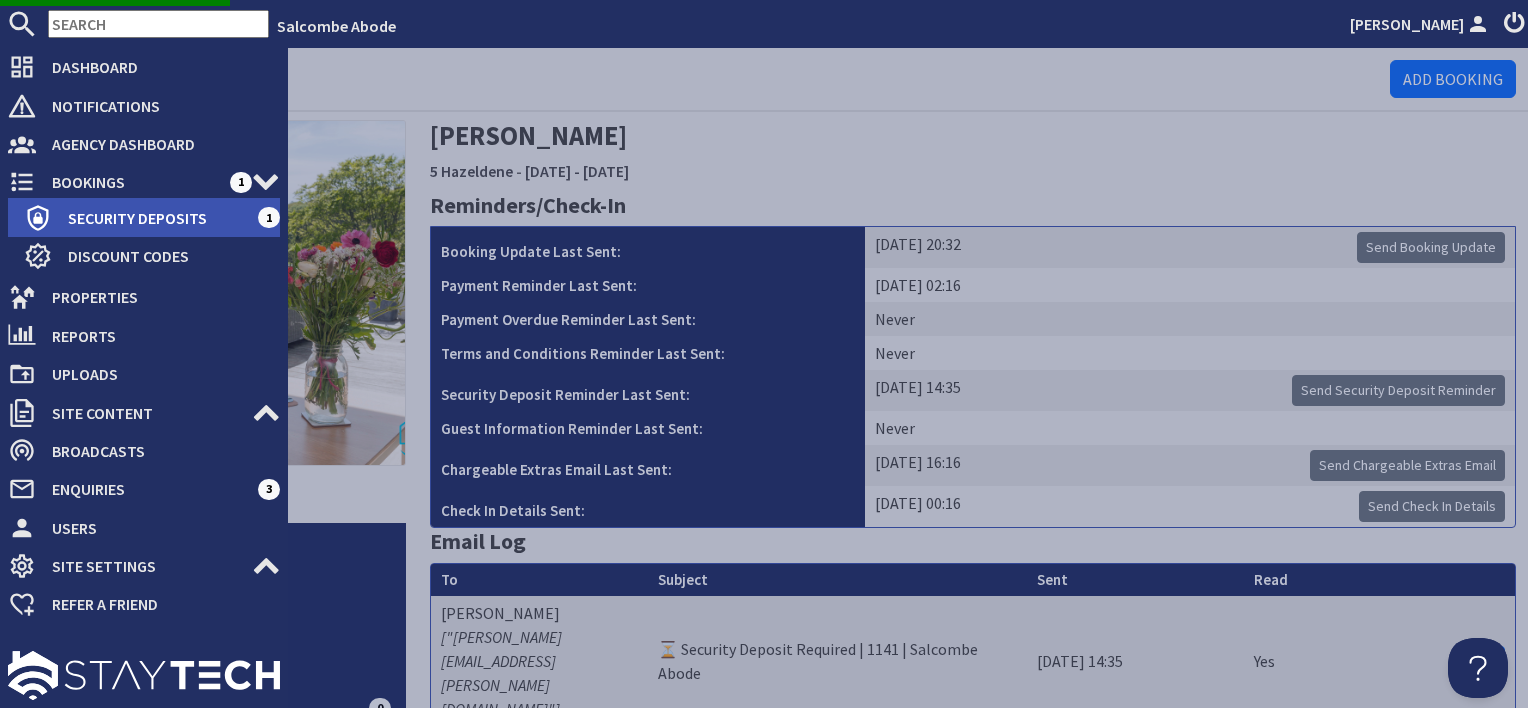 click on "Security Deposits" at bounding box center [155, 218] 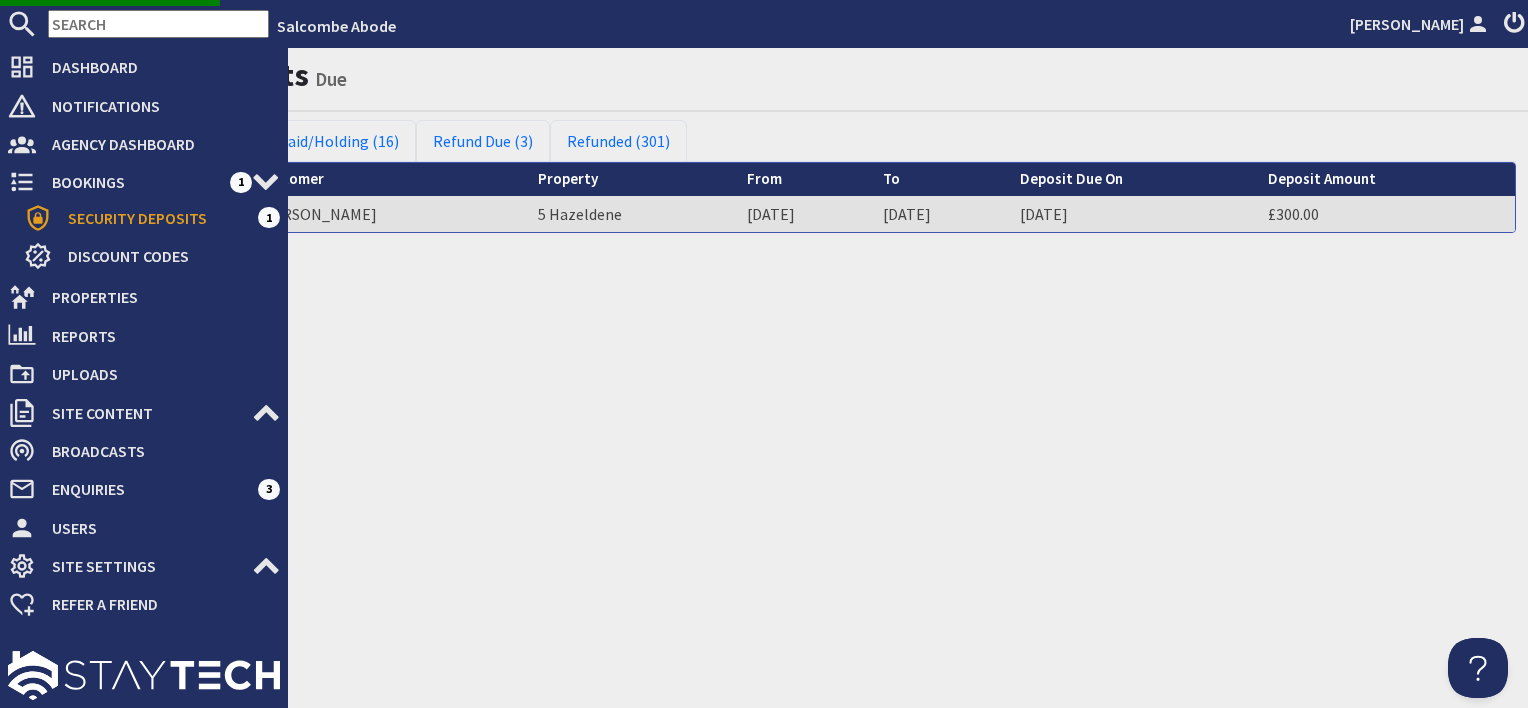 scroll, scrollTop: 0, scrollLeft: 0, axis: both 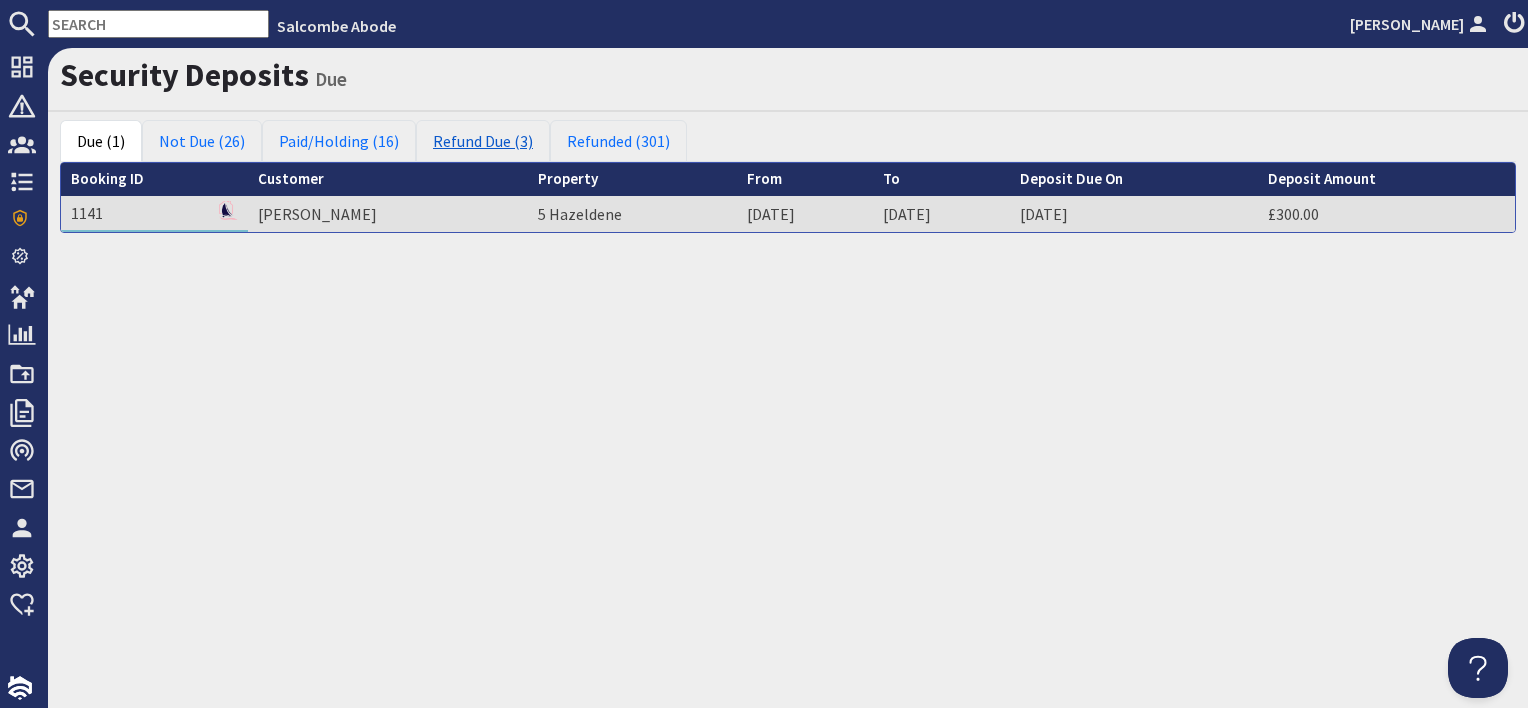 click on "Refund Due (3)" at bounding box center (483, 141) 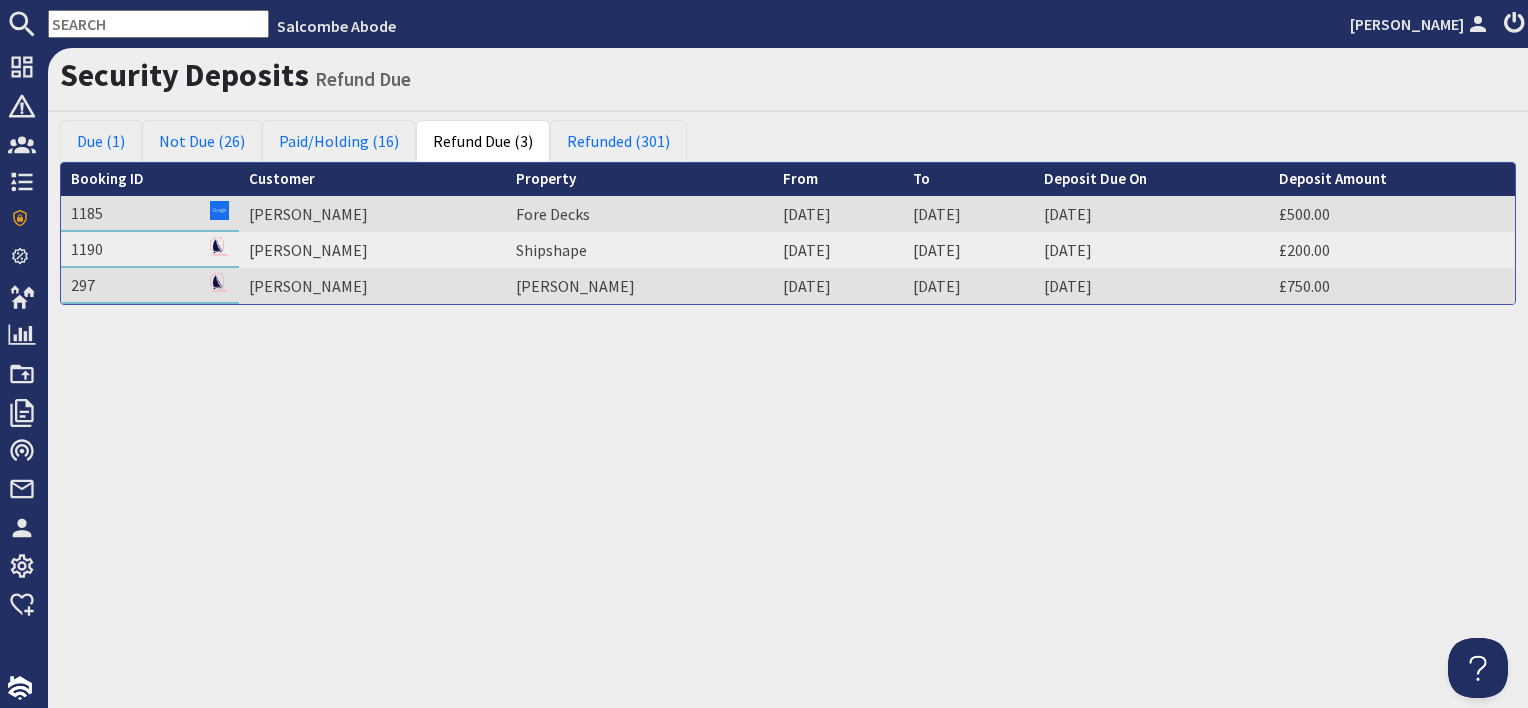 scroll, scrollTop: 0, scrollLeft: 0, axis: both 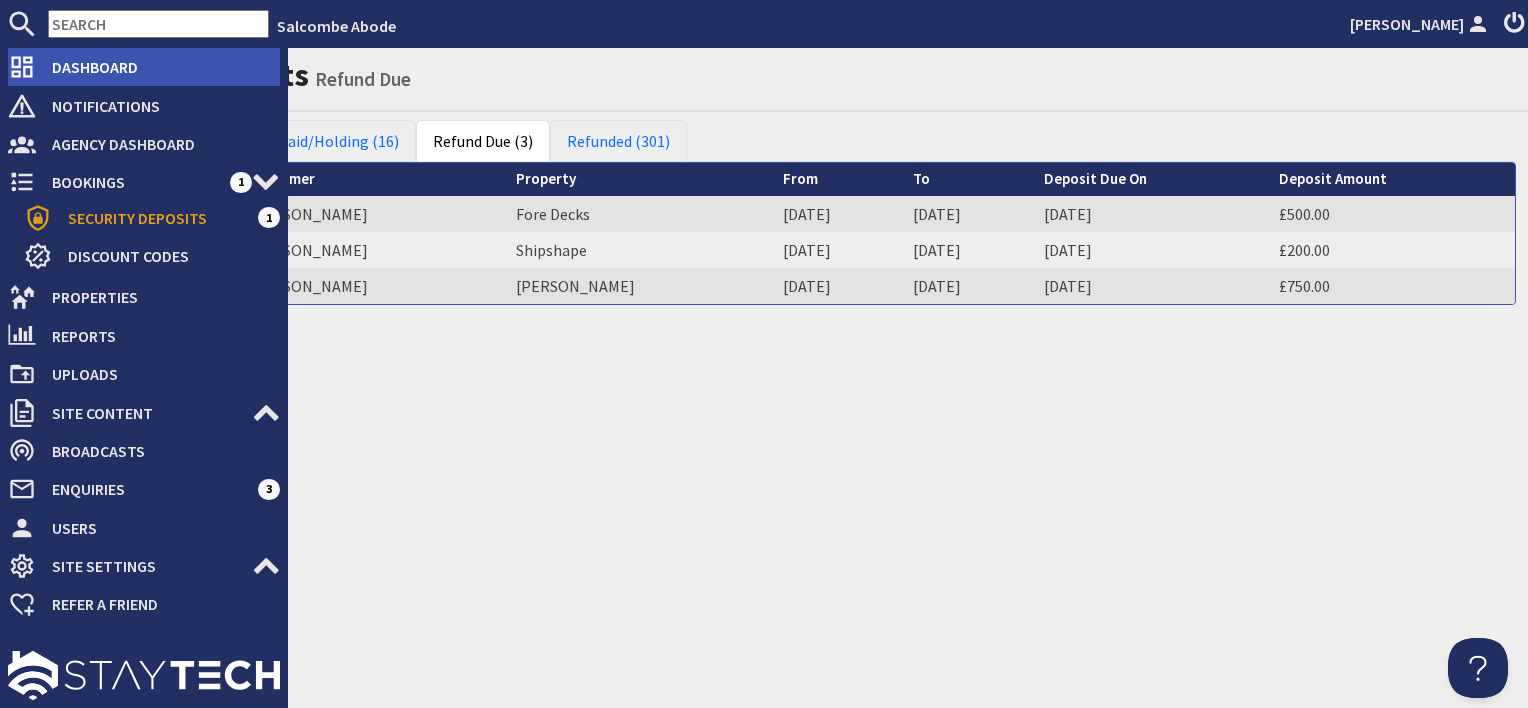 click on "Dashboard" at bounding box center (158, 67) 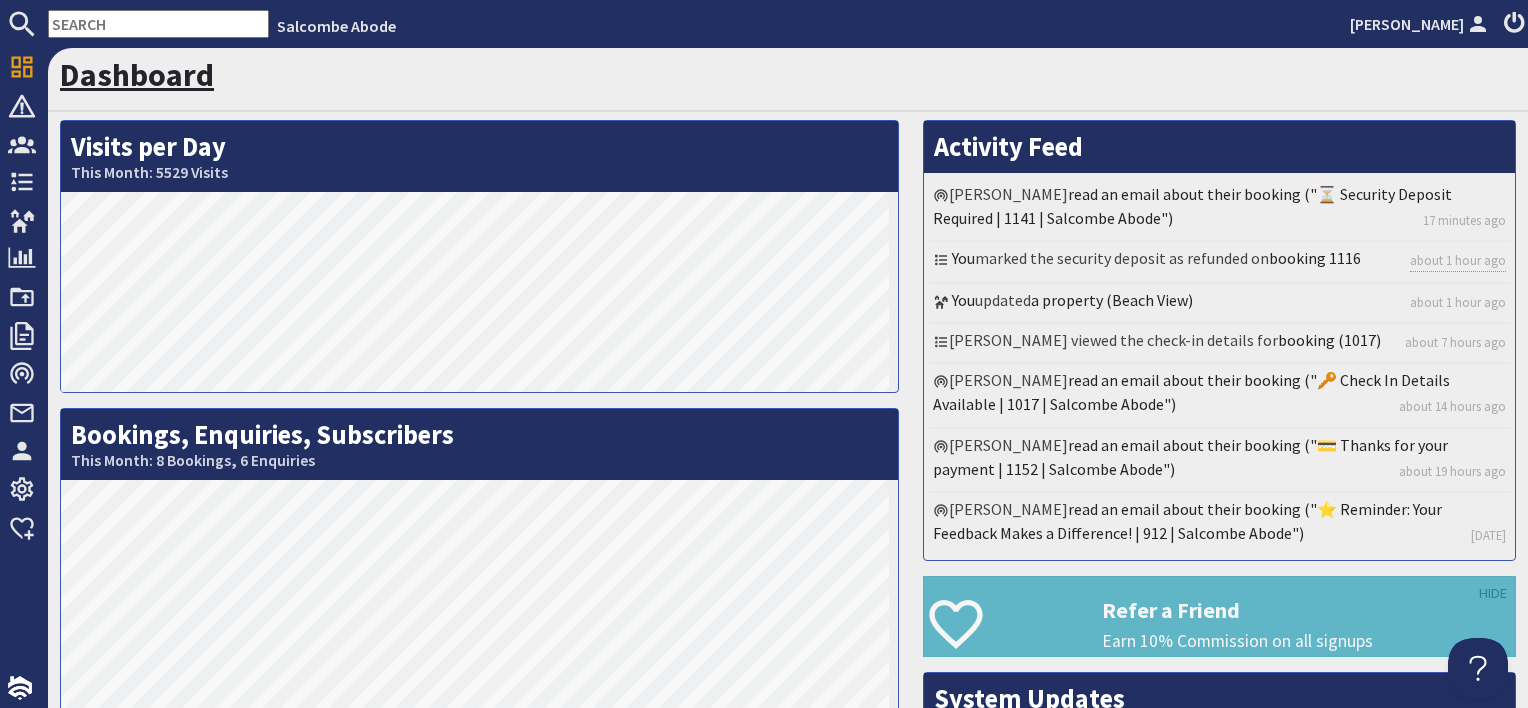 scroll, scrollTop: 0, scrollLeft: 0, axis: both 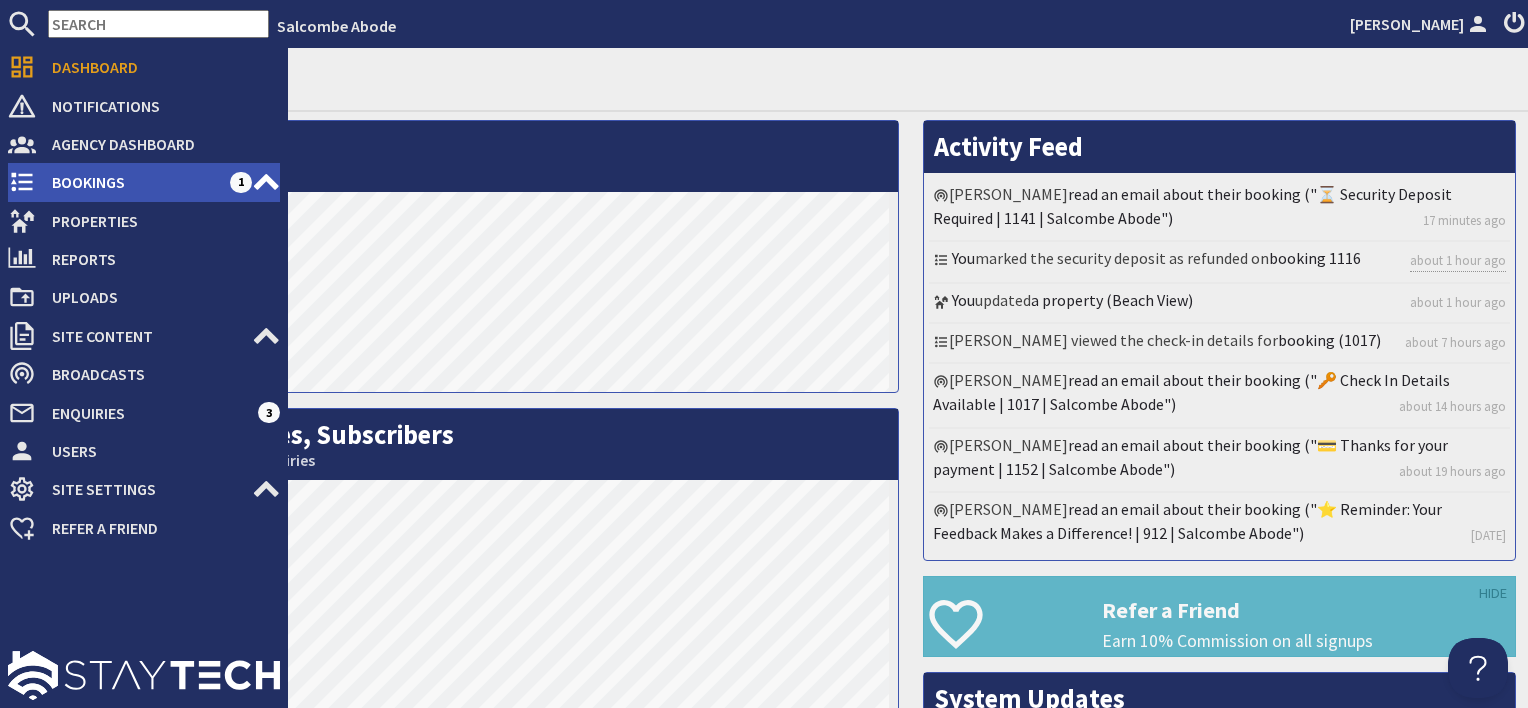 click on "Bookings" at bounding box center (133, 182) 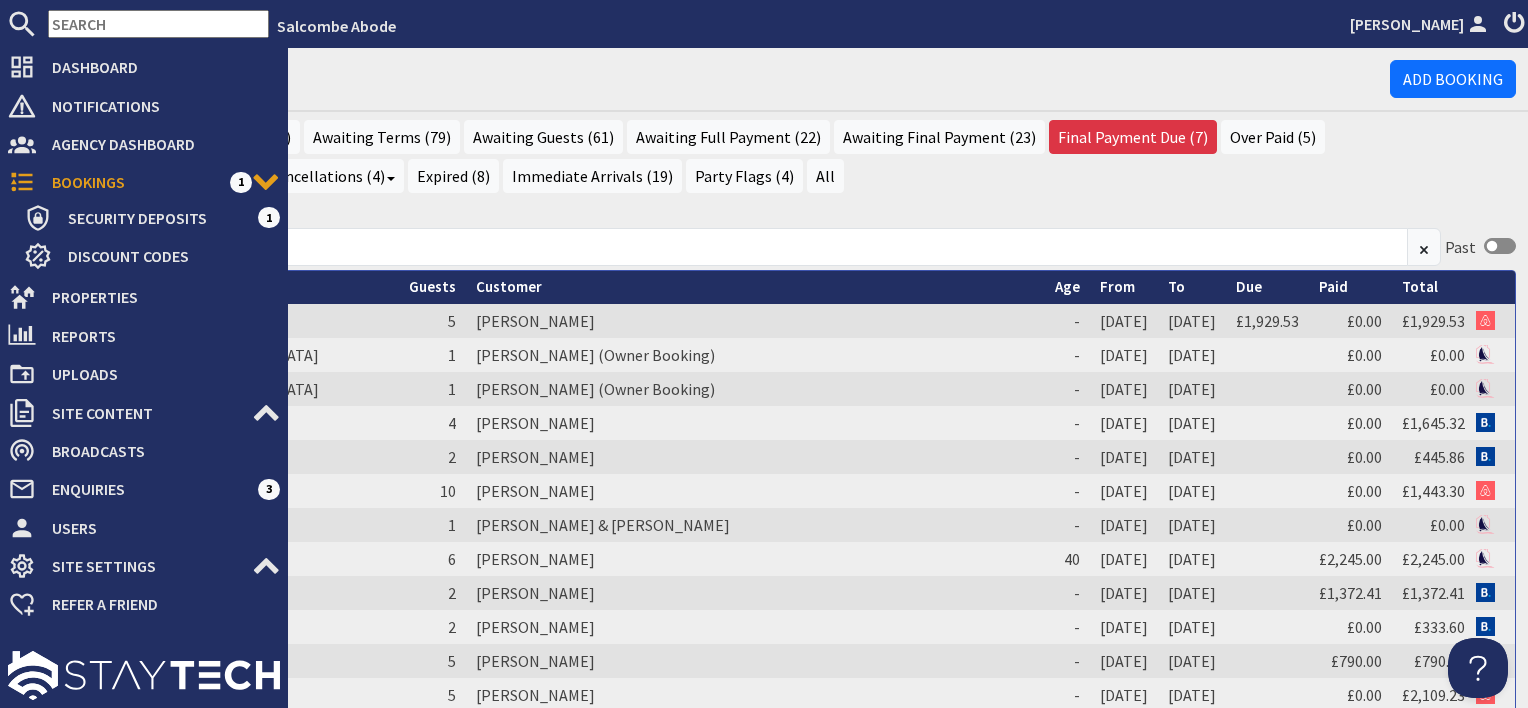scroll, scrollTop: 0, scrollLeft: 0, axis: both 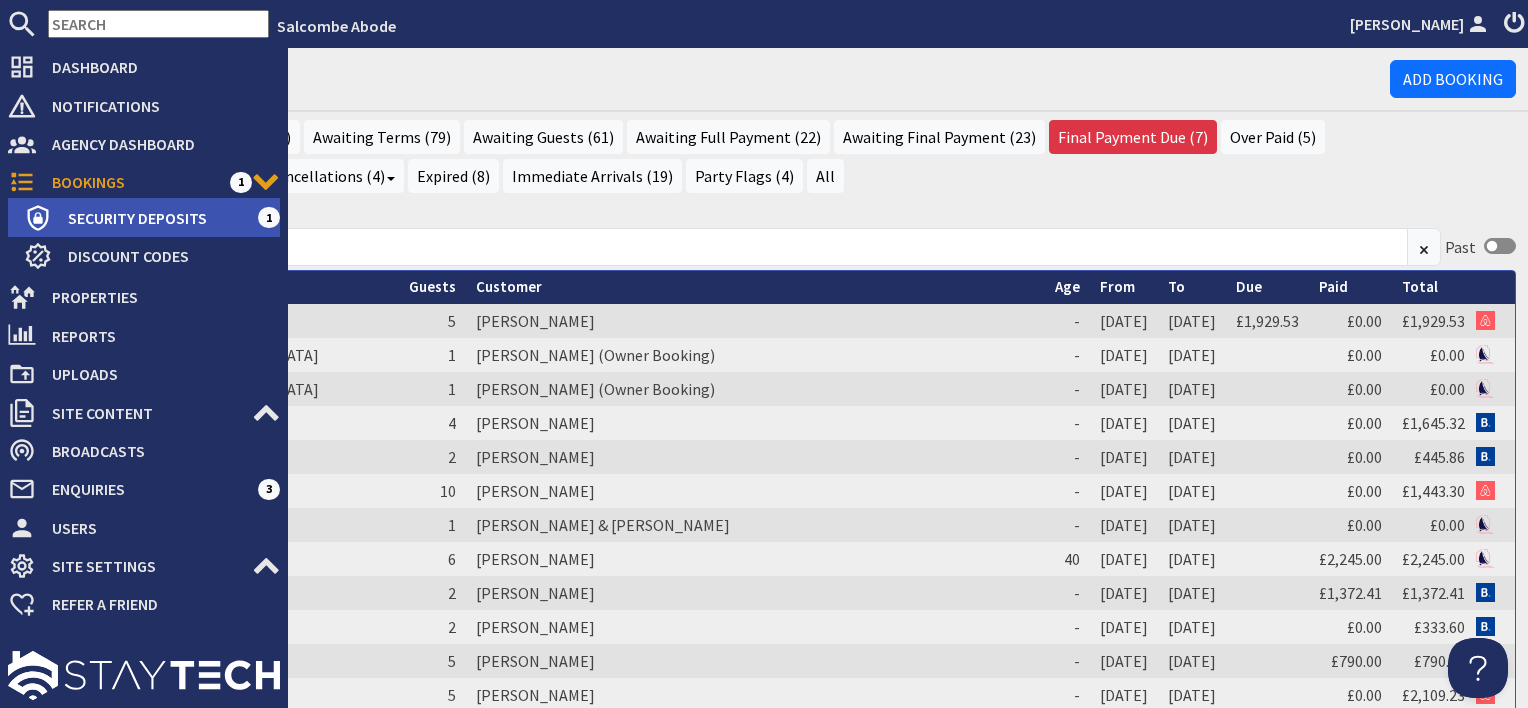click on "Security Deposits" at bounding box center [155, 218] 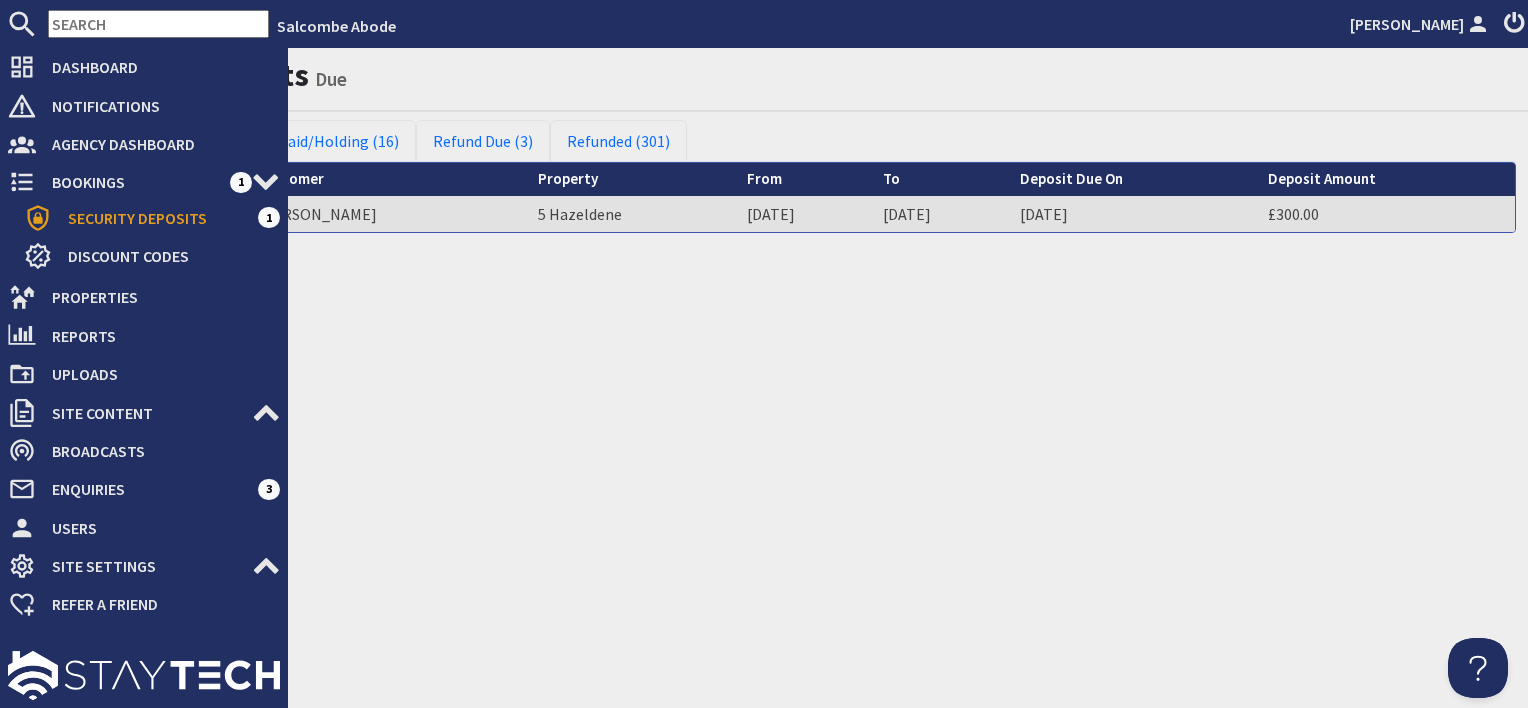 scroll, scrollTop: 0, scrollLeft: 0, axis: both 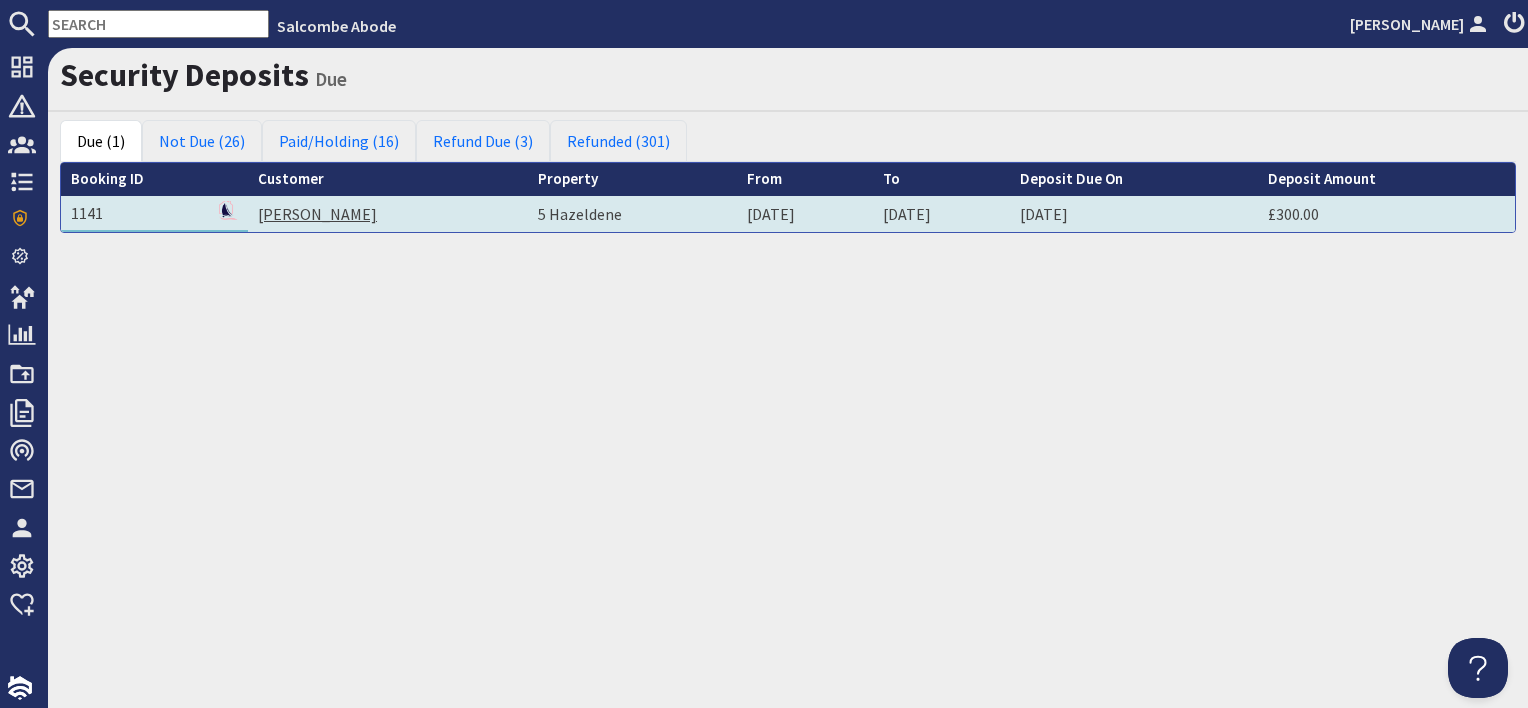 click on "[PERSON_NAME]" at bounding box center [317, 214] 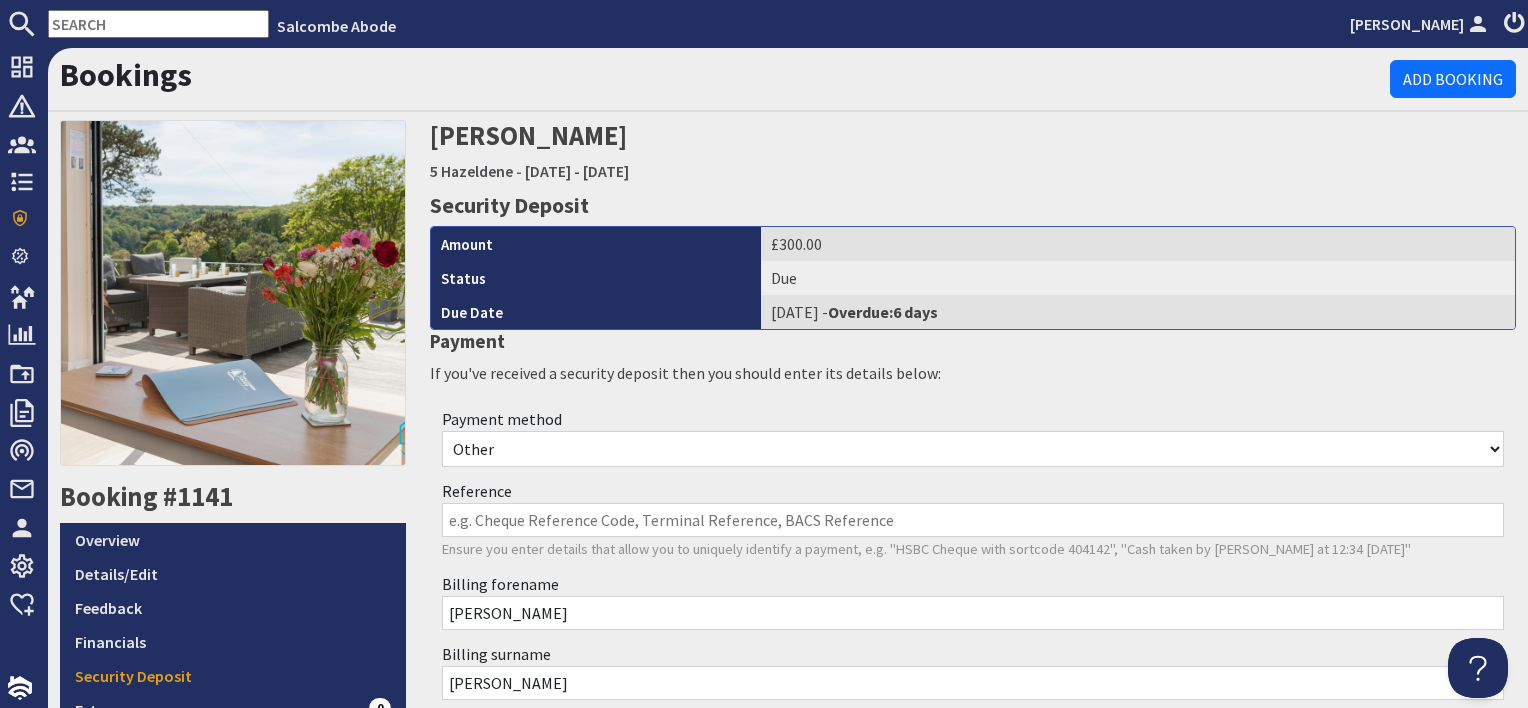 scroll, scrollTop: 0, scrollLeft: 0, axis: both 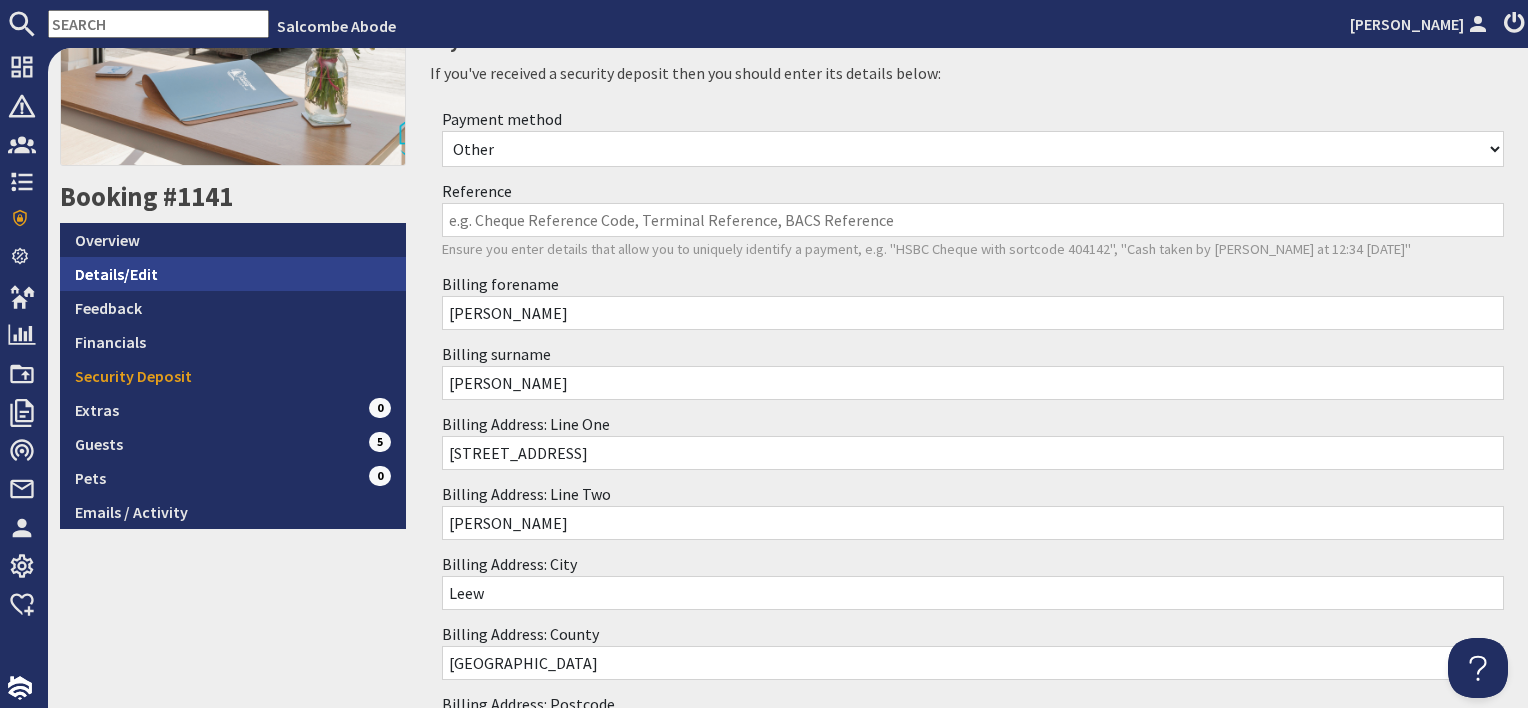 click on "Details/Edit" at bounding box center (233, 274) 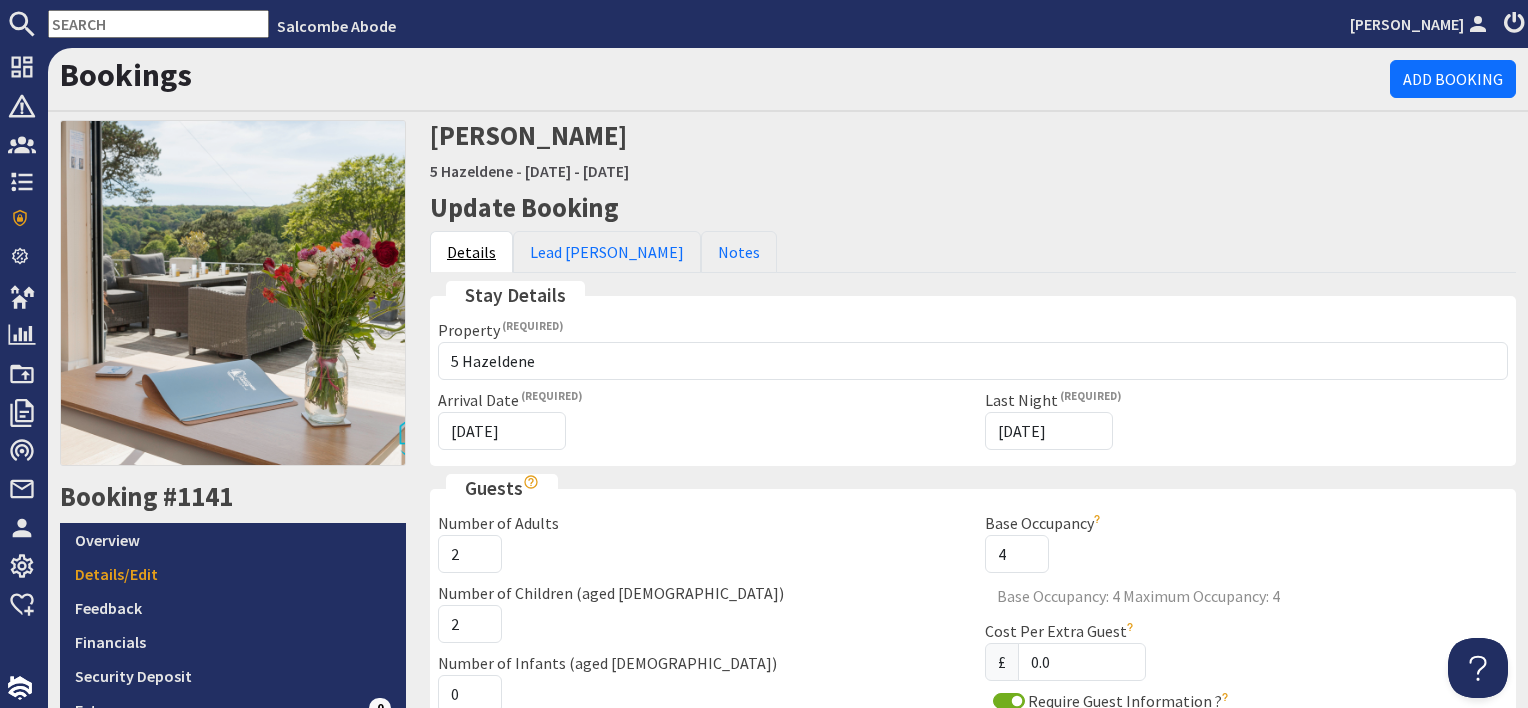 scroll, scrollTop: 0, scrollLeft: 0, axis: both 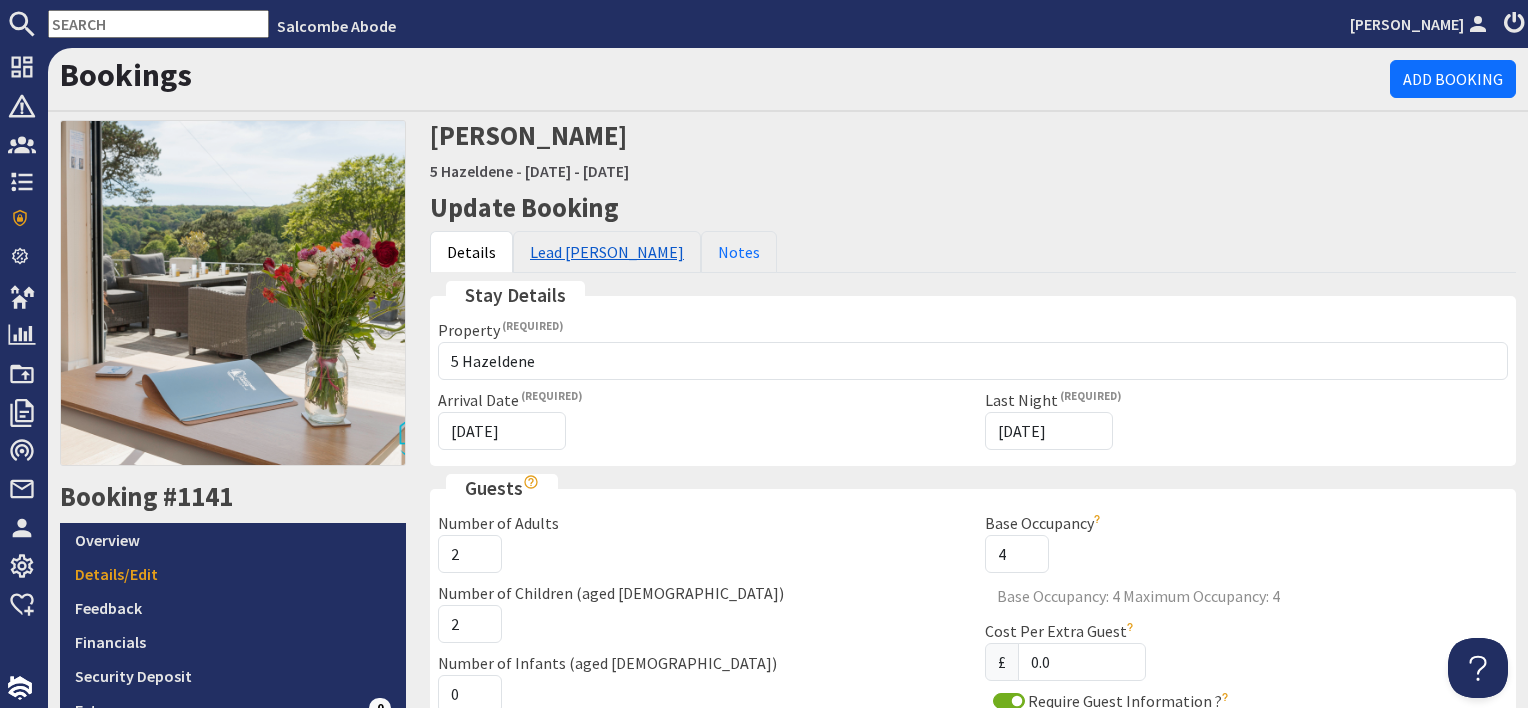 click on "Lead [PERSON_NAME]" at bounding box center [607, 252] 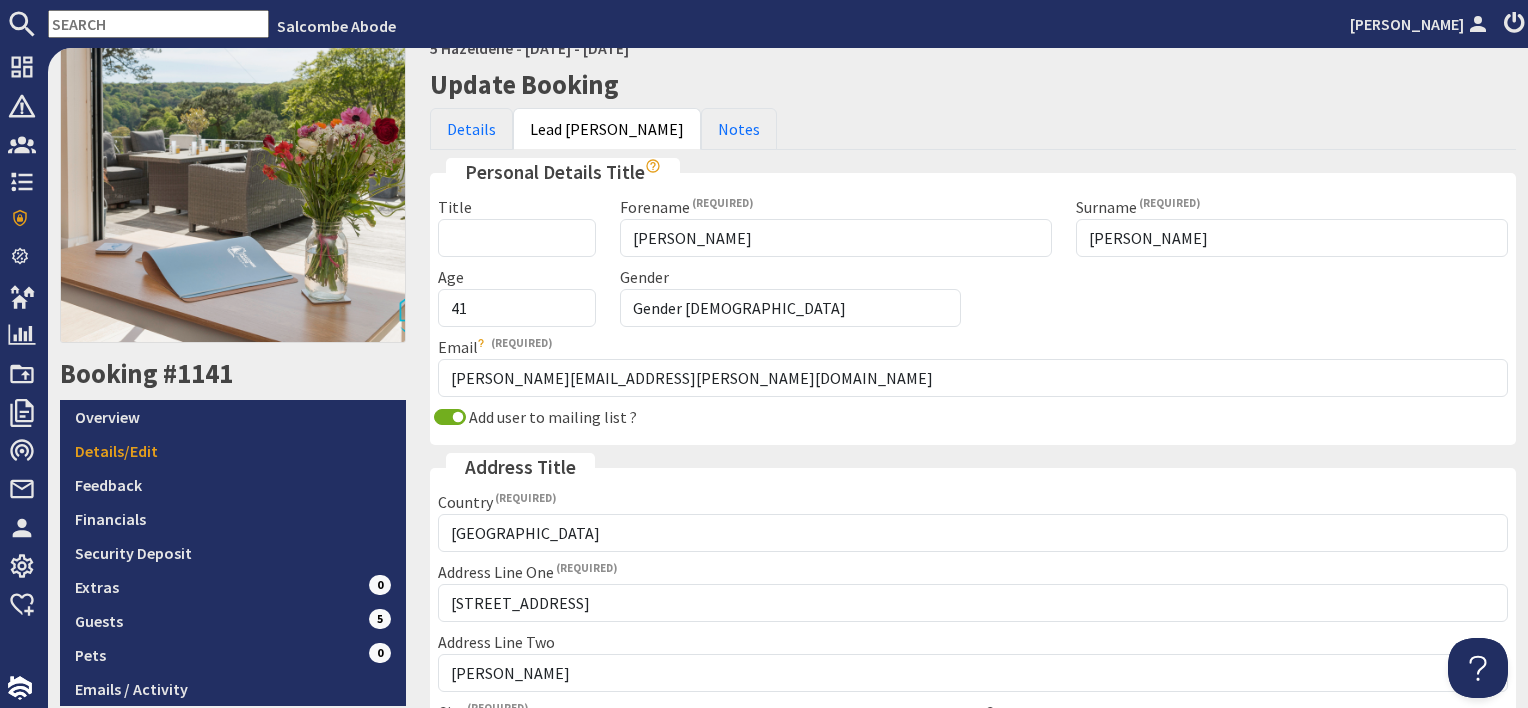 scroll, scrollTop: 200, scrollLeft: 0, axis: vertical 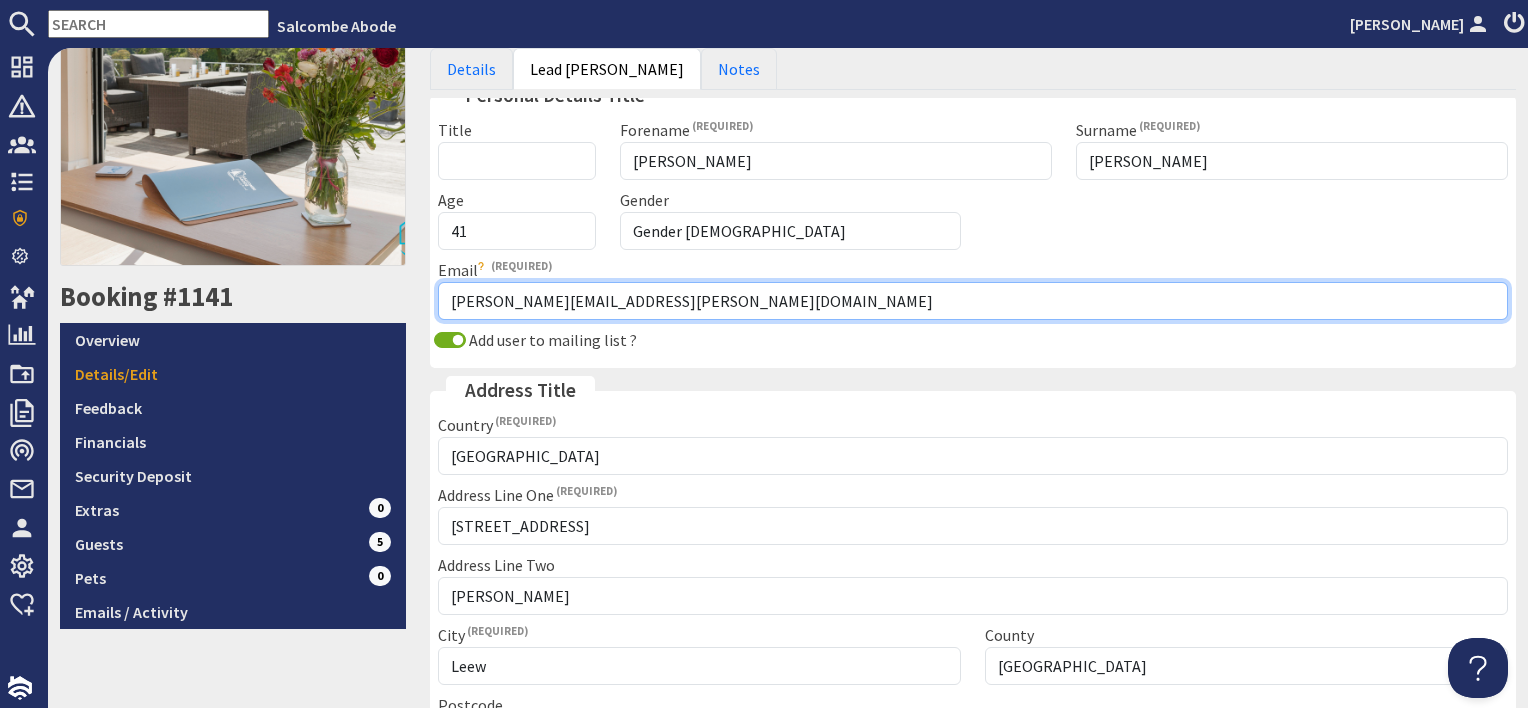 drag, startPoint x: 663, startPoint y: 300, endPoint x: 429, endPoint y: 287, distance: 234.36084 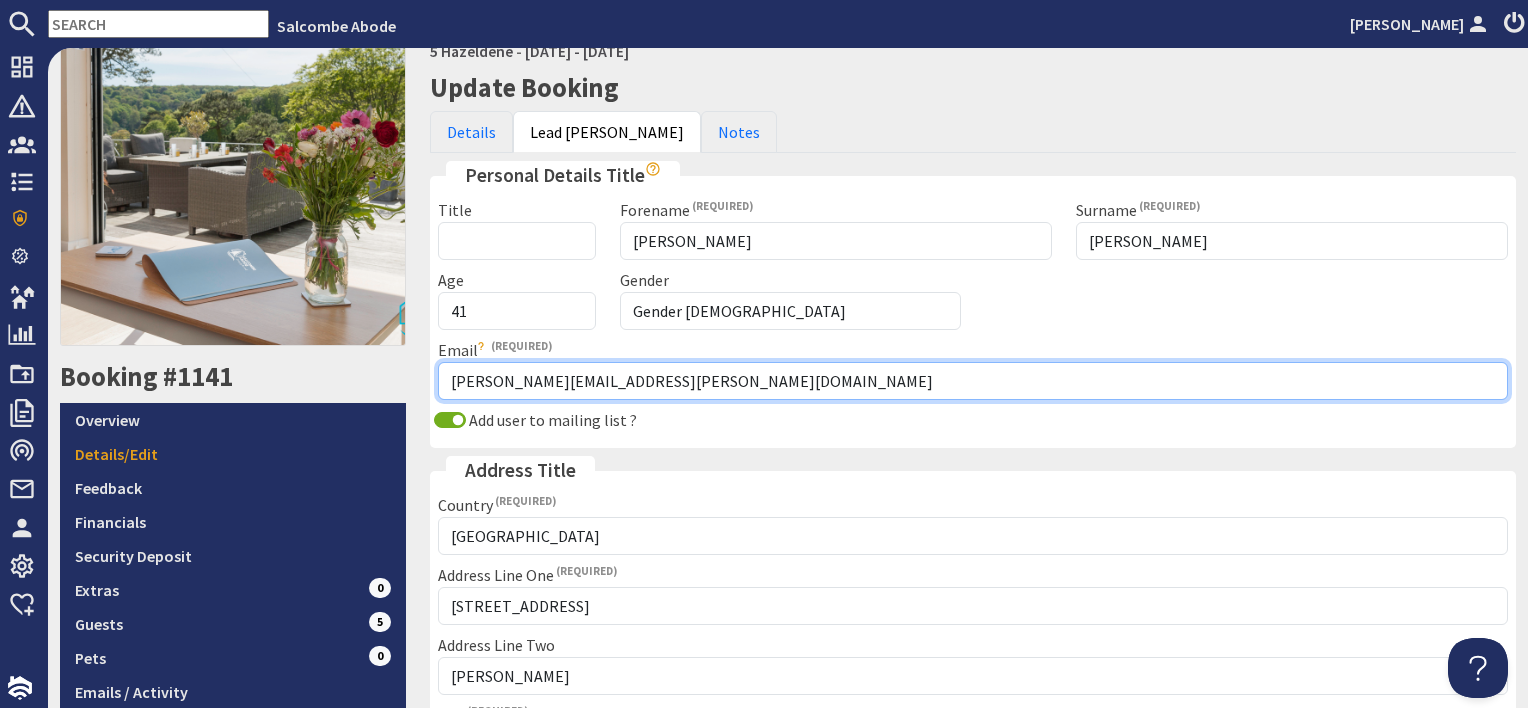 scroll, scrollTop: 0, scrollLeft: 0, axis: both 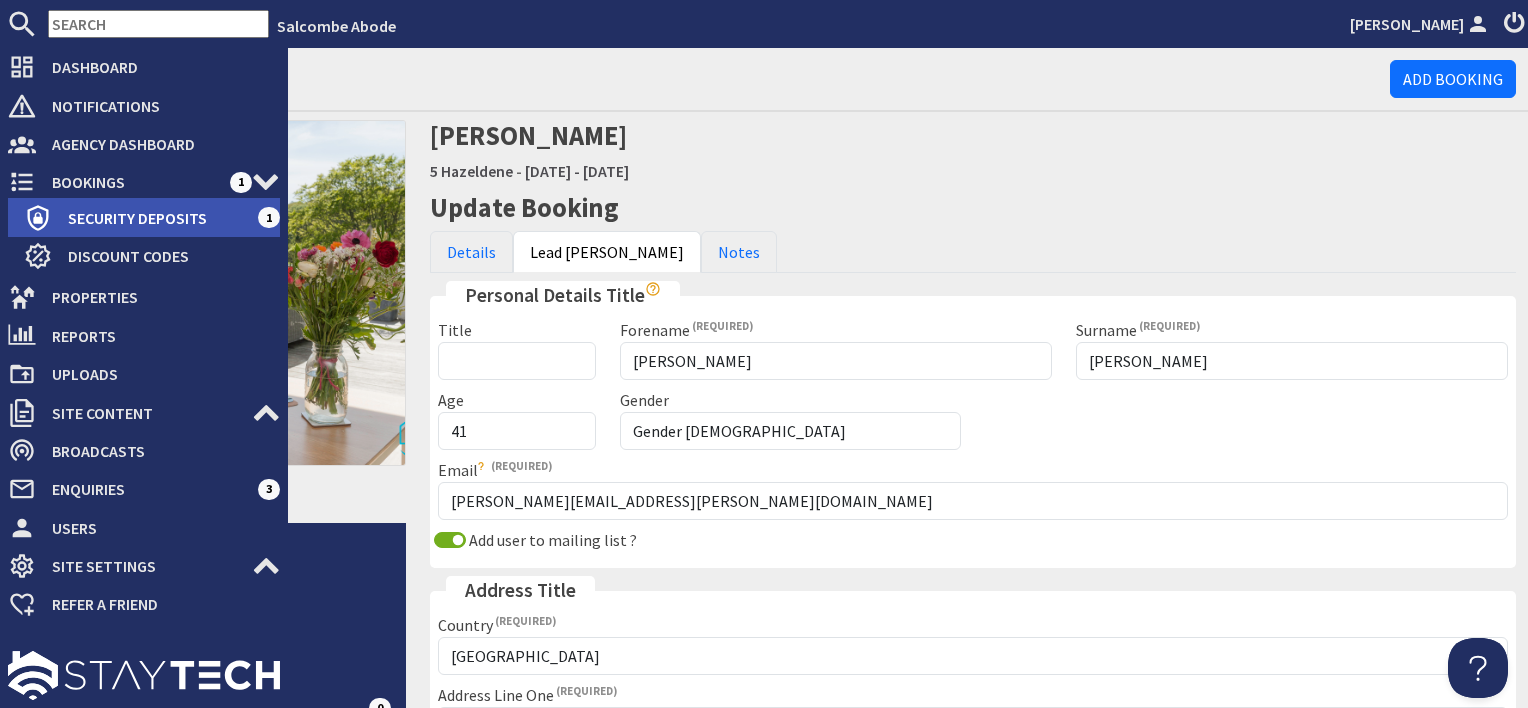 click on "Security Deposits" at bounding box center (155, 218) 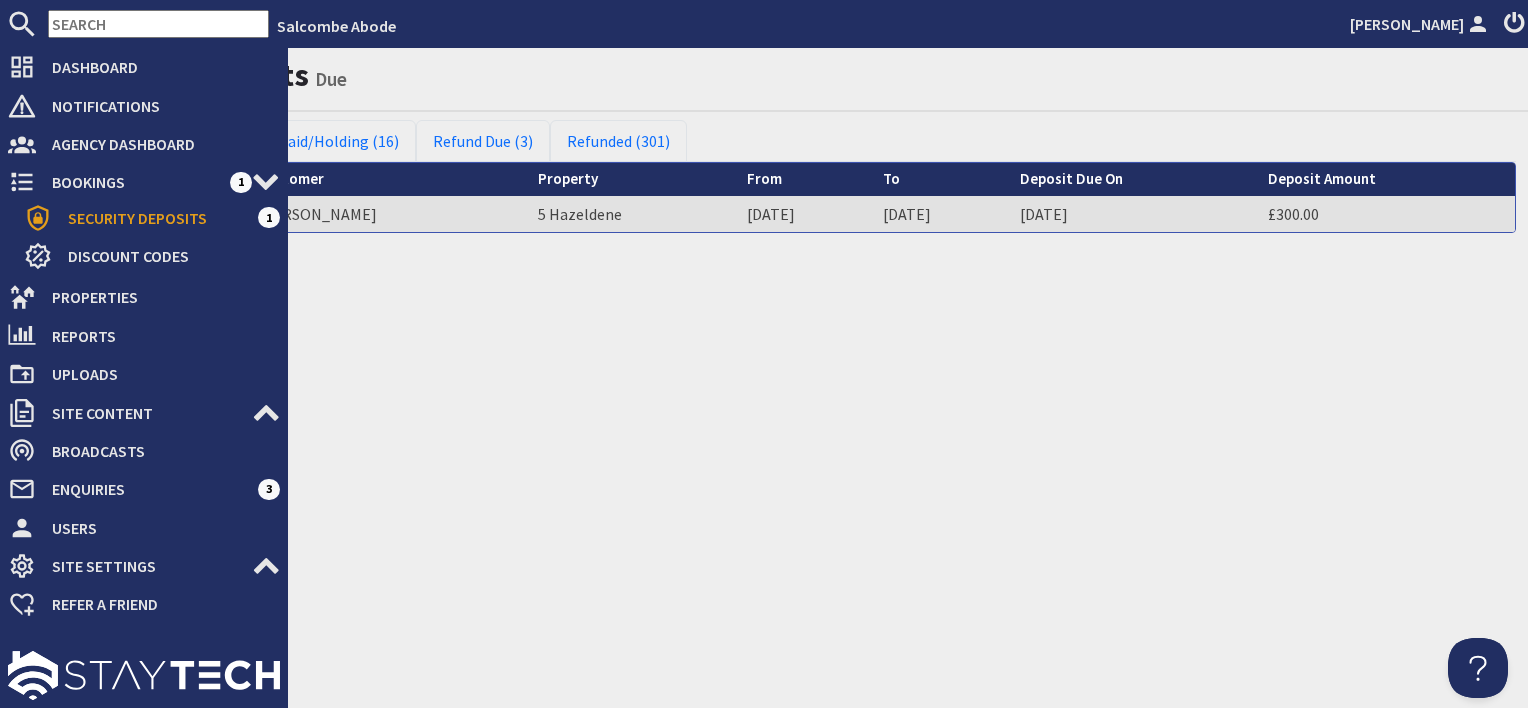 scroll, scrollTop: 0, scrollLeft: 0, axis: both 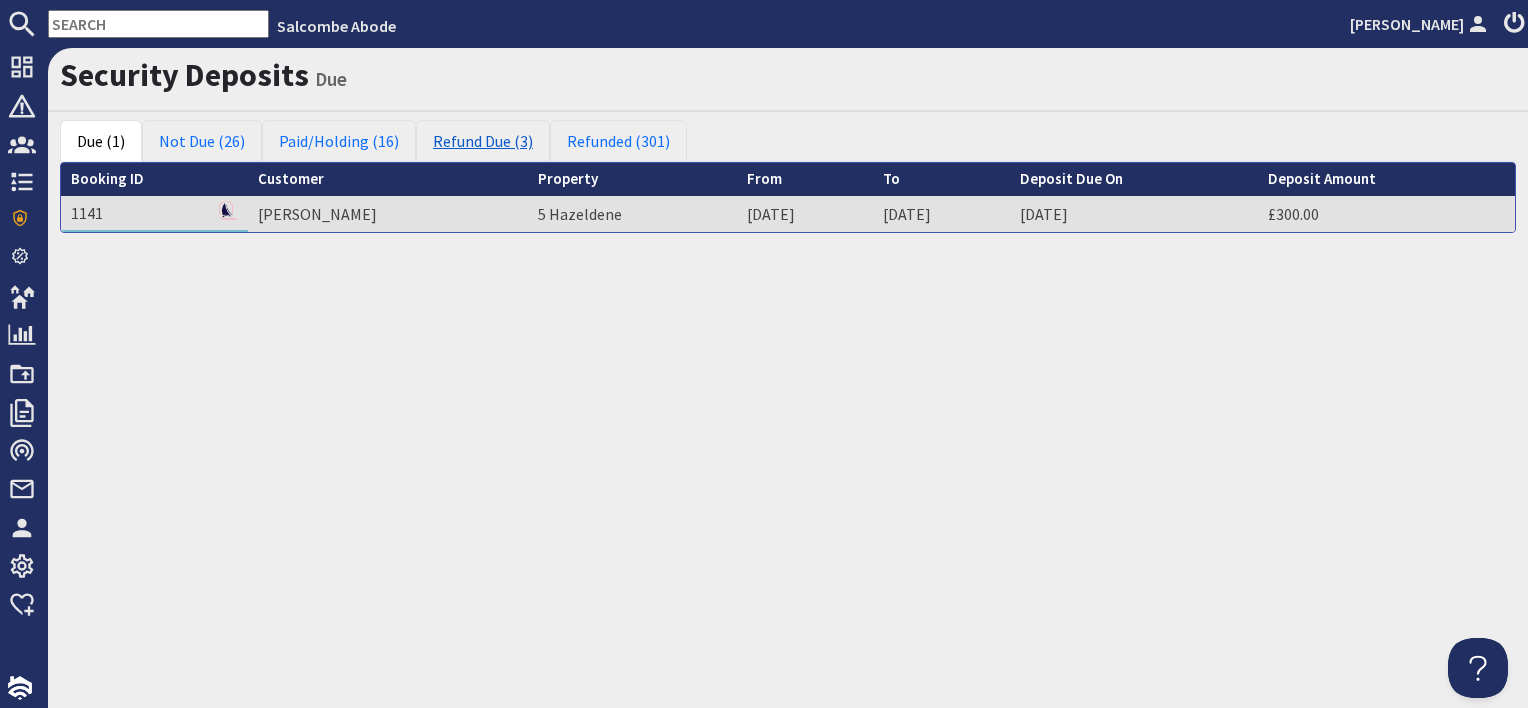 click on "Refund Due (3)" at bounding box center [483, 141] 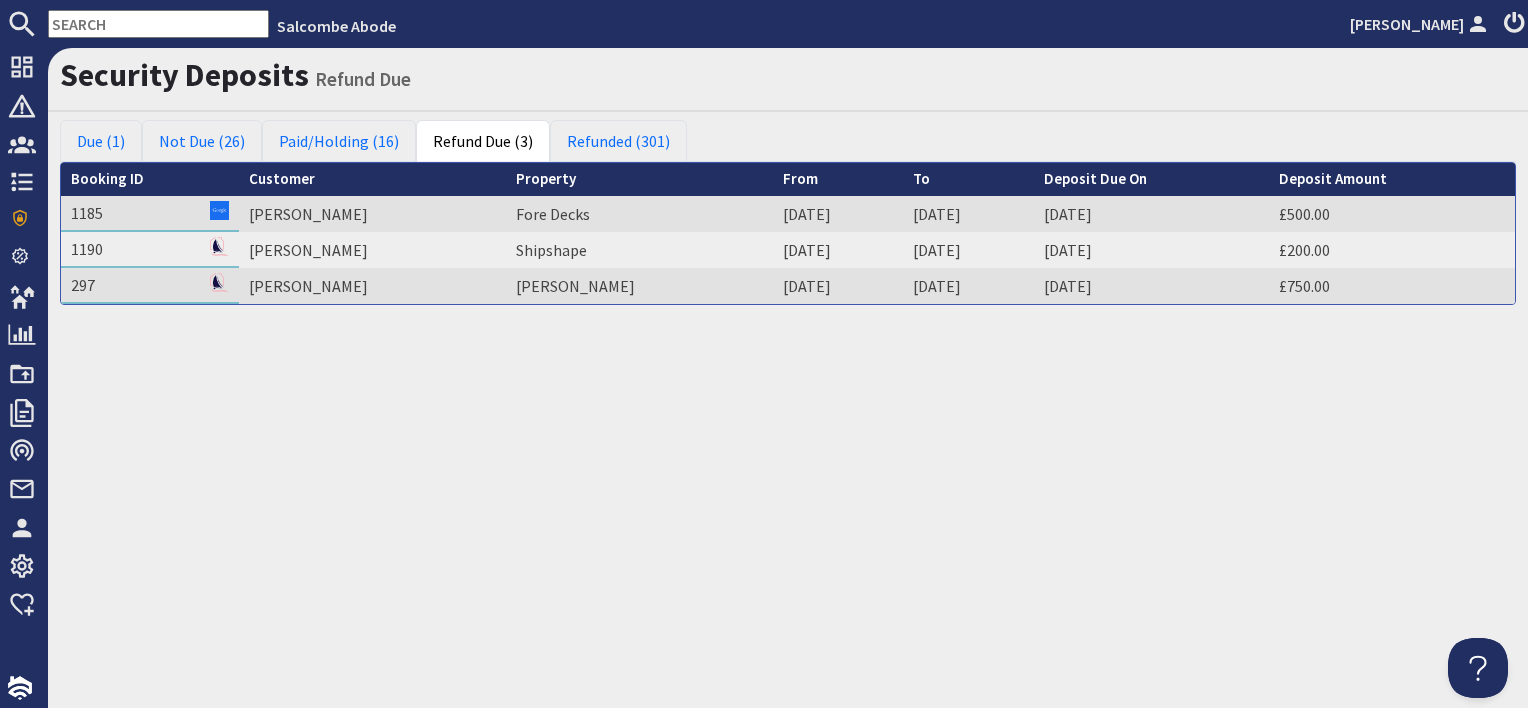 scroll, scrollTop: 0, scrollLeft: 0, axis: both 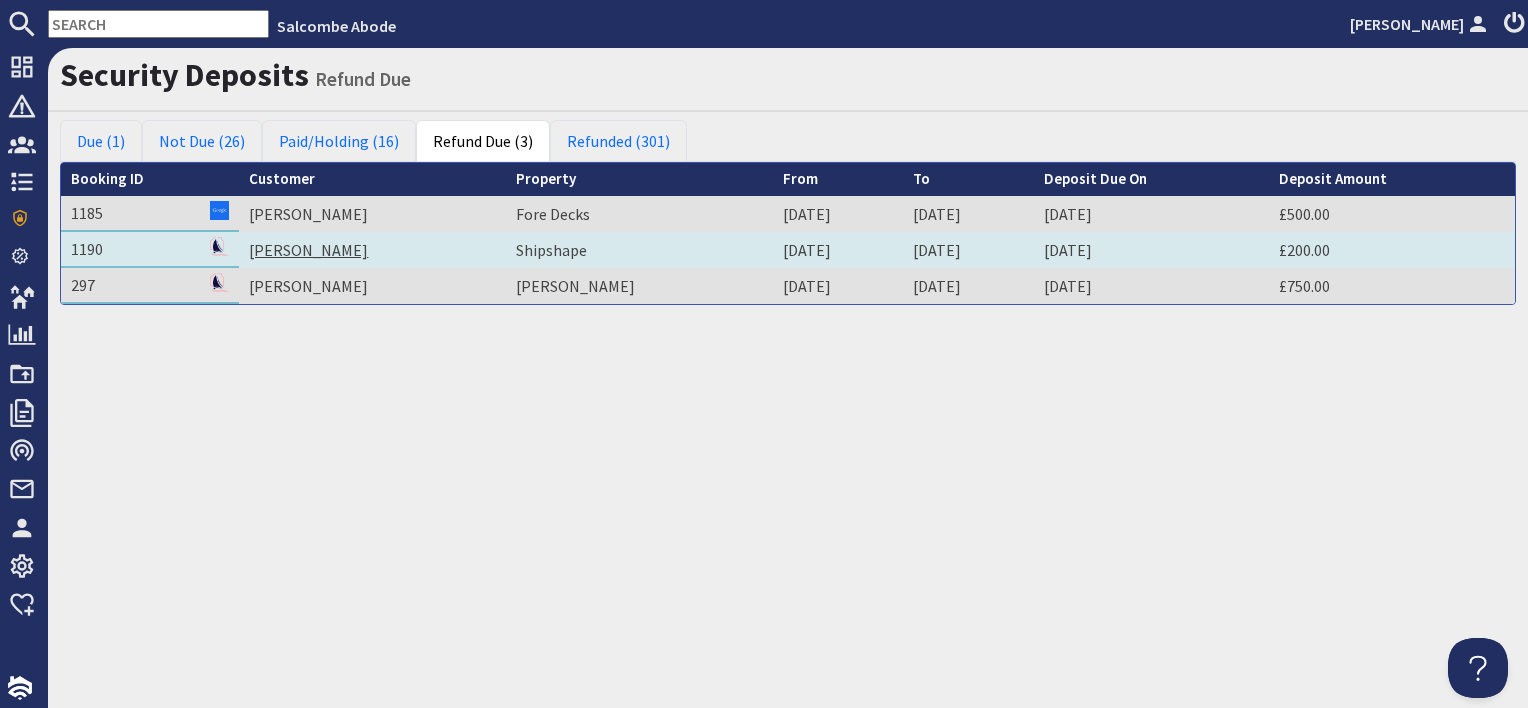 click on "[PERSON_NAME]" at bounding box center [308, 250] 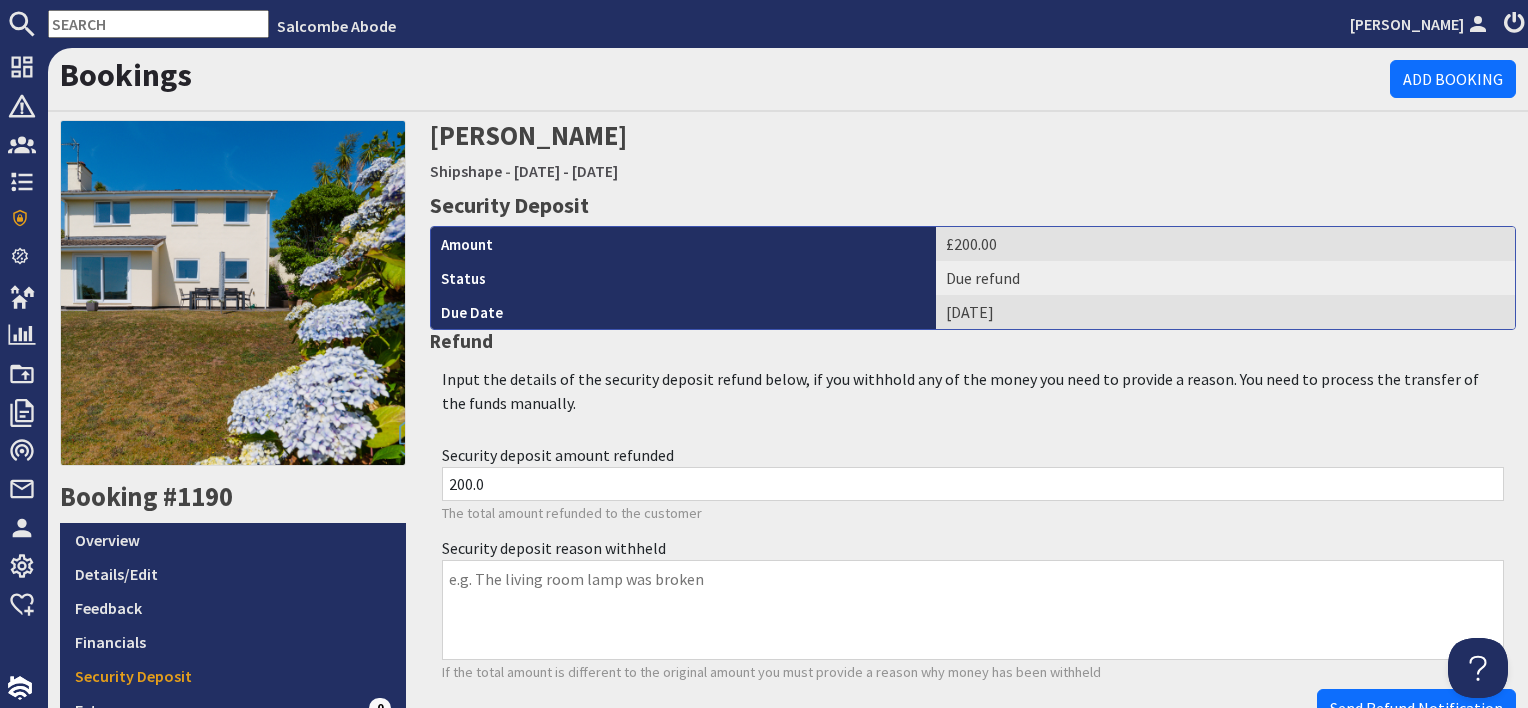 scroll, scrollTop: 0, scrollLeft: 0, axis: both 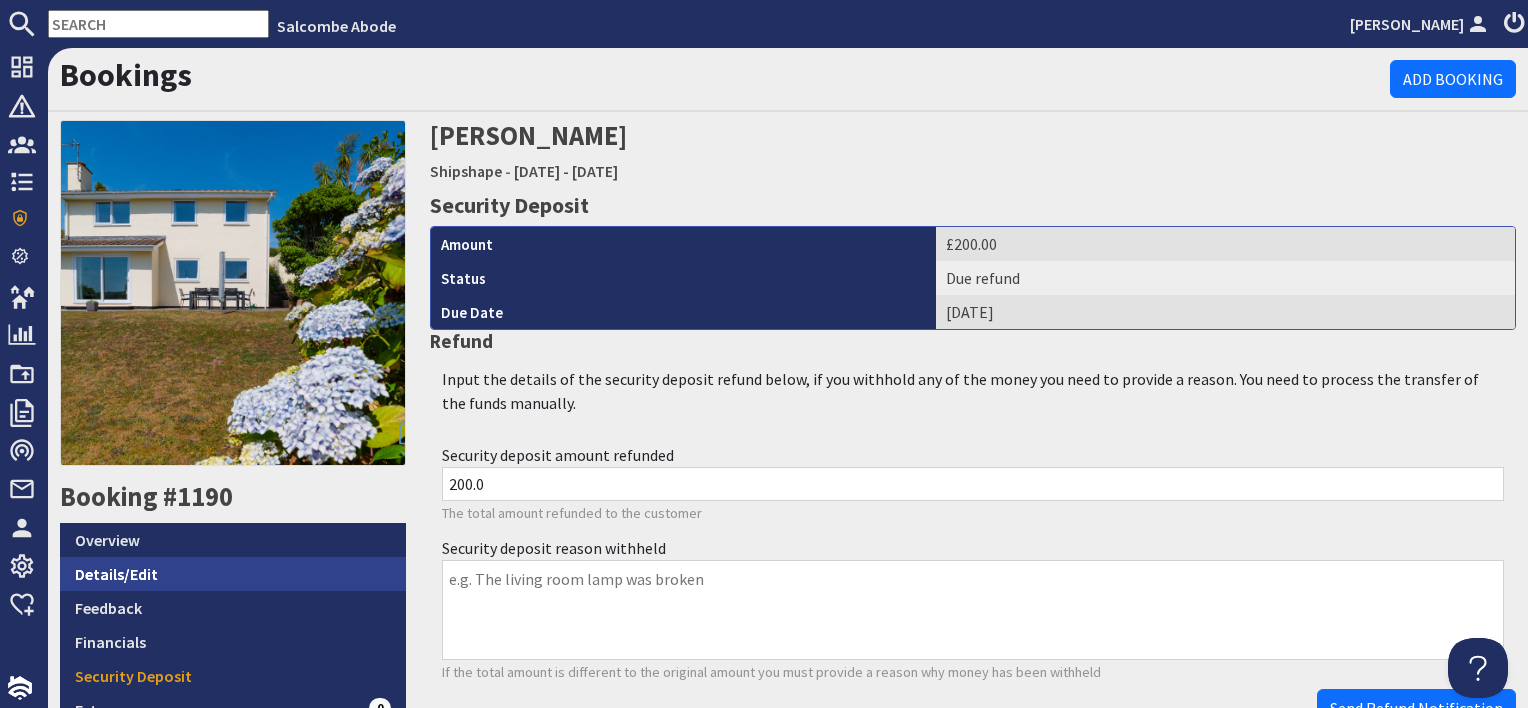 click on "Details/Edit" at bounding box center (233, 574) 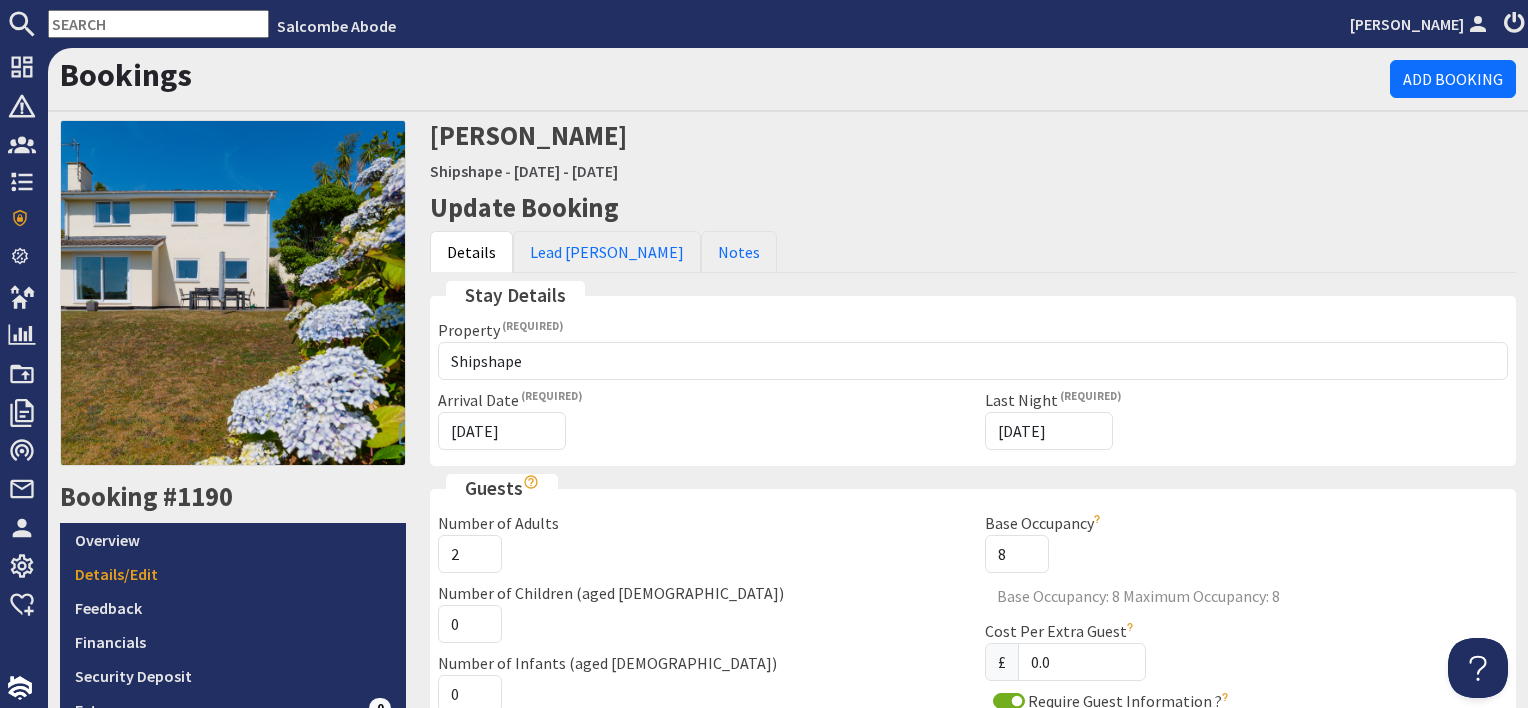 scroll, scrollTop: 0, scrollLeft: 0, axis: both 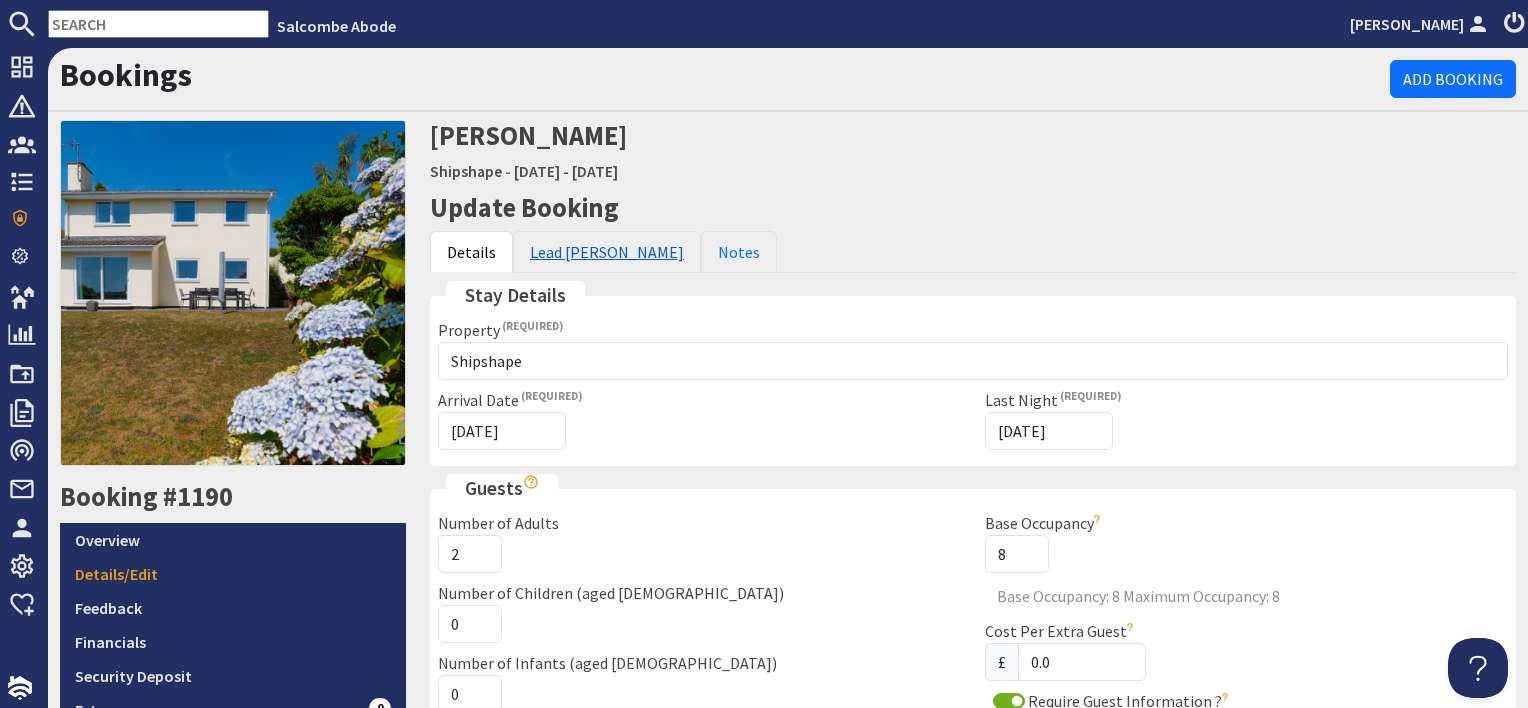 click on "Lead [PERSON_NAME]" at bounding box center [607, 252] 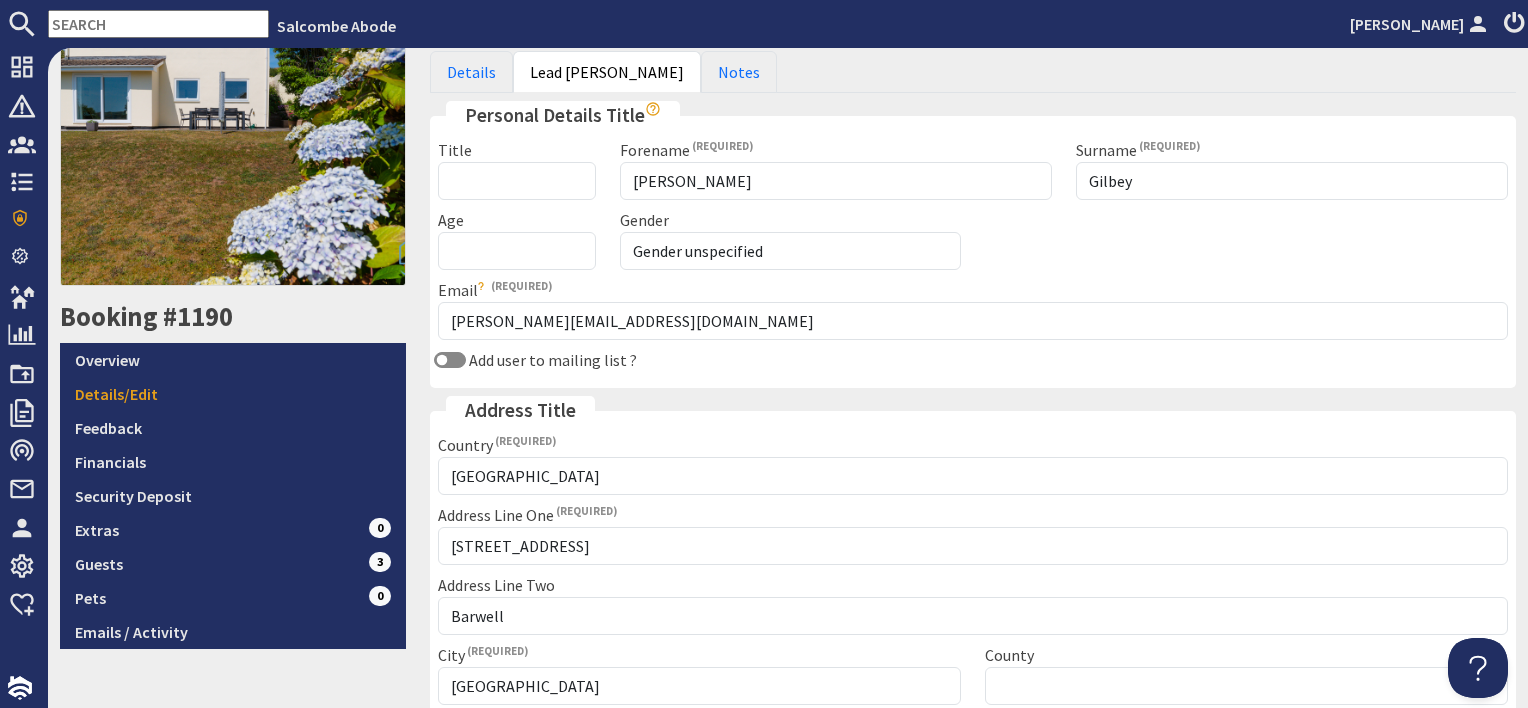 scroll, scrollTop: 0, scrollLeft: 0, axis: both 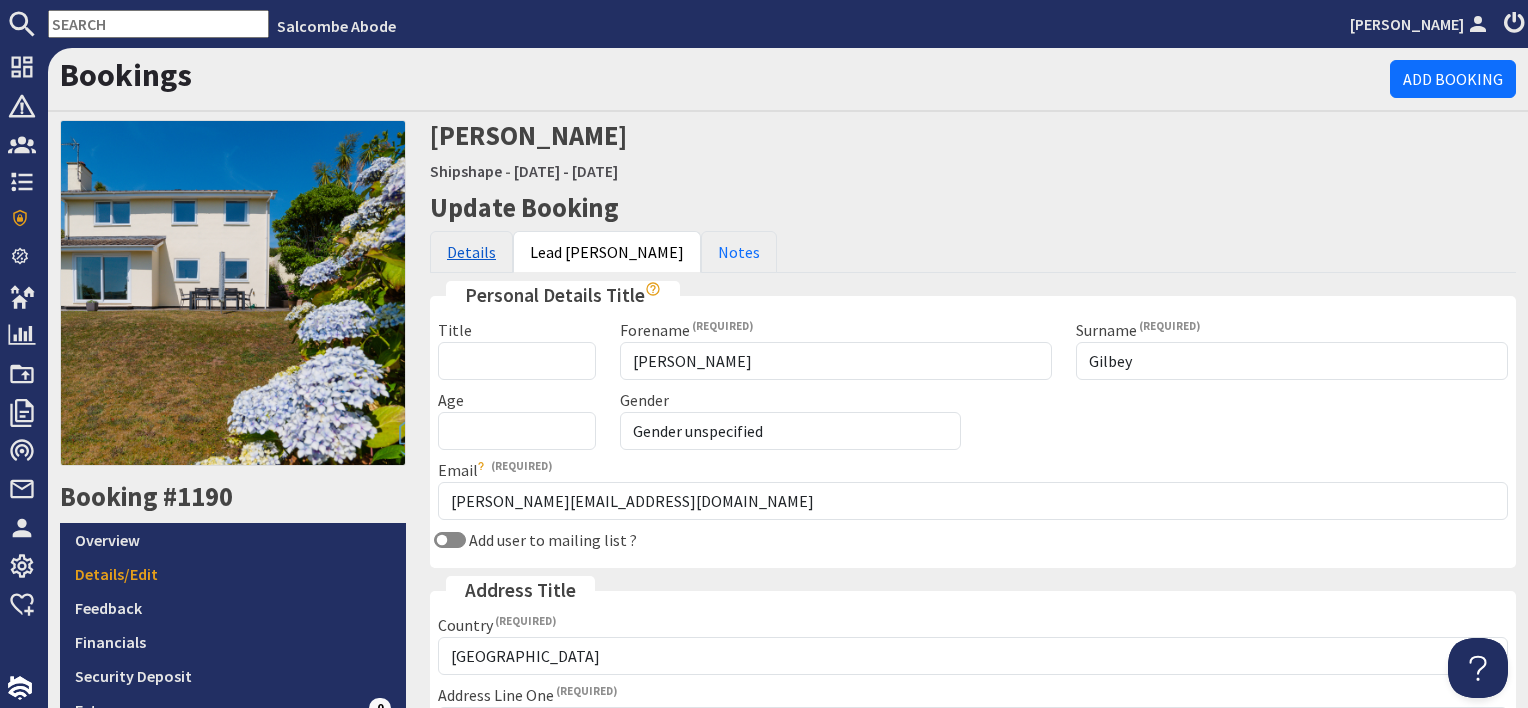 click on "Details" at bounding box center [471, 252] 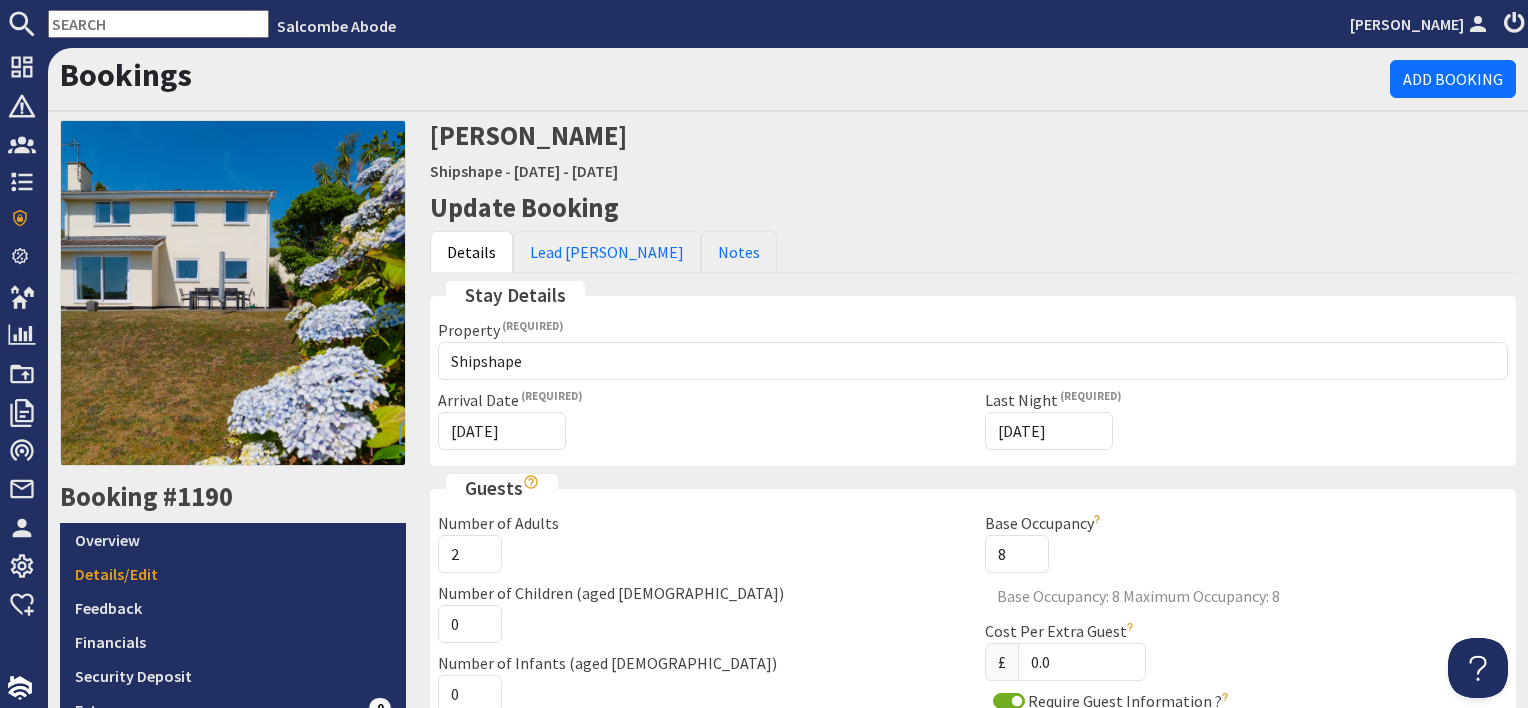 click on "Update Booking" at bounding box center (973, 208) 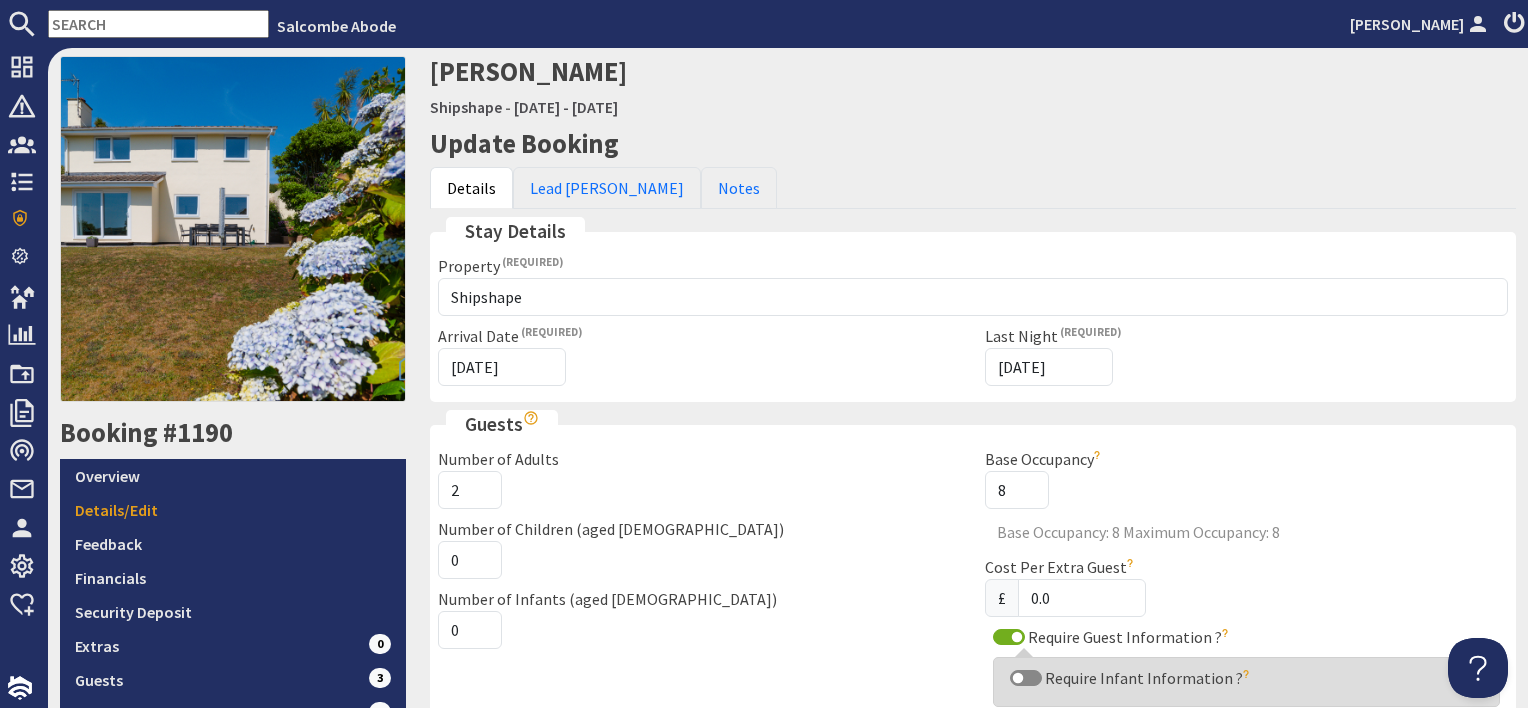 scroll, scrollTop: 0, scrollLeft: 0, axis: both 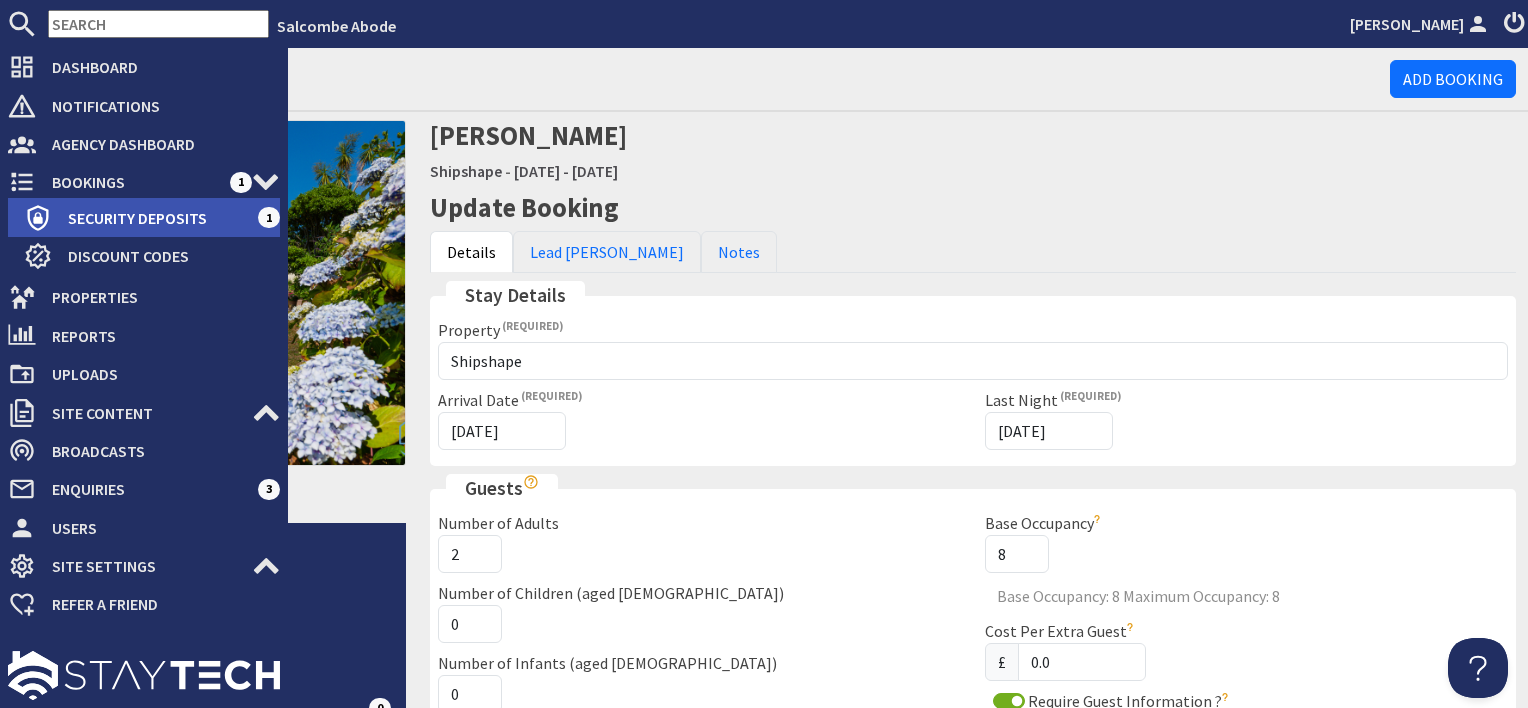 click on "Security Deposits" at bounding box center [155, 218] 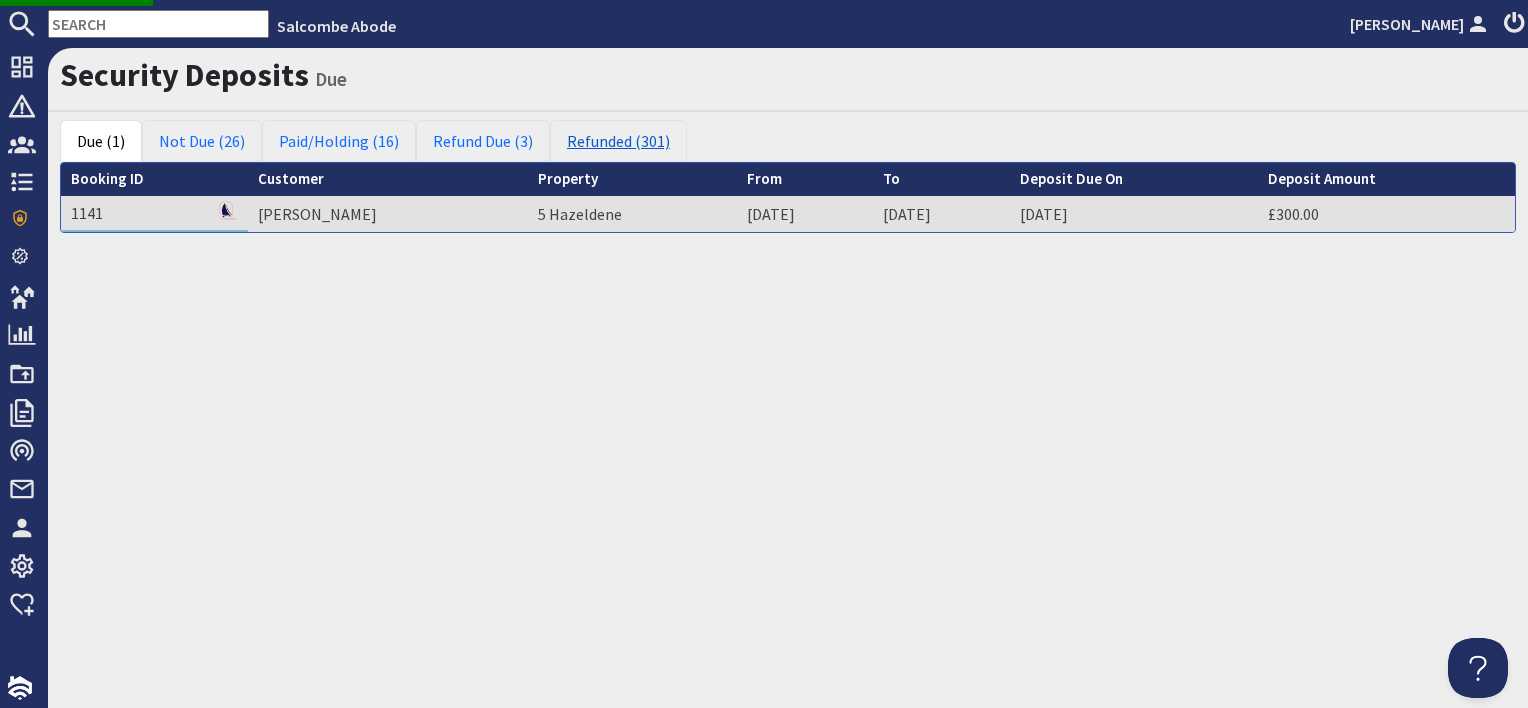 scroll, scrollTop: 0, scrollLeft: 0, axis: both 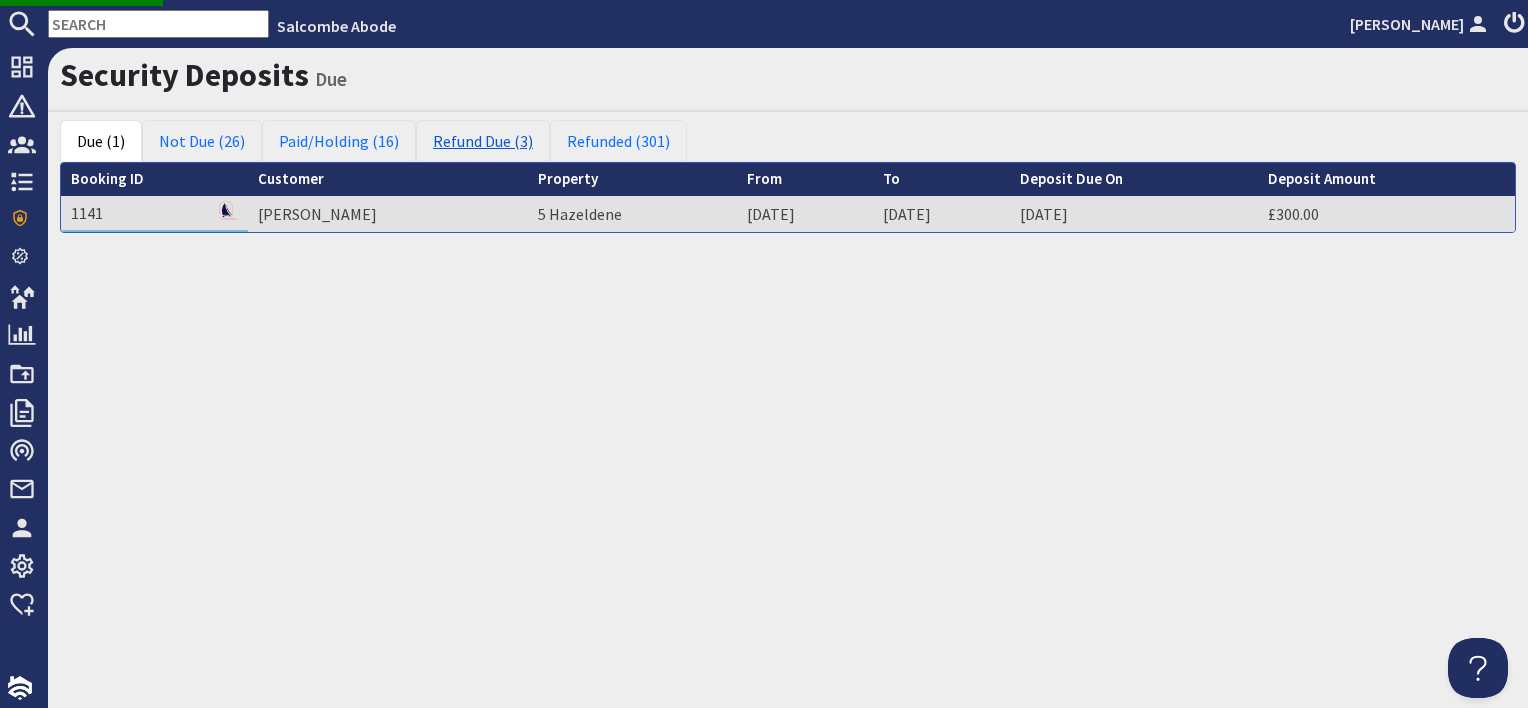 click on "Refund Due (3)" at bounding box center (483, 141) 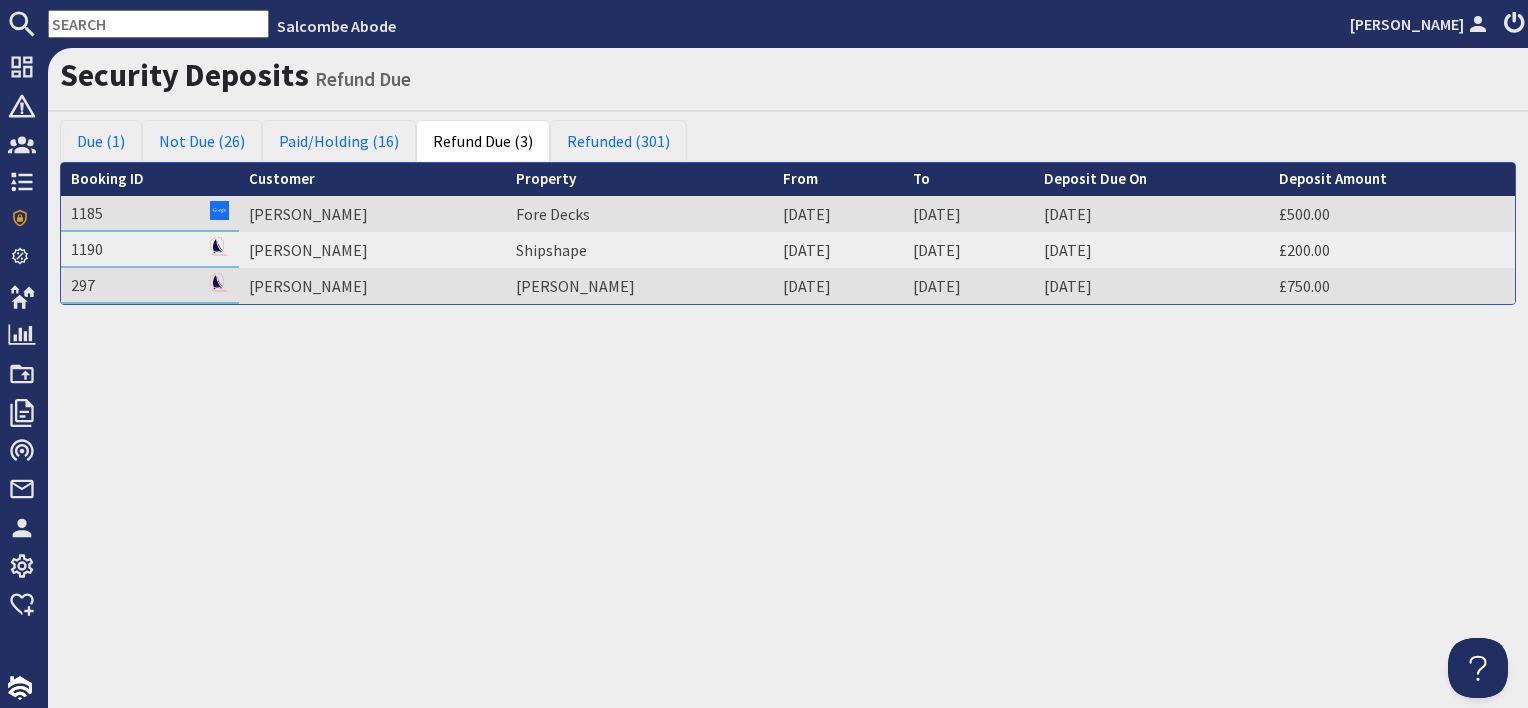 scroll, scrollTop: 0, scrollLeft: 0, axis: both 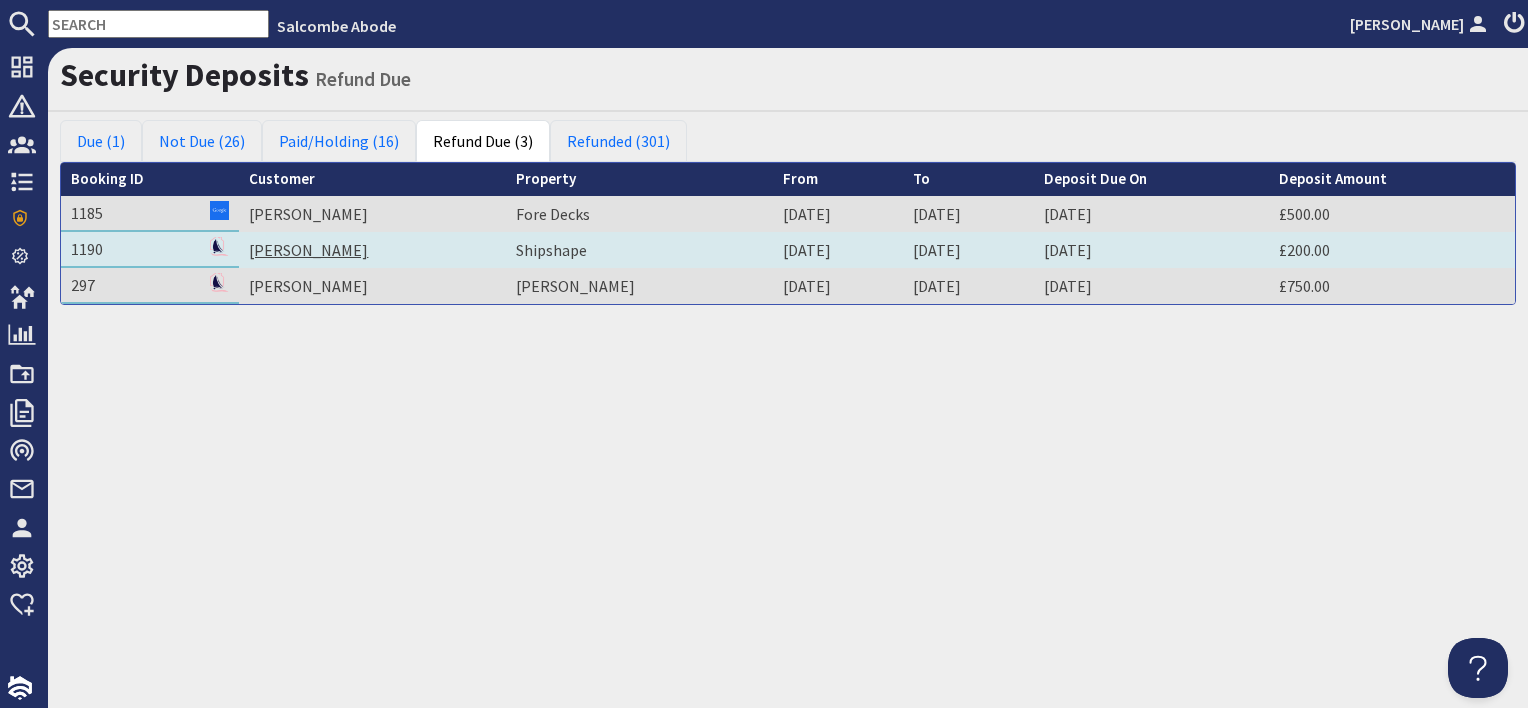 click on "[PERSON_NAME]" at bounding box center (308, 250) 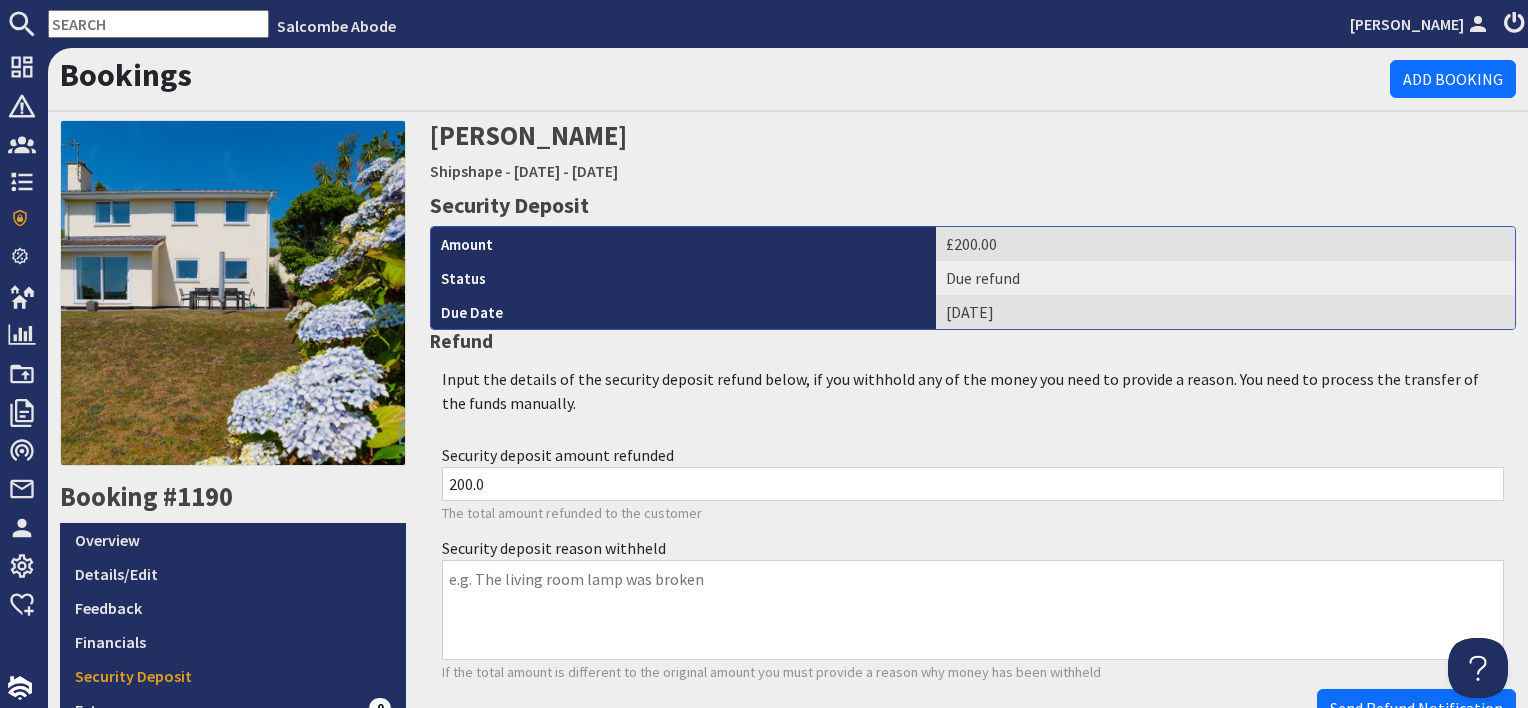 scroll, scrollTop: 0, scrollLeft: 0, axis: both 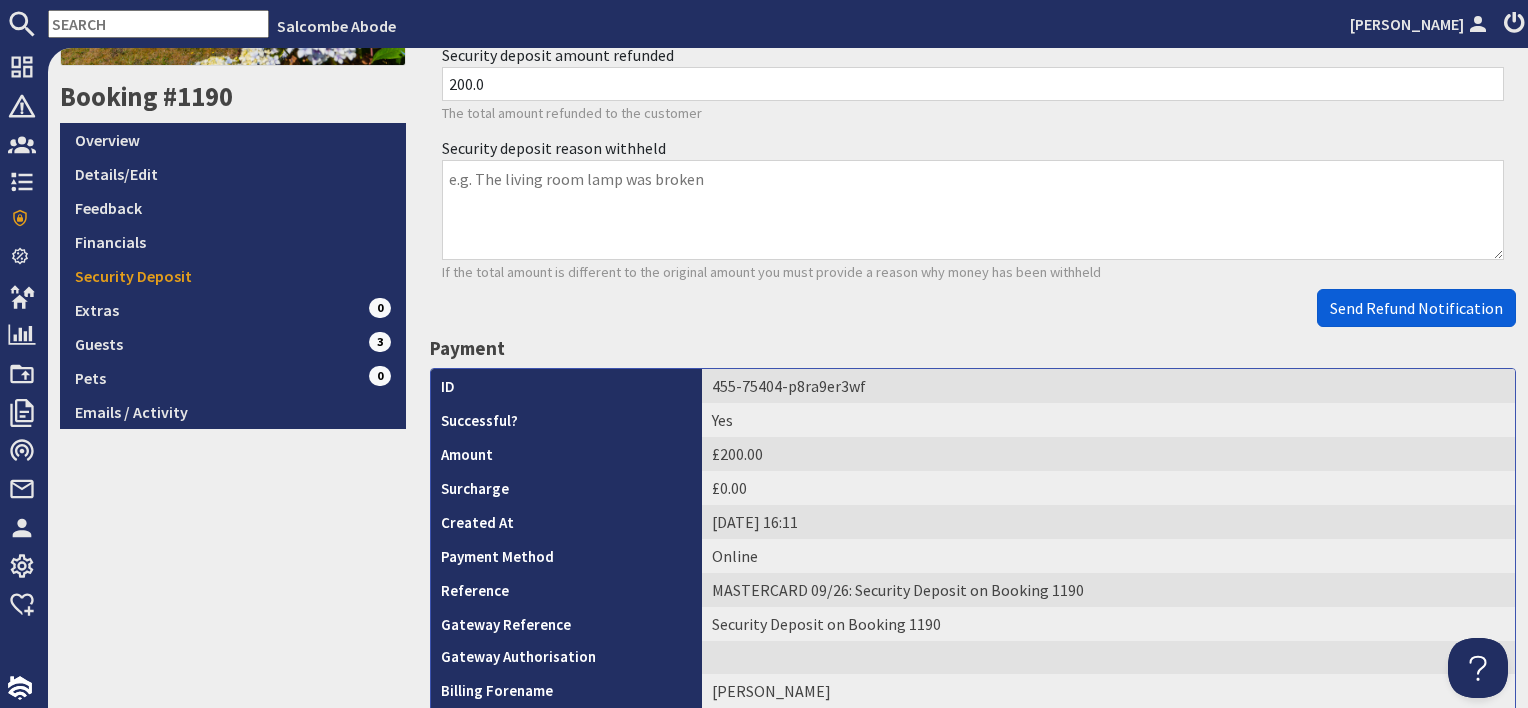 click on "Send Refund Notification" at bounding box center (1416, 308) 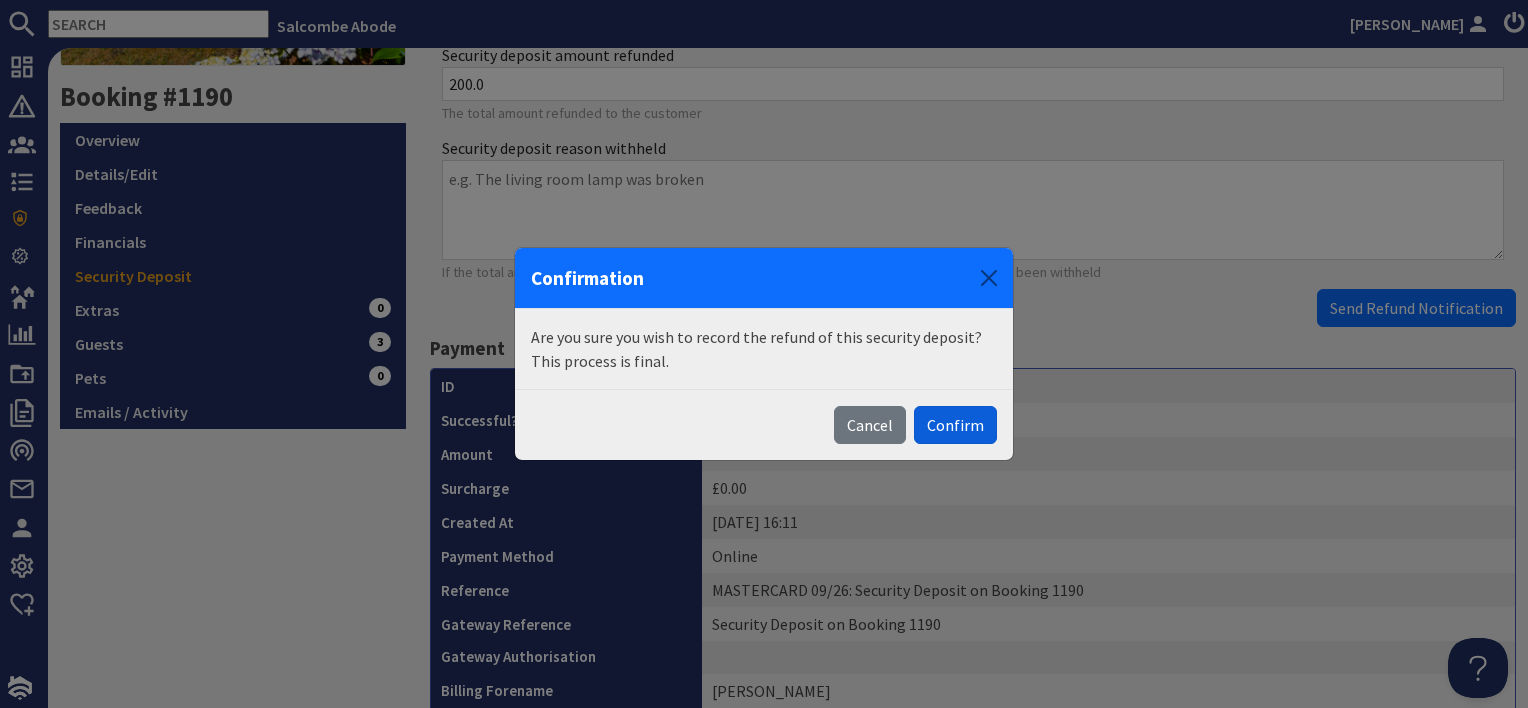 click on "Confirm" at bounding box center (955, 425) 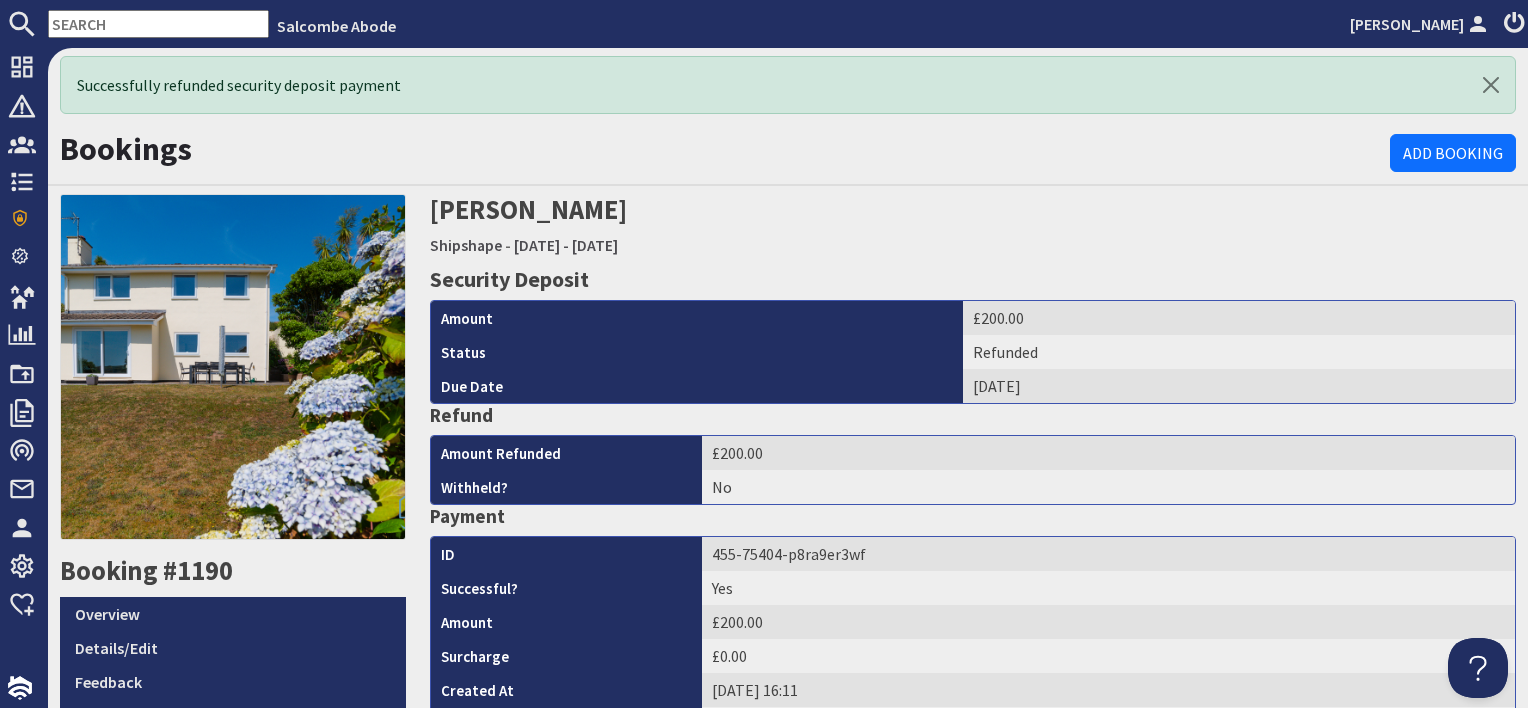 scroll, scrollTop: 0, scrollLeft: 0, axis: both 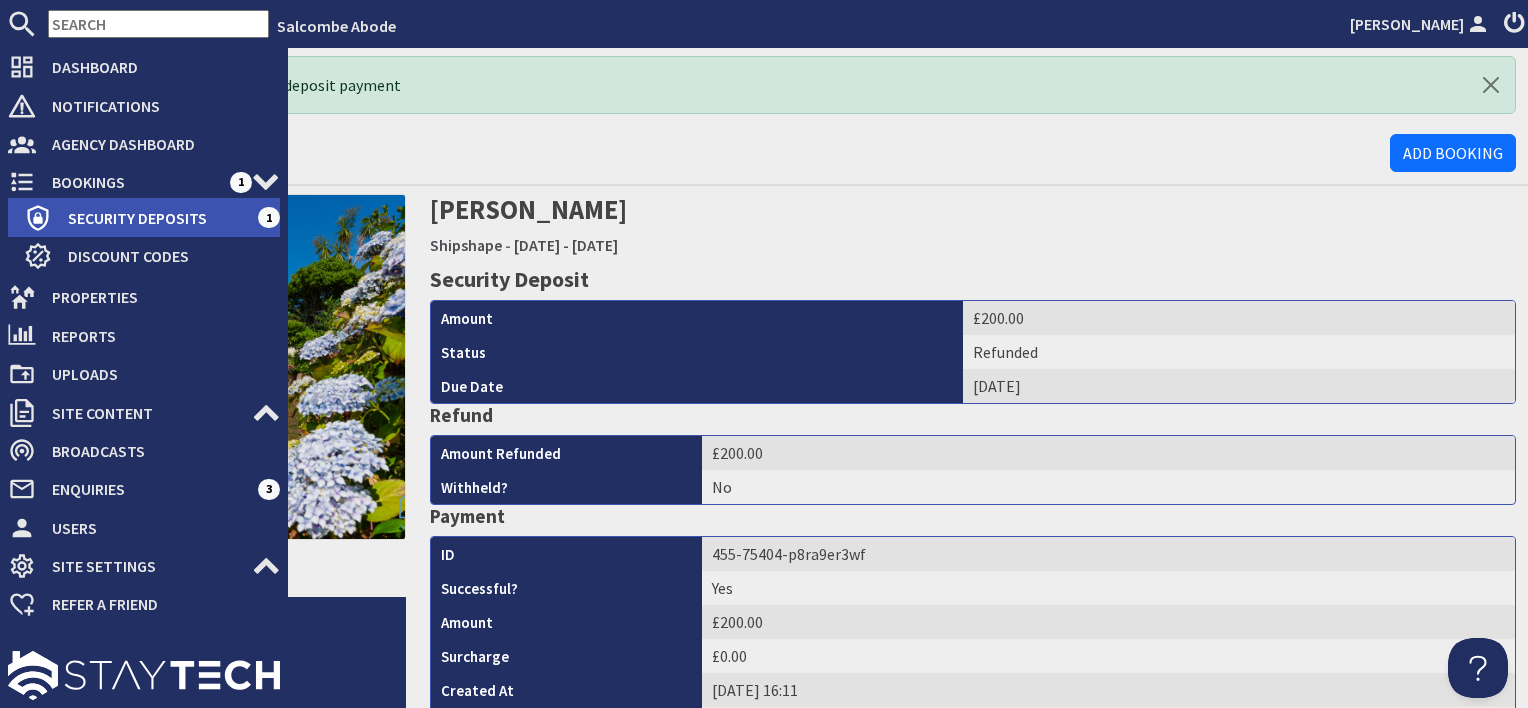 click on "Security Deposits" at bounding box center [155, 218] 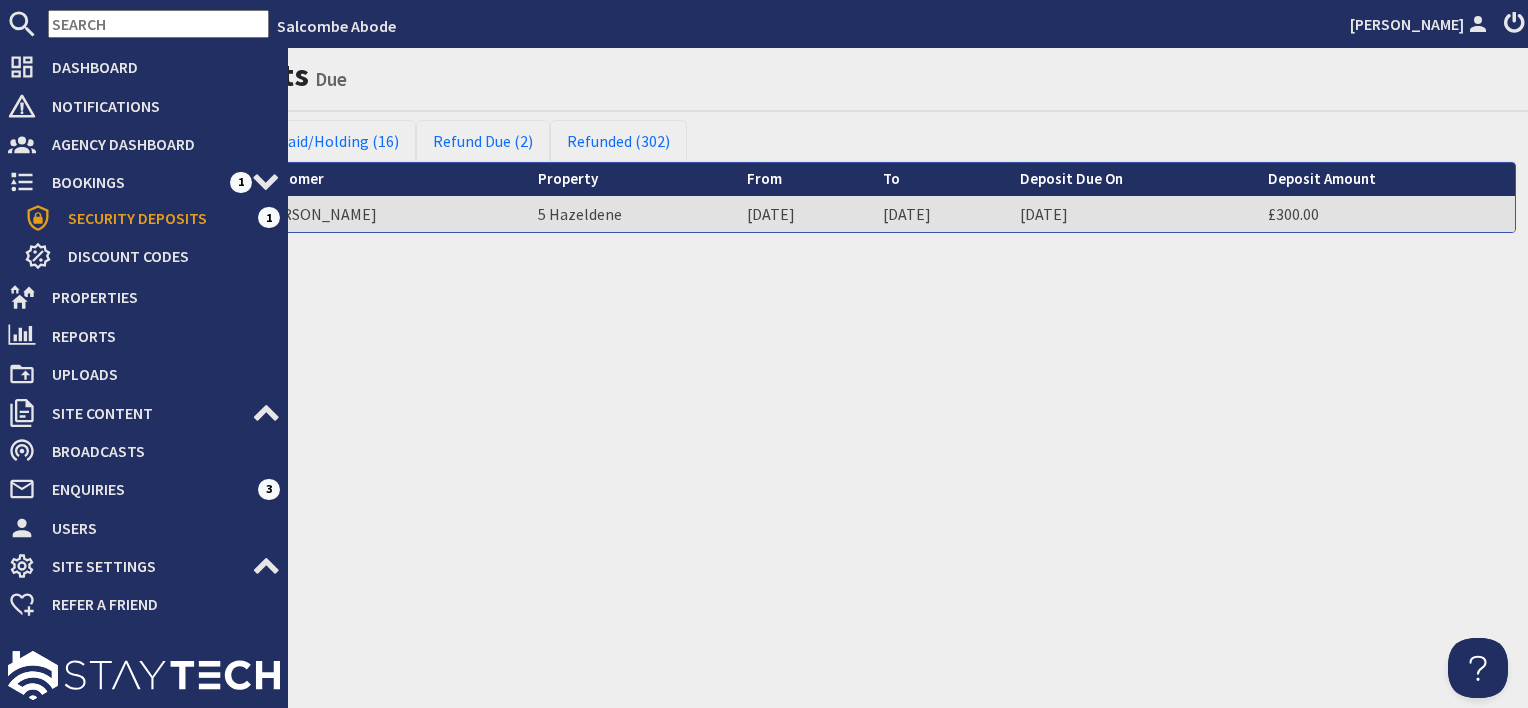 scroll, scrollTop: 0, scrollLeft: 0, axis: both 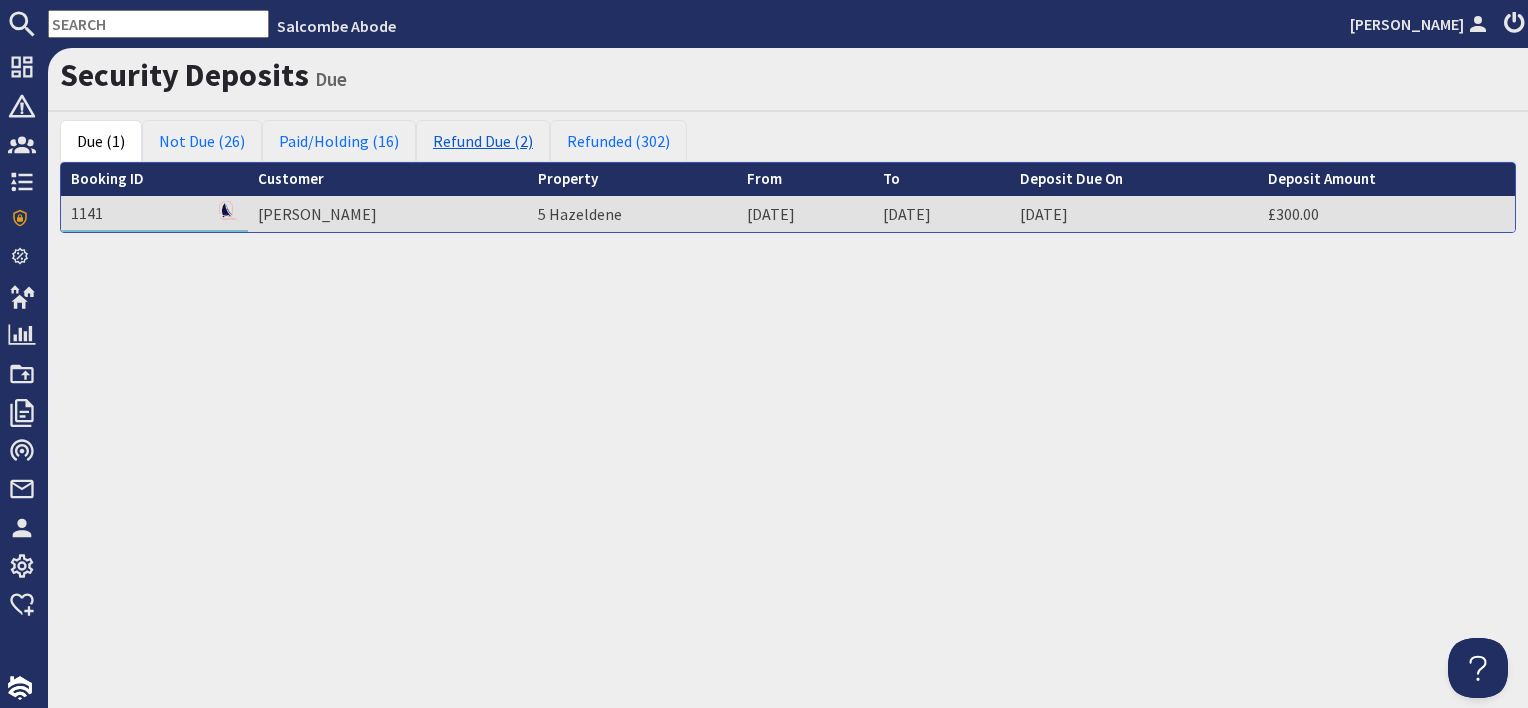 click on "Refund Due (2)" at bounding box center (483, 141) 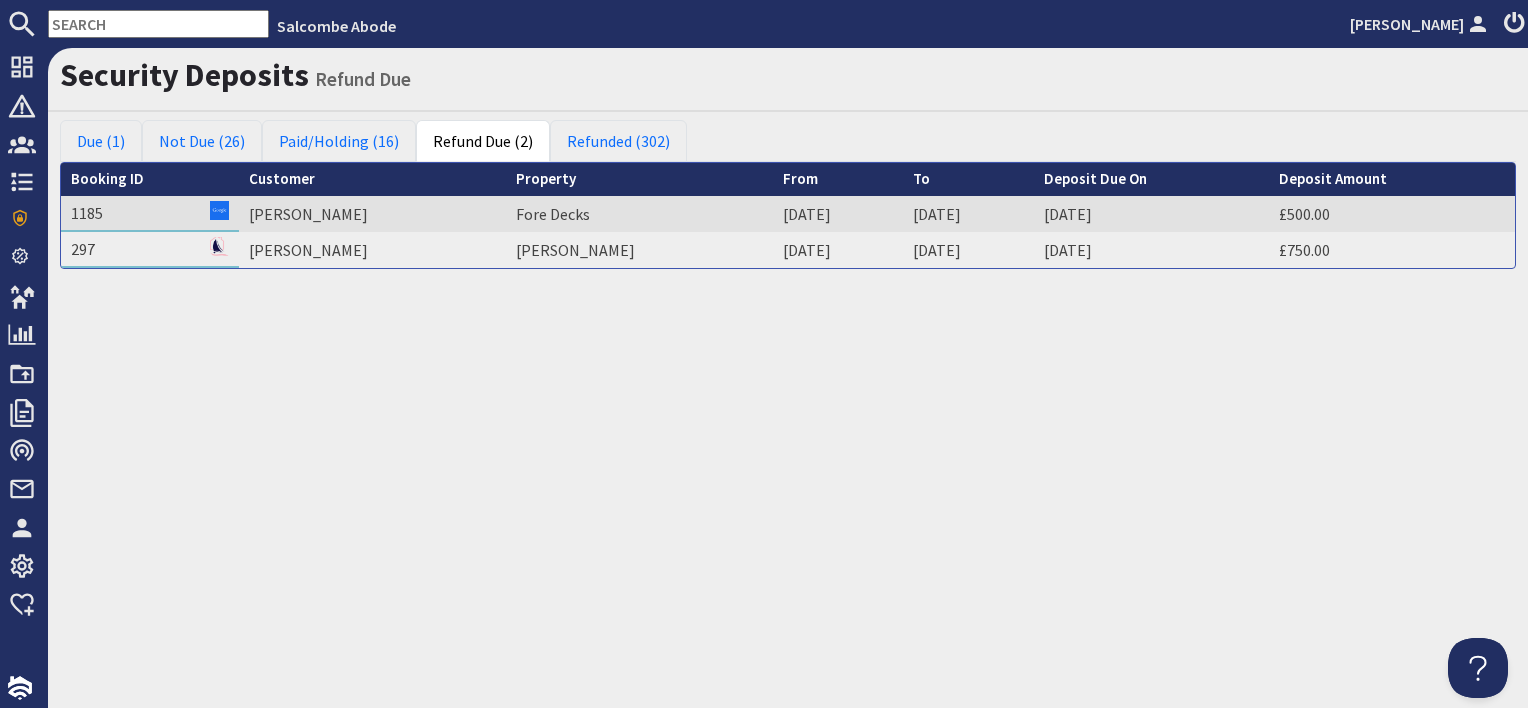 scroll, scrollTop: 0, scrollLeft: 0, axis: both 